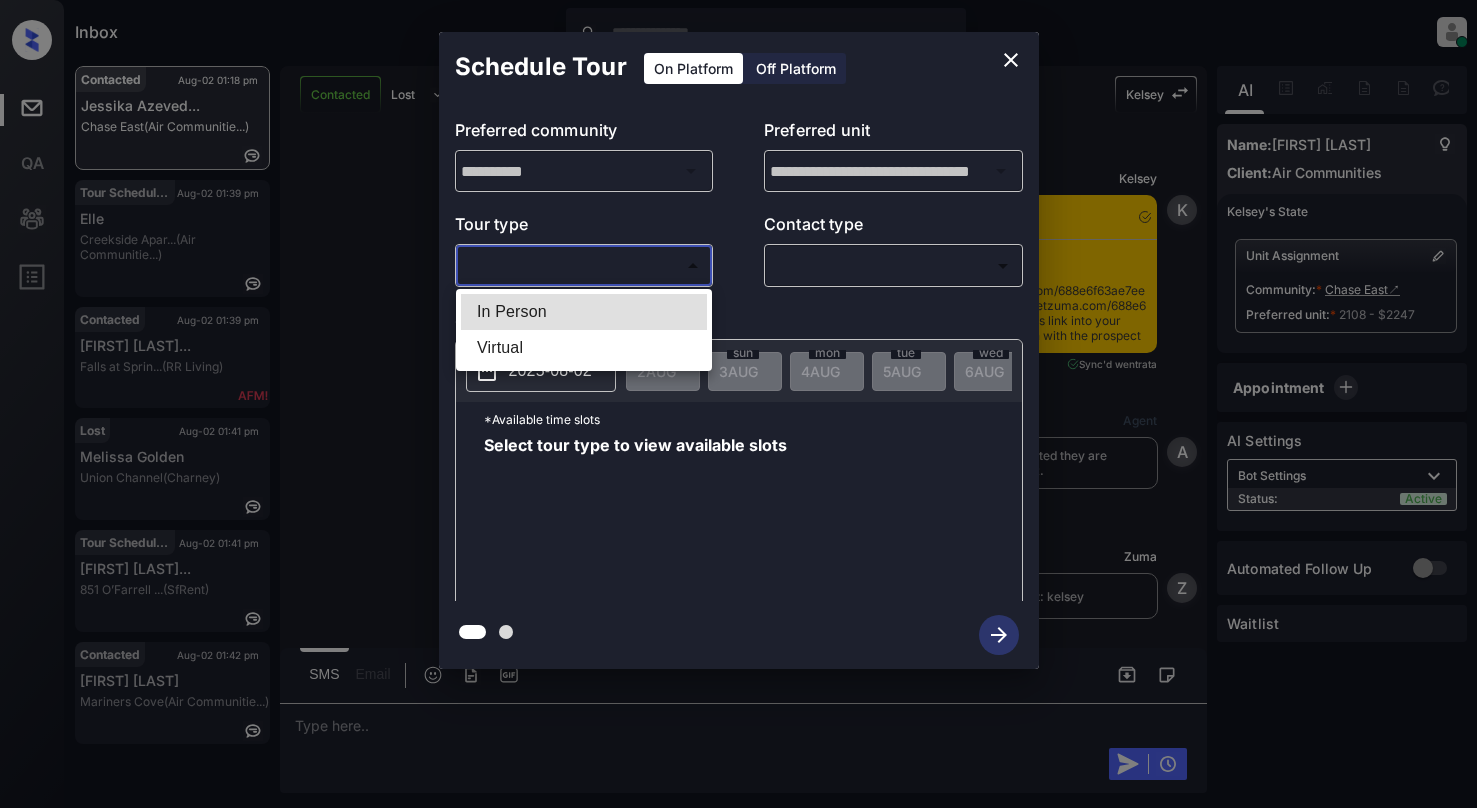 click on "Inbox Cynthia Montañez Online Set yourself   offline Set yourself   on break Profile Switch to  light  mode Sign out Contacted Aug-02 01:18 pm   Jessika Azeved... Chase East  (Air Communitie...) Tour Scheduled Aug-02 01:39 pm   Elle Creekside Apar...  (Air Communitie...) Contacted Aug-02 01:39 pm   Hasani William... Falls at Sprin...  (RR Living) Lost Aug-02 01:41 pm   Melissa Golden Union Channel  (Charney) Tour Scheduled Aug-02 01:41 pm   Dimtri Martine... 851 O’Farrell ...  (SfRent) Contacted Aug-02 01:42 pm   Adam Goldsmith Mariners Cove  (Air Communitie...) Contacted Lost Lead Sentiment: Angry Upon sliding the acknowledgement:  Lead will move to lost stage. * ​ SMS and call option will be set to opt out. AFM will be turned off for the lead. Kelsey New Message Kelsey Notes Note: <a href="https://conversation.getzuma.com/688e6f63ae7eee57a3be2140">https://conversation.getzuma.com/688e6f63ae7eee57a3be2140</a> - Paste this link into your browser to view Kelsey’s conversation with the prospect entrata K" at bounding box center [738, 404] 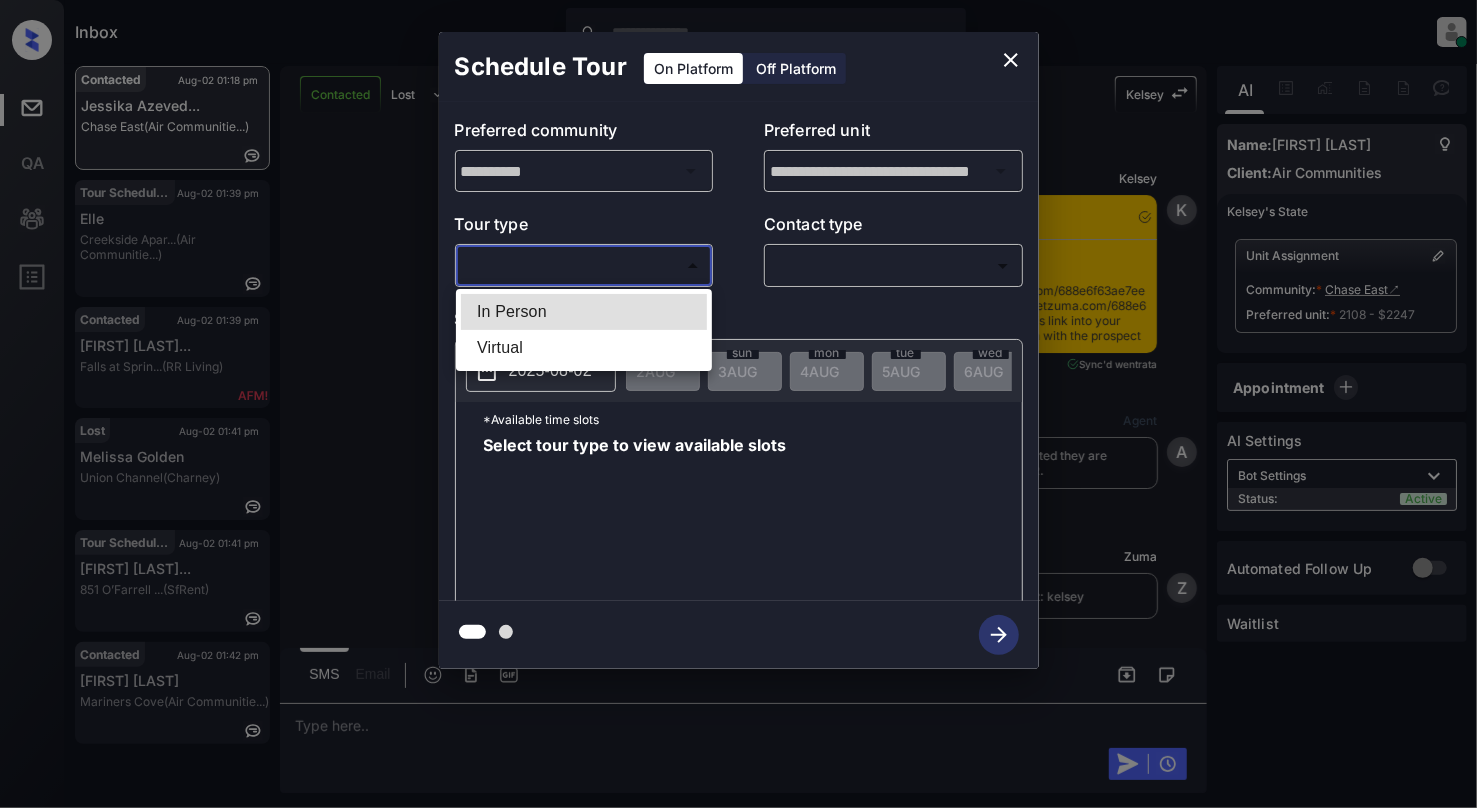 scroll, scrollTop: 3484, scrollLeft: 0, axis: vertical 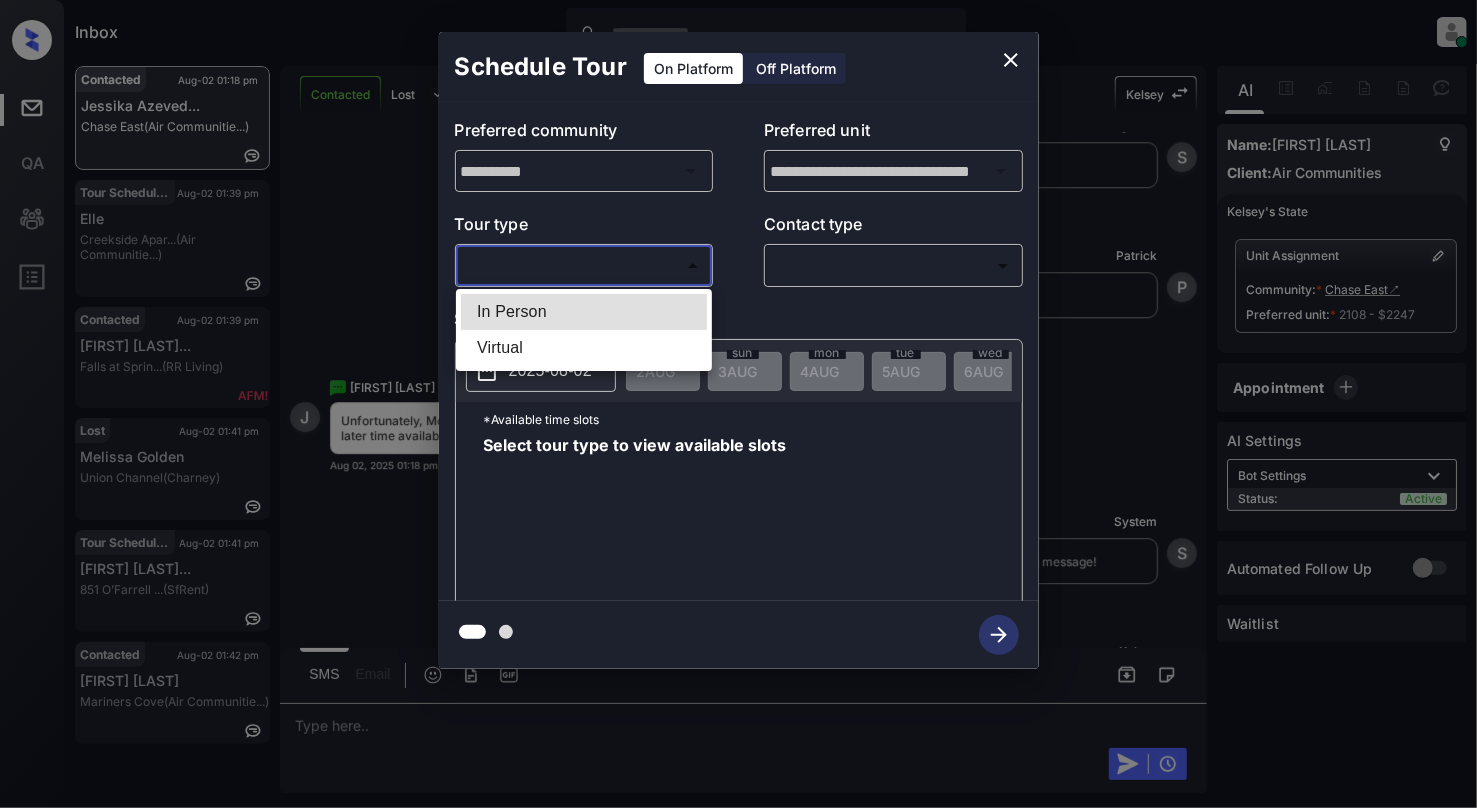click on "In Person" at bounding box center [584, 312] 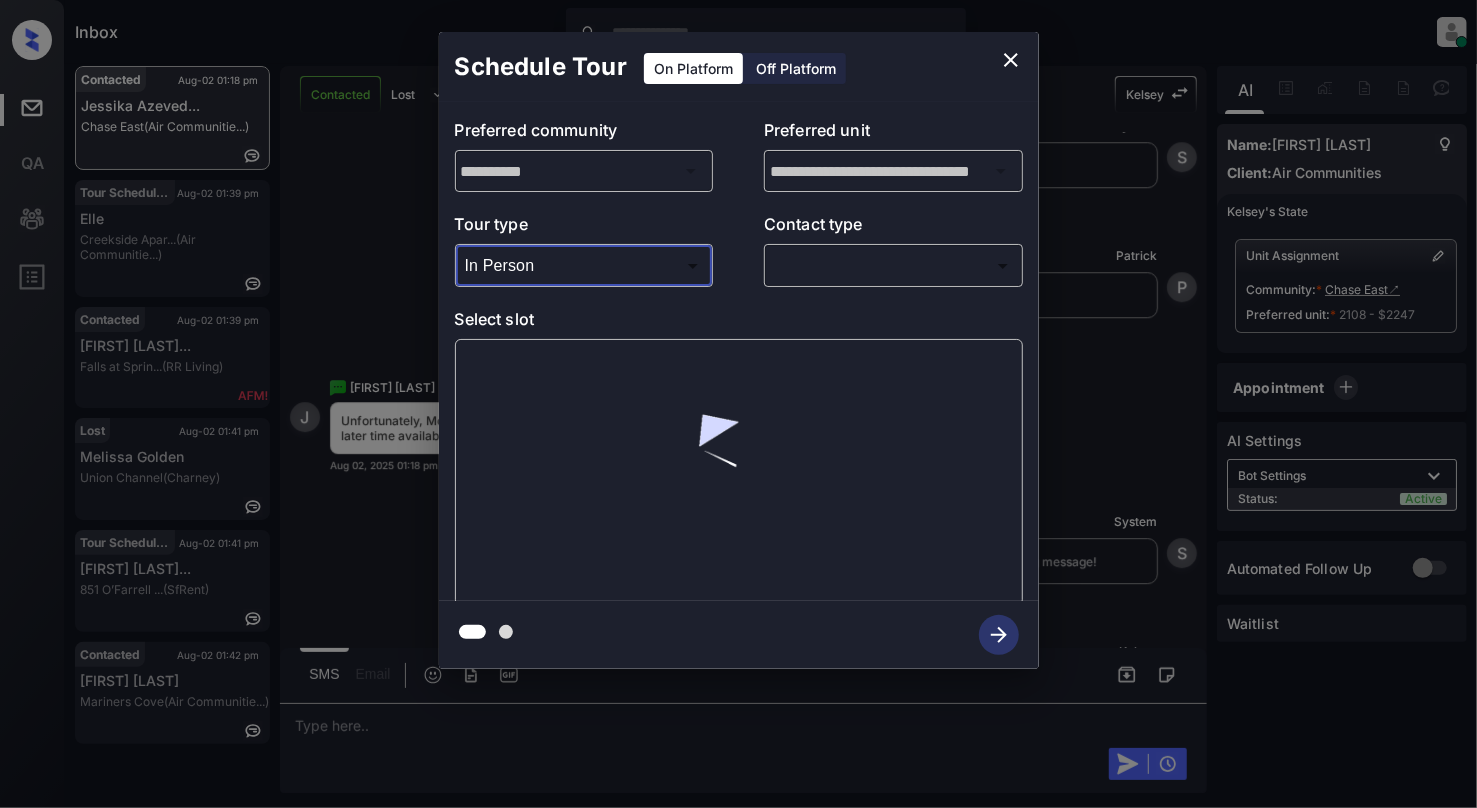 click on "Inbox Cynthia Montañez Online Set yourself   offline Set yourself   on break Profile Switch to  light  mode Sign out Contacted Aug-02 01:18 pm   Jessika Azeved... Chase East  (Air Communitie...) Tour Scheduled Aug-02 01:39 pm   Elle Creekside Apar...  (Air Communitie...) Contacted Aug-02 01:39 pm   Hasani William... Falls at Sprin...  (RR Living) Lost Aug-02 01:41 pm   Melissa Golden Union Channel  (Charney) Tour Scheduled Aug-02 01:41 pm   Dimtri Martine... 851 O’Farrell ...  (SfRent) Contacted Aug-02 01:42 pm   Adam Goldsmith Mariners Cove  (Air Communitie...) Contacted Lost Lead Sentiment: Angry Upon sliding the acknowledgement:  Lead will move to lost stage. * ​ SMS and call option will be set to opt out. AFM will be turned off for the lead. Kelsey New Message Kelsey Notes Note: <a href="https://conversation.getzuma.com/688e6f63ae7eee57a3be2140">https://conversation.getzuma.com/688e6f63ae7eee57a3be2140</a> - Paste this link into your browser to view Kelsey’s conversation with the prospect entrata K" at bounding box center [738, 404] 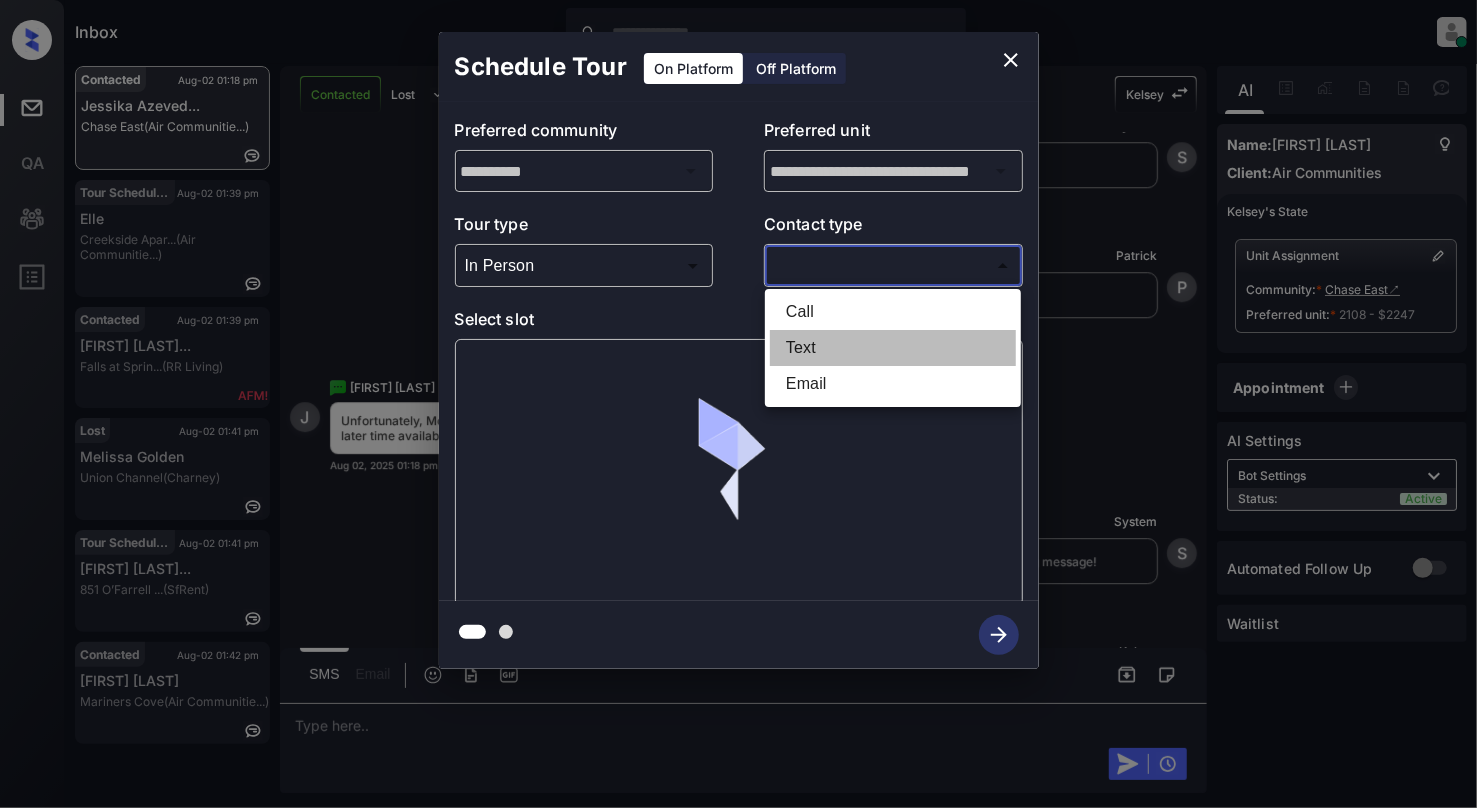 click on "Text" at bounding box center (893, 348) 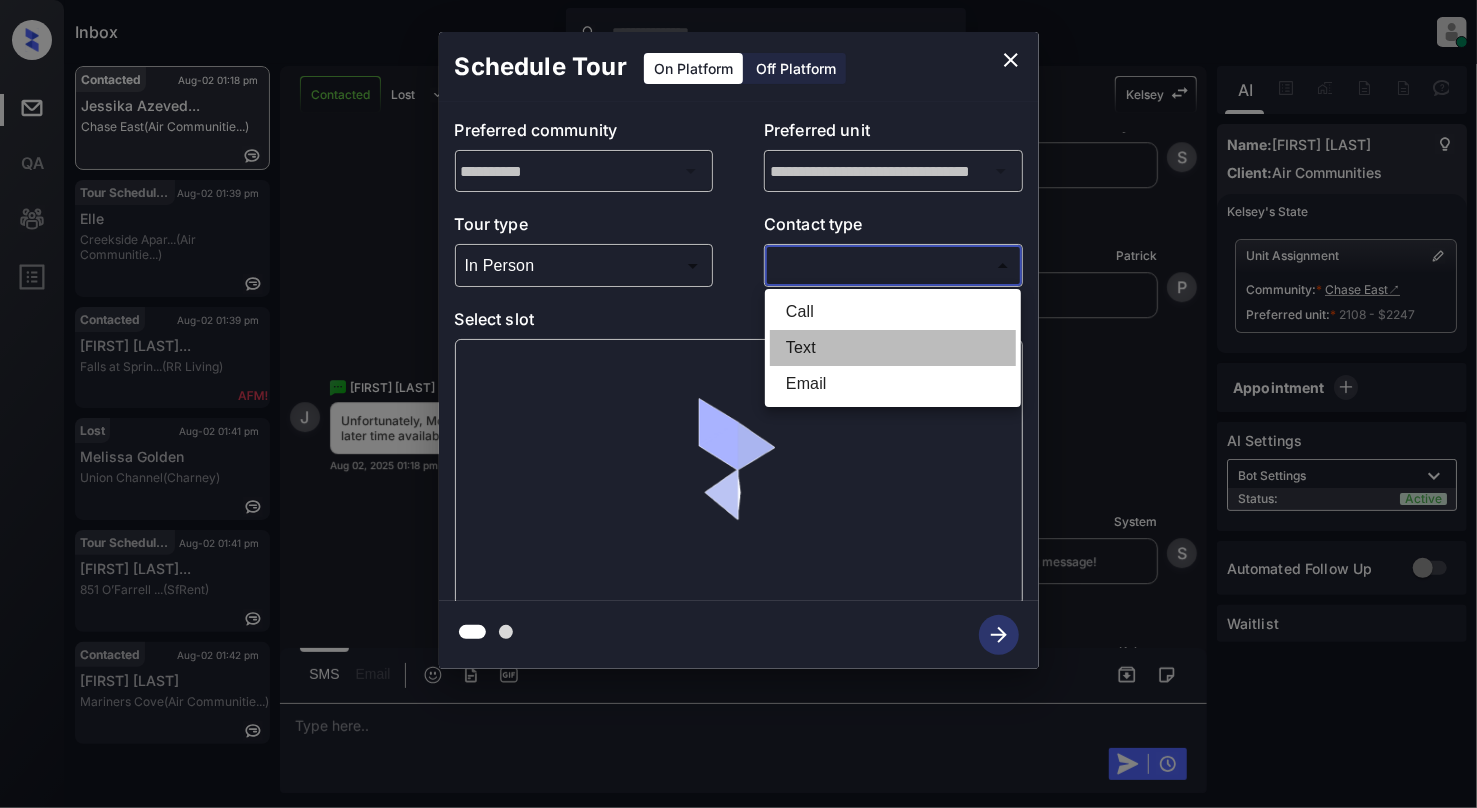 type on "****" 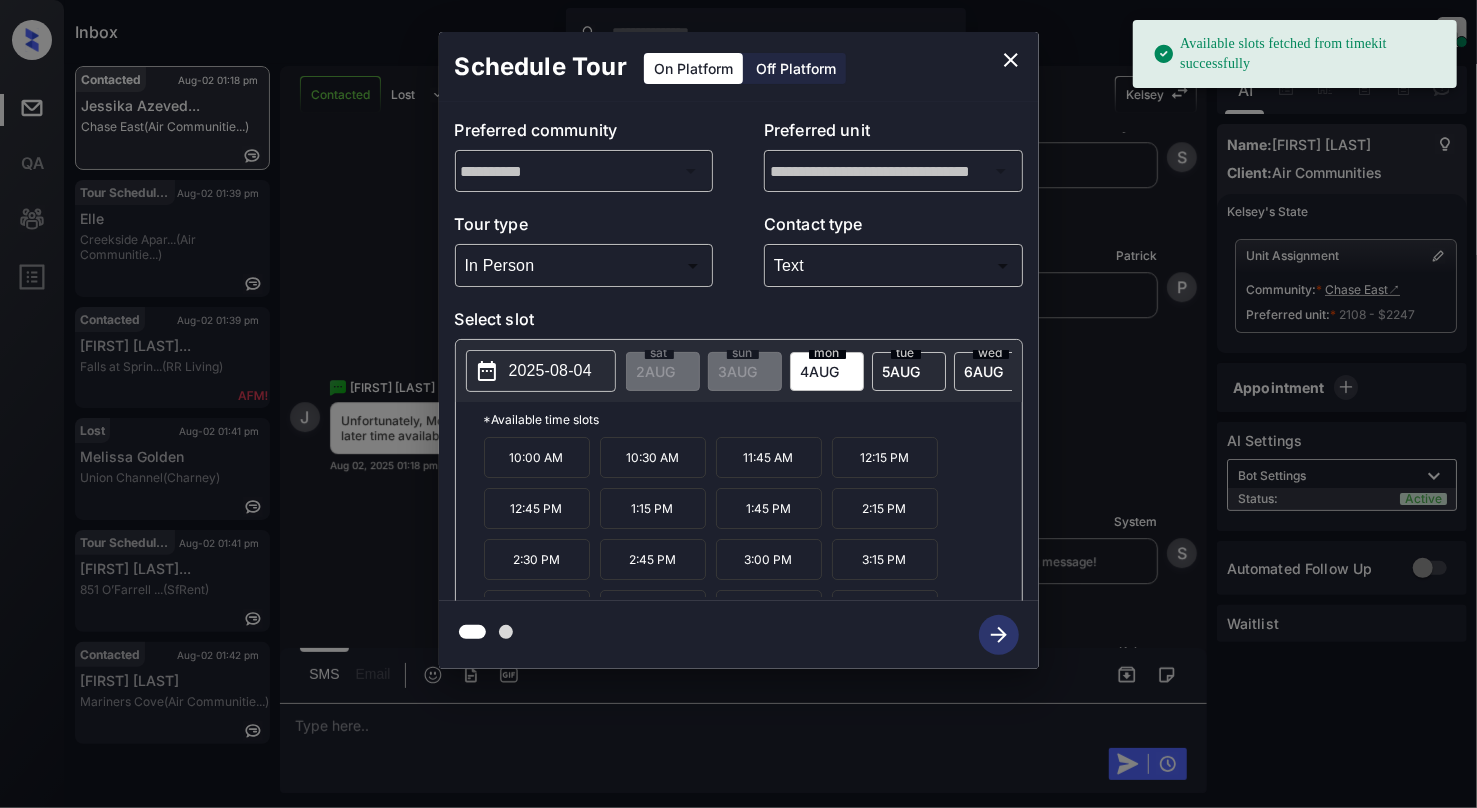 click 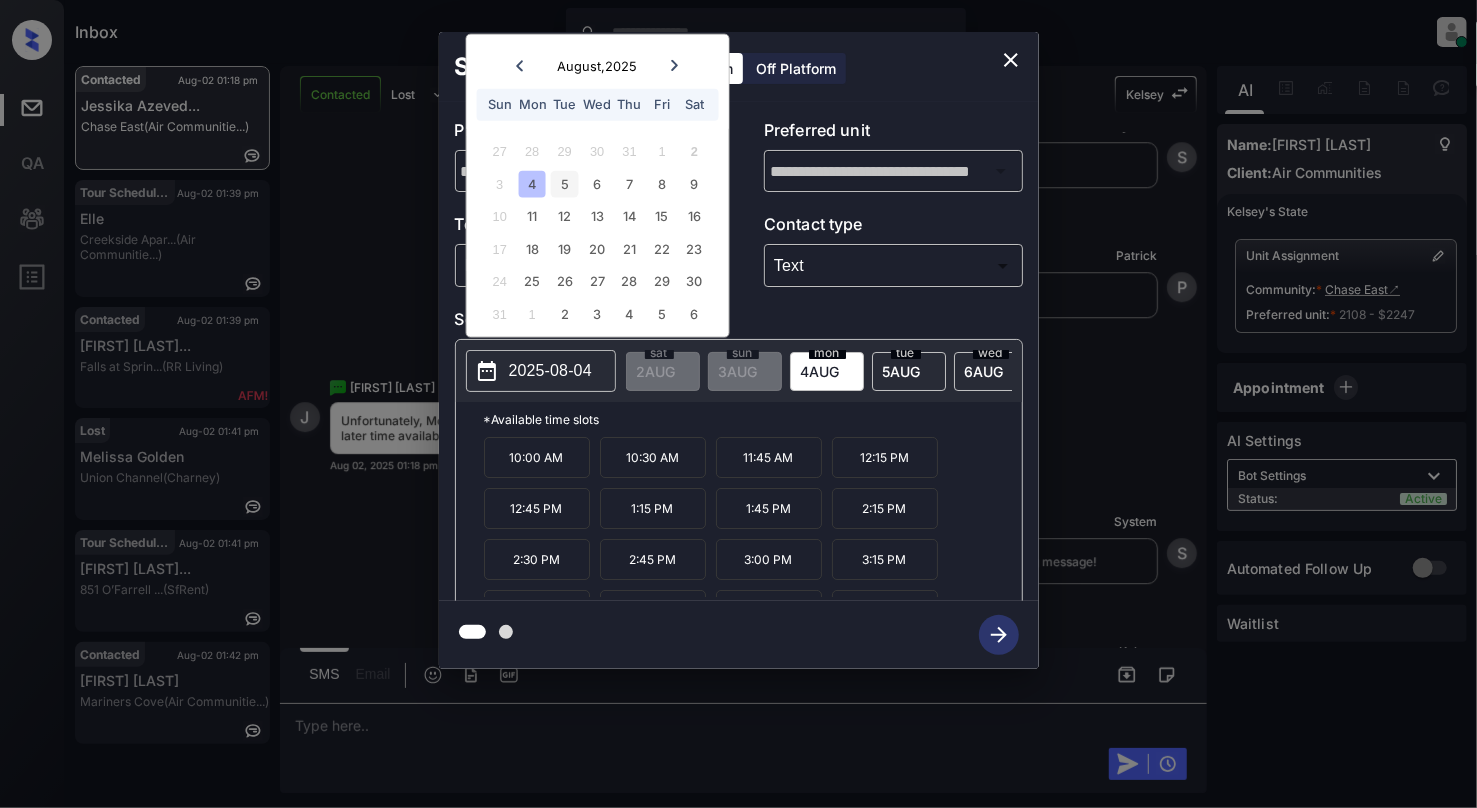 click on "5" at bounding box center [564, 183] 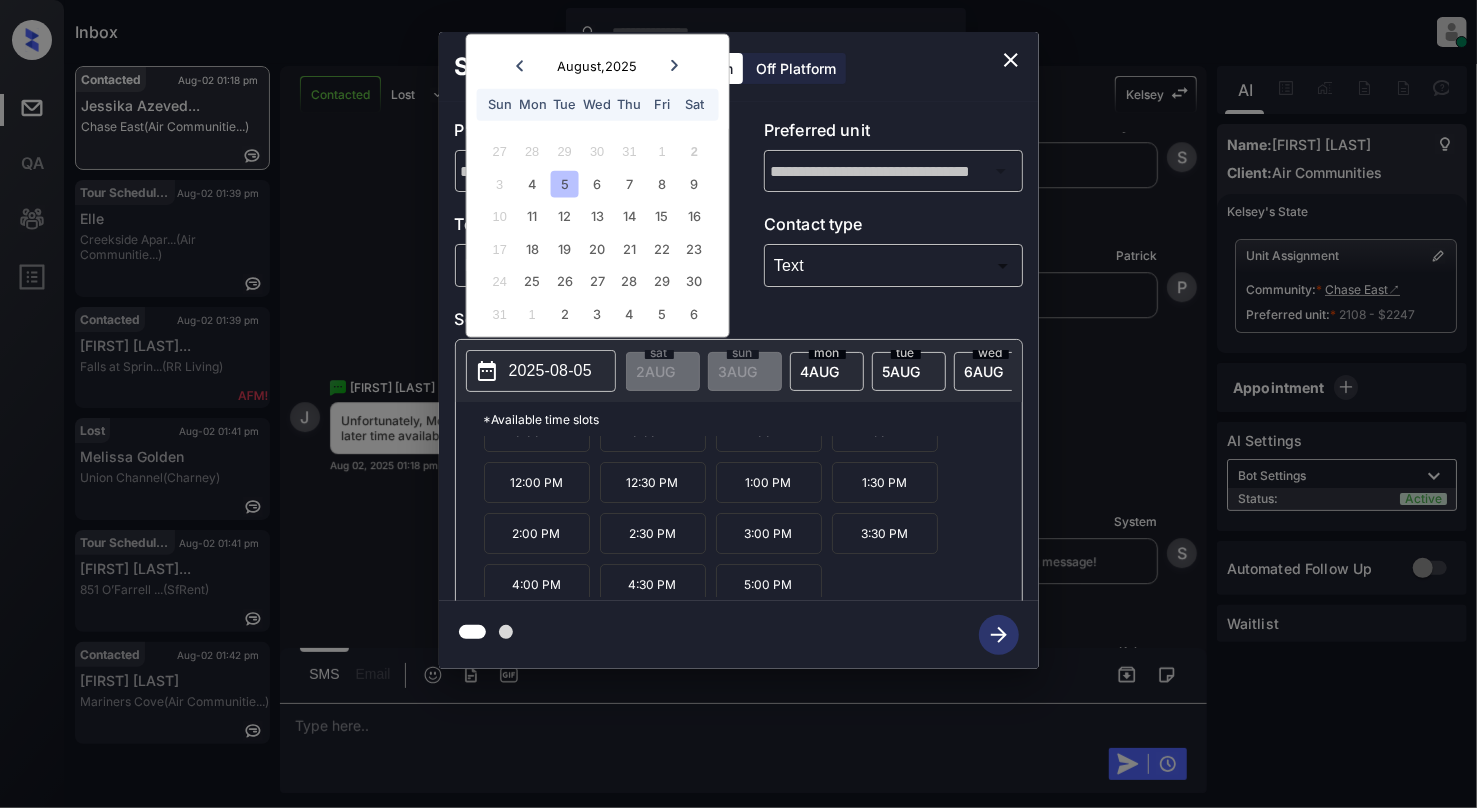 scroll, scrollTop: 36, scrollLeft: 0, axis: vertical 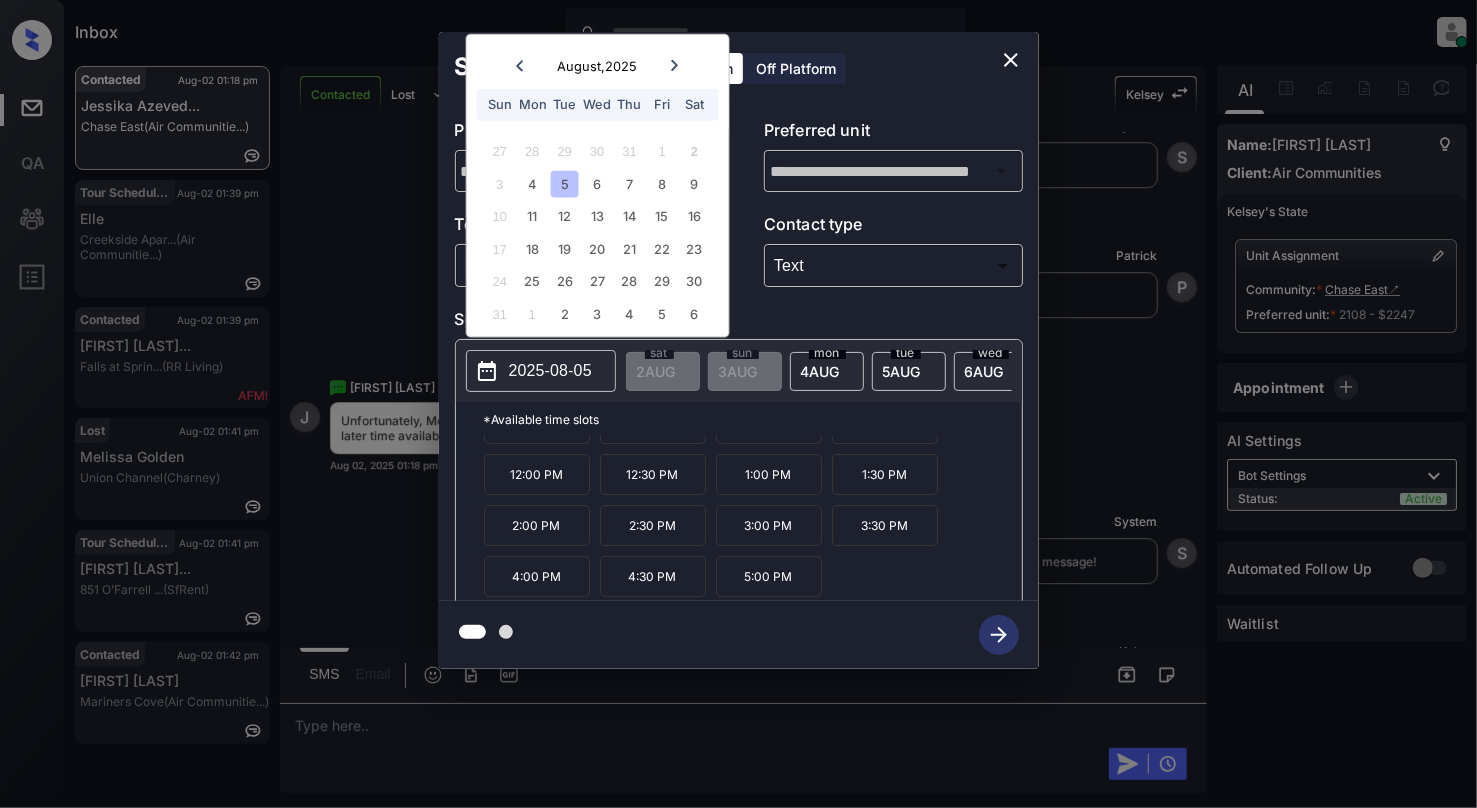 click 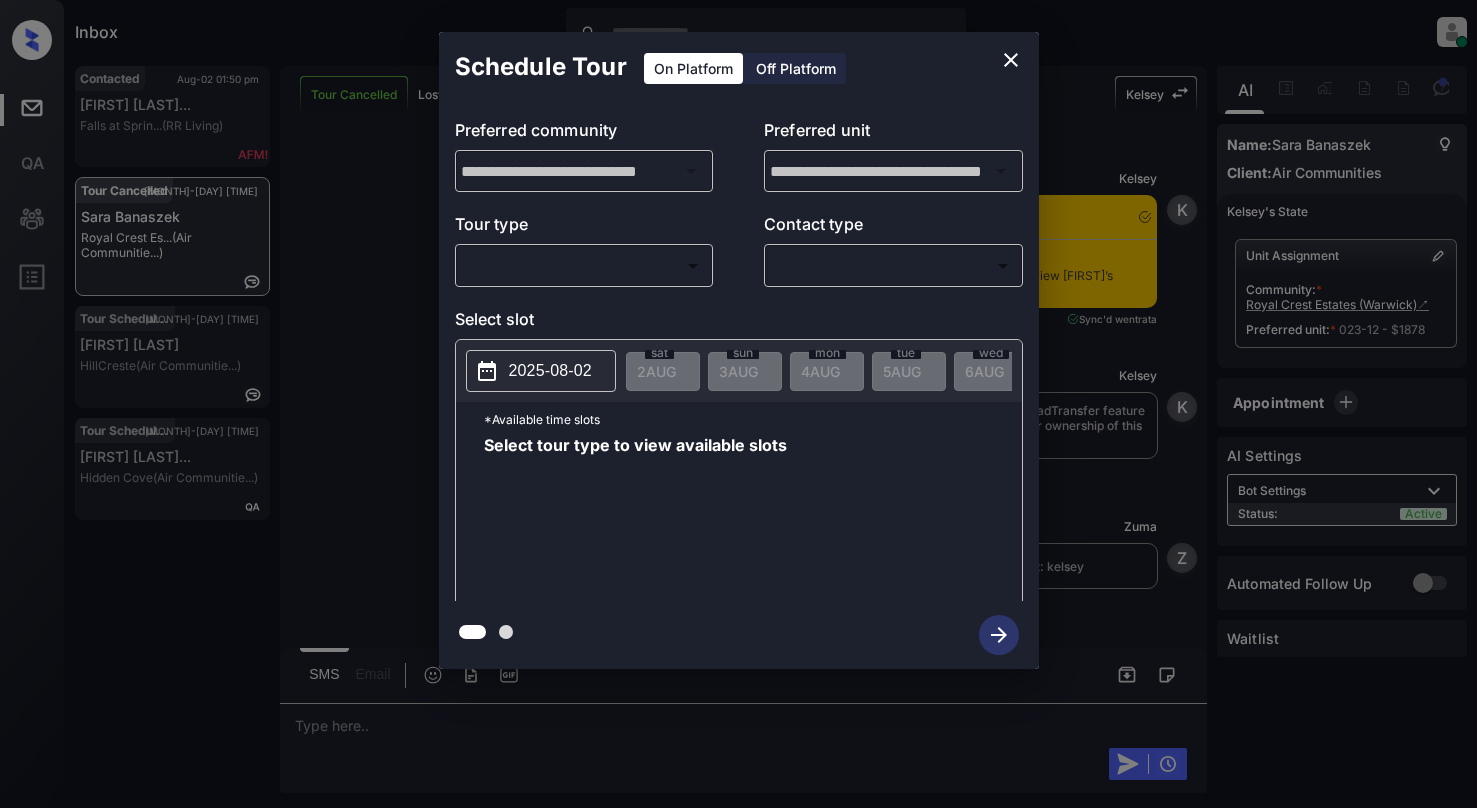 scroll, scrollTop: 0, scrollLeft: 0, axis: both 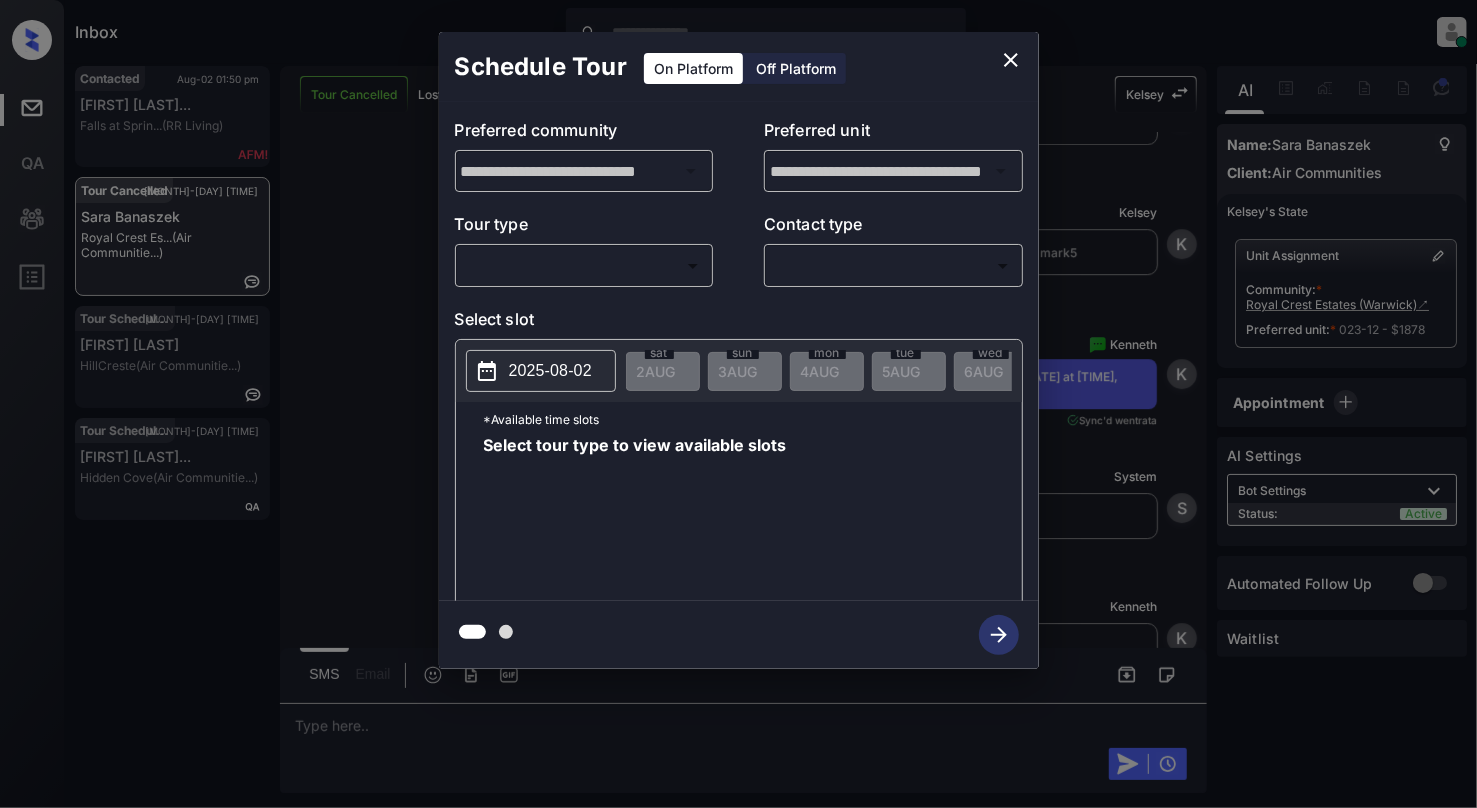 click on "Inbox Cynthia Montañez Online Set yourself   offline Set yourself   on break Profile Switch to  light  mode Sign out Contacted Aug-02 01:50 pm   Hasani William... Falls at Sprin...  (RR Living) Tour Cancelled Aug-02 01:52 pm   Sara Banaszek Royal Crest Es...  (Air Communitie...) Tour Scheduled Aug-02 01:52 pm   Alexa Kramer HillCreste  (Air Communitie...) Tour Scheduled Aug-02 01:53 pm   Laicalou Ladri... Hidden Cove  (Air Communitie...) Tour Cancelled Lost Lead Sentiment: Angry Upon sliding the acknowledgement:  Lead will move to lost stage. * ​ SMS and call option will be set to opt out. AFM will be turned off for the lead. Kelsey New Message Kelsey Notes Note: <a href="https://conversation.getzuma.com/688e4c021b6a810d1d3fbdc8">https://conversation.getzuma.com/688e4c021b6a810d1d3fbdc8</a> - Paste this link into your browser to view Kelsey’s conversation with the prospect Aug 02, 2025 10:33 am  Sync'd w  entrata K New Message Kelsey Aug 02, 2025 10:33 am K New Message Zuma Aug 02, 2025 10:33 am Z Agent" at bounding box center [738, 404] 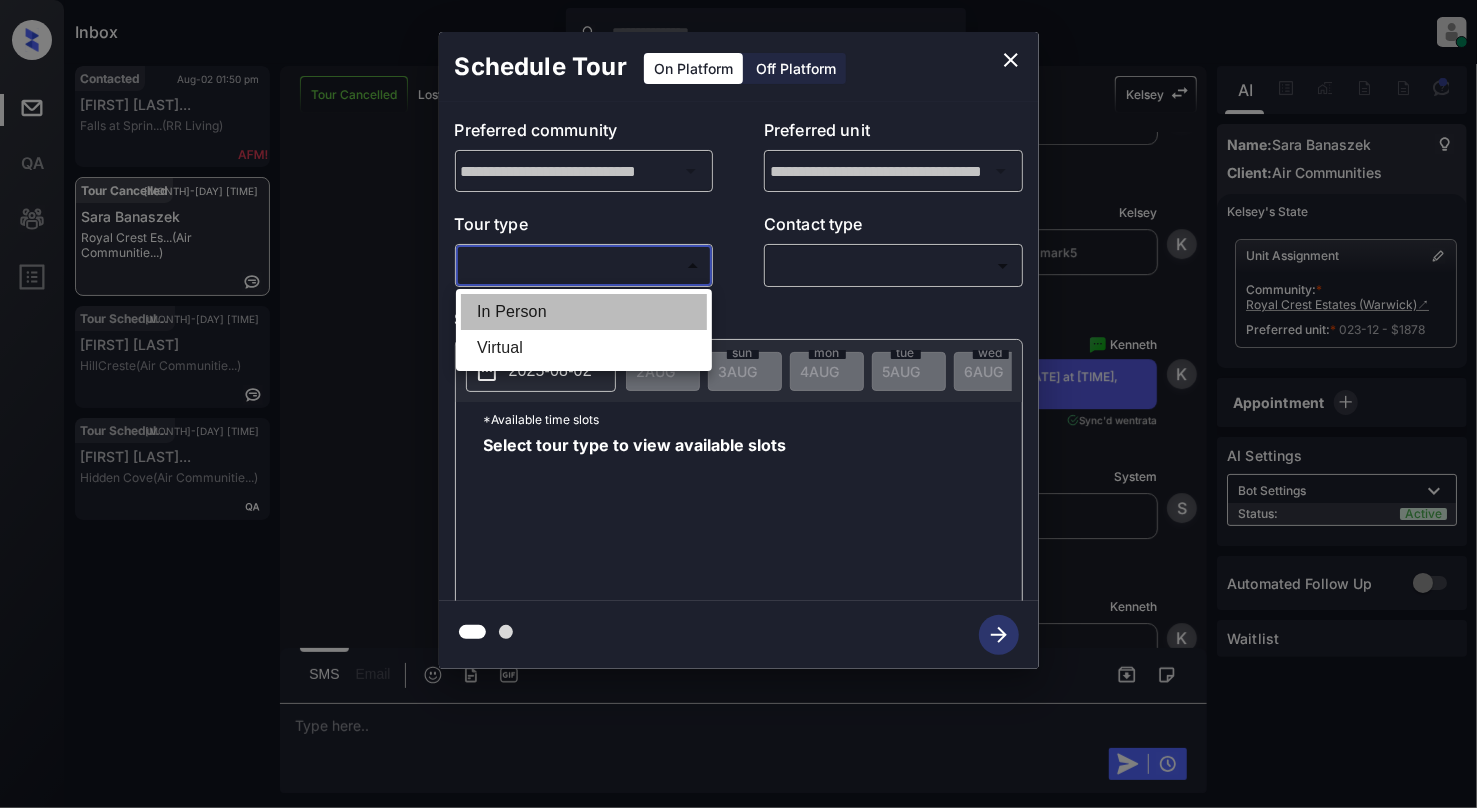 click on "In Person" at bounding box center (584, 312) 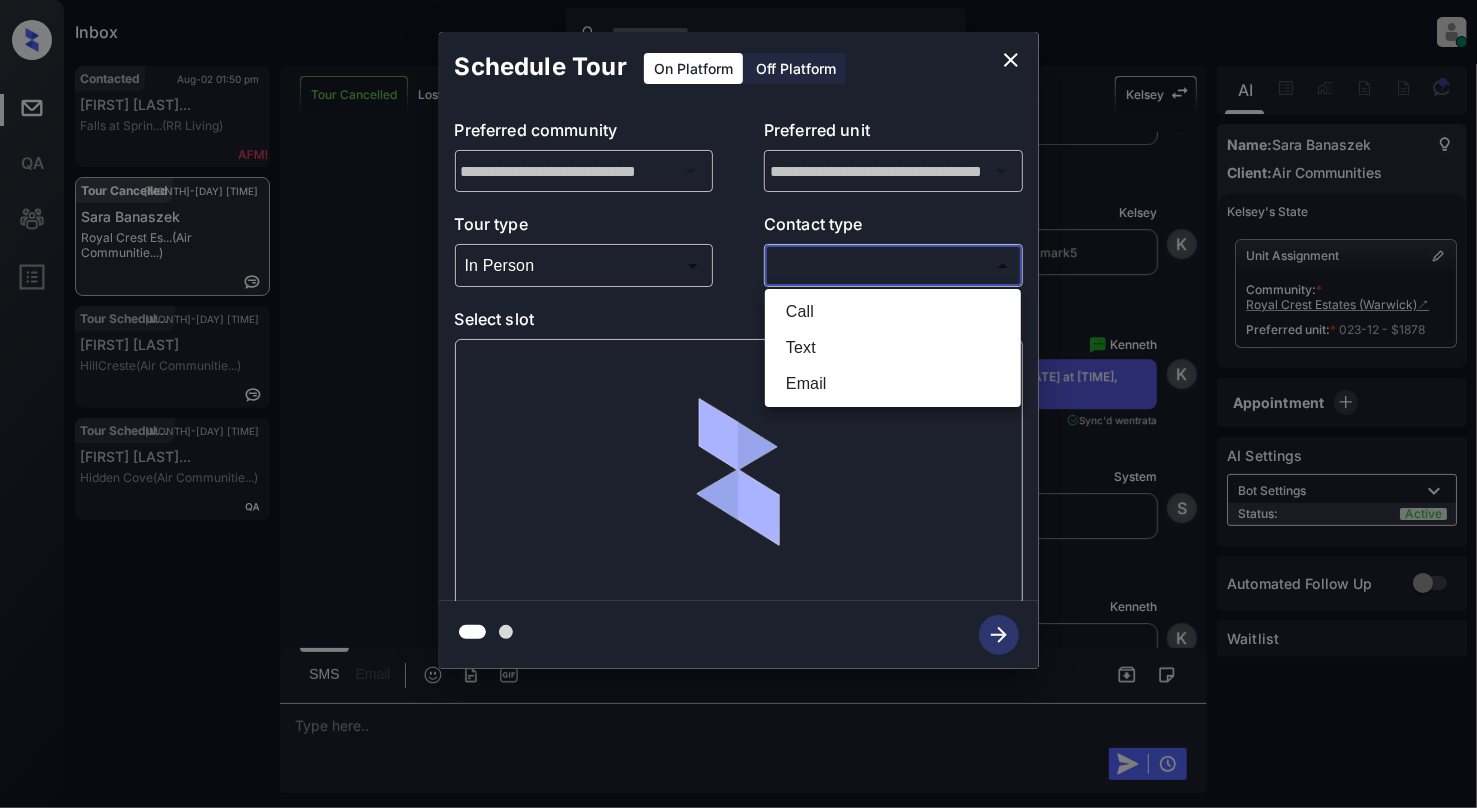 click on "Inbox Cynthia Montañez Online Set yourself   offline Set yourself   on break Profile Switch to  light  mode Sign out Contacted Aug-02 01:50 pm   Hasani William... Falls at Sprin...  (RR Living) Tour Cancelled Aug-02 01:52 pm   Sara Banaszek Royal Crest Es...  (Air Communitie...) Tour Scheduled Aug-02 01:52 pm   Alexa Kramer HillCreste  (Air Communitie...) Tour Scheduled Aug-02 01:53 pm   Laicalou Ladri... Hidden Cove  (Air Communitie...) Tour Cancelled Lost Lead Sentiment: Angry Upon sliding the acknowledgement:  Lead will move to lost stage. * ​ SMS and call option will be set to opt out. AFM will be turned off for the lead. Kelsey New Message Kelsey Notes Note: <a href="https://conversation.getzuma.com/688e4c021b6a810d1d3fbdc8">https://conversation.getzuma.com/688e4c021b6a810d1d3fbdc8</a> - Paste this link into your browser to view Kelsey’s conversation with the prospect Aug 02, 2025 10:33 am  Sync'd w  entrata K New Message Kelsey Aug 02, 2025 10:33 am K New Message Zuma Aug 02, 2025 10:33 am Z Agent" at bounding box center (738, 404) 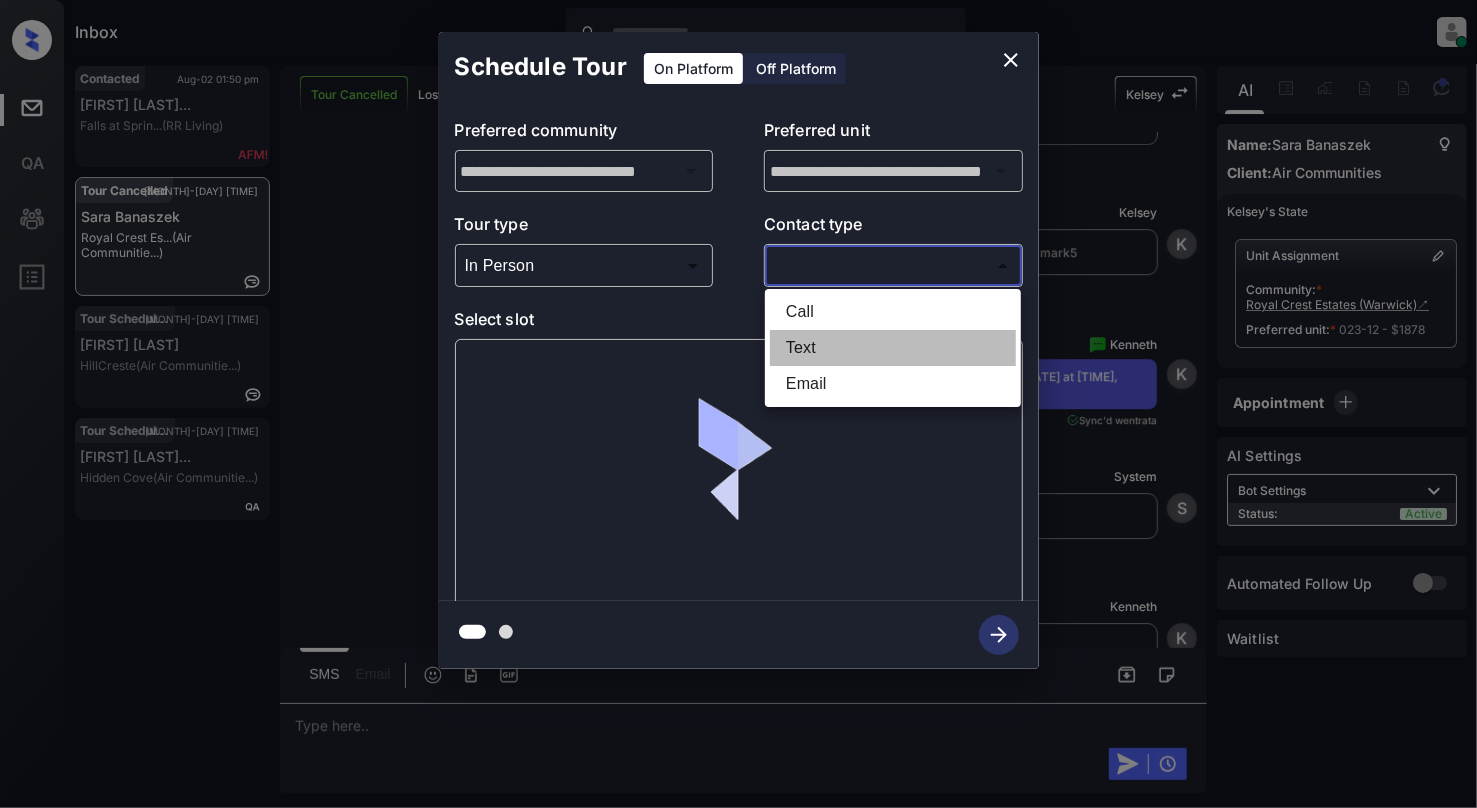 click on "Text" at bounding box center (893, 348) 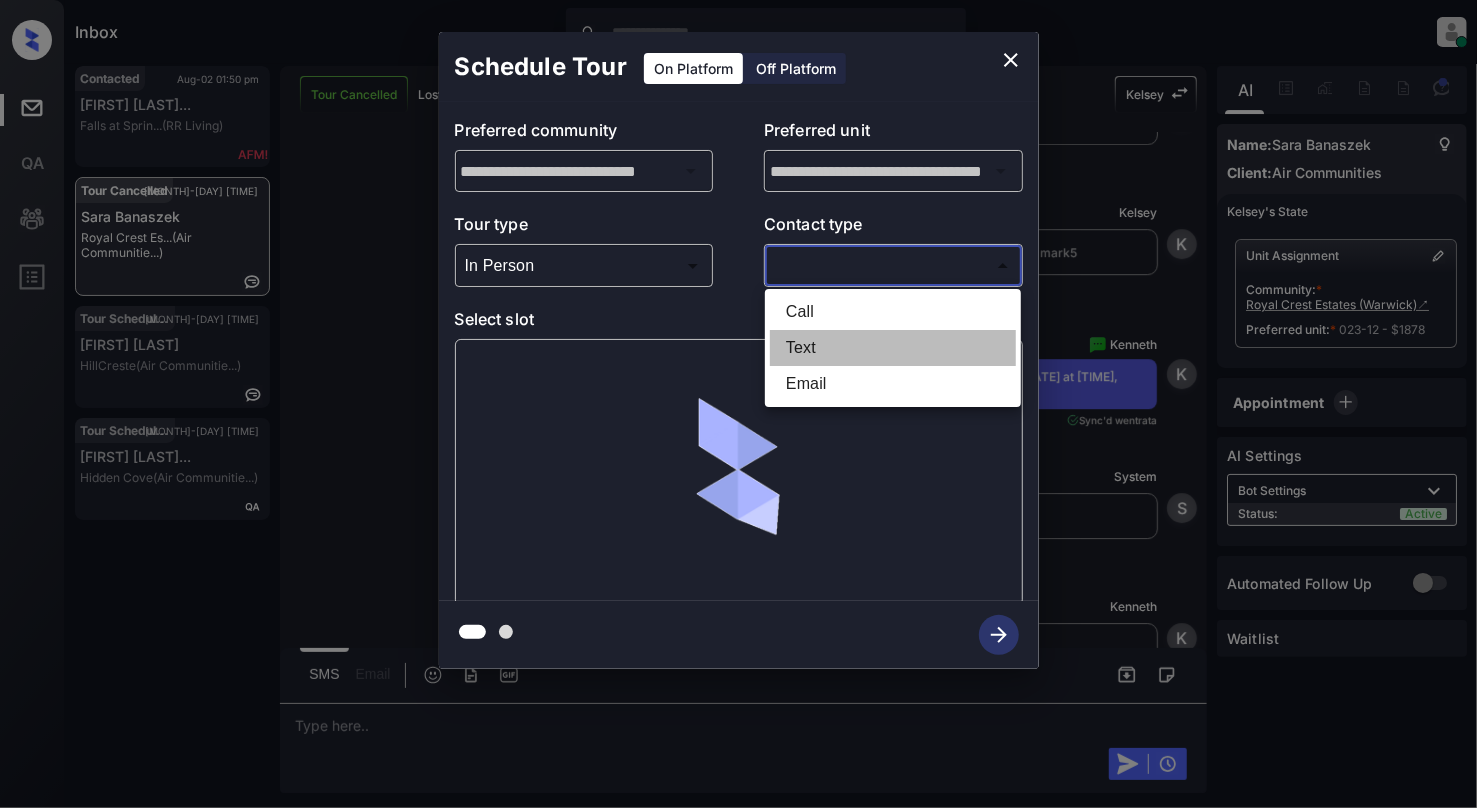 type on "****" 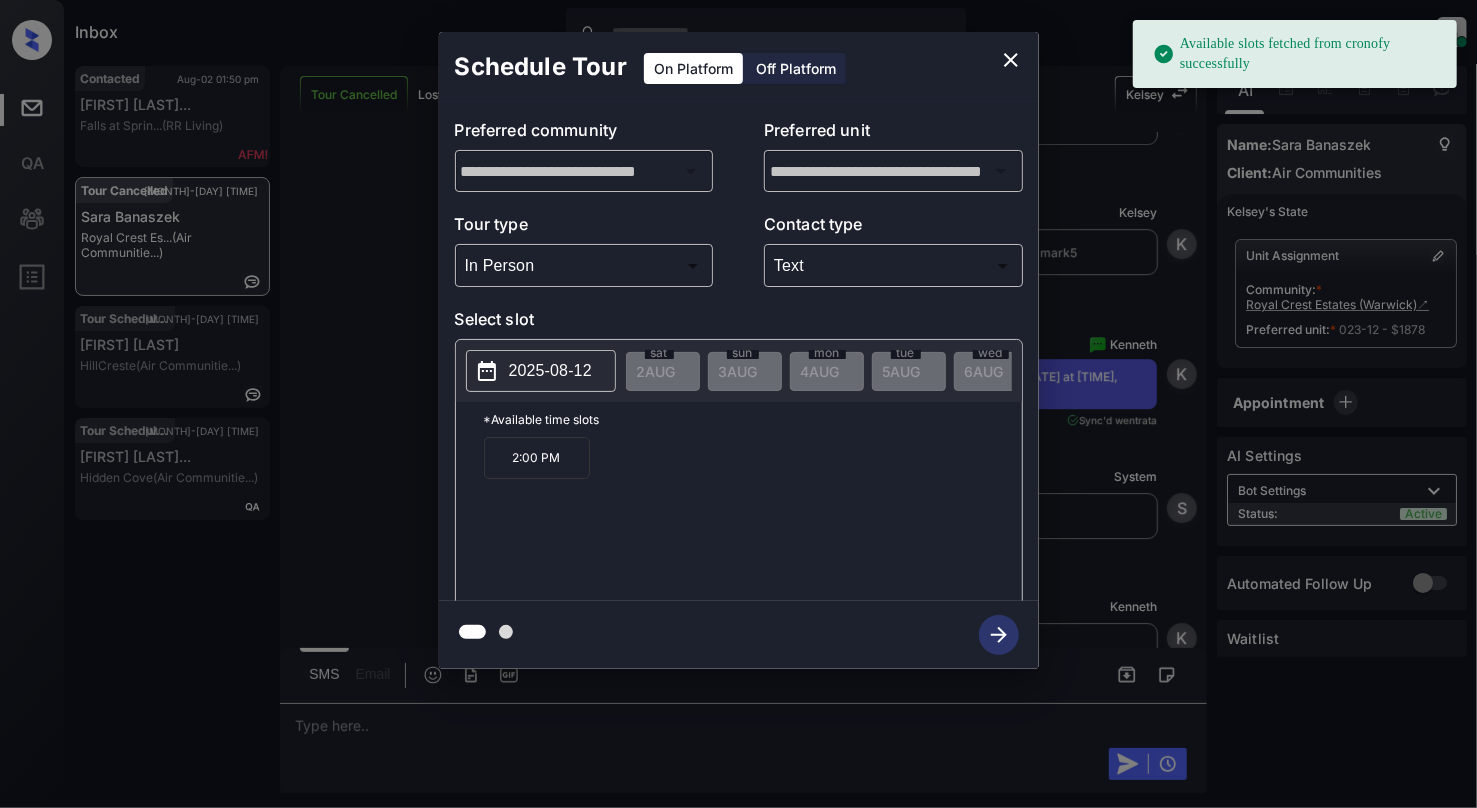 click on "2025-08-12" at bounding box center [550, 371] 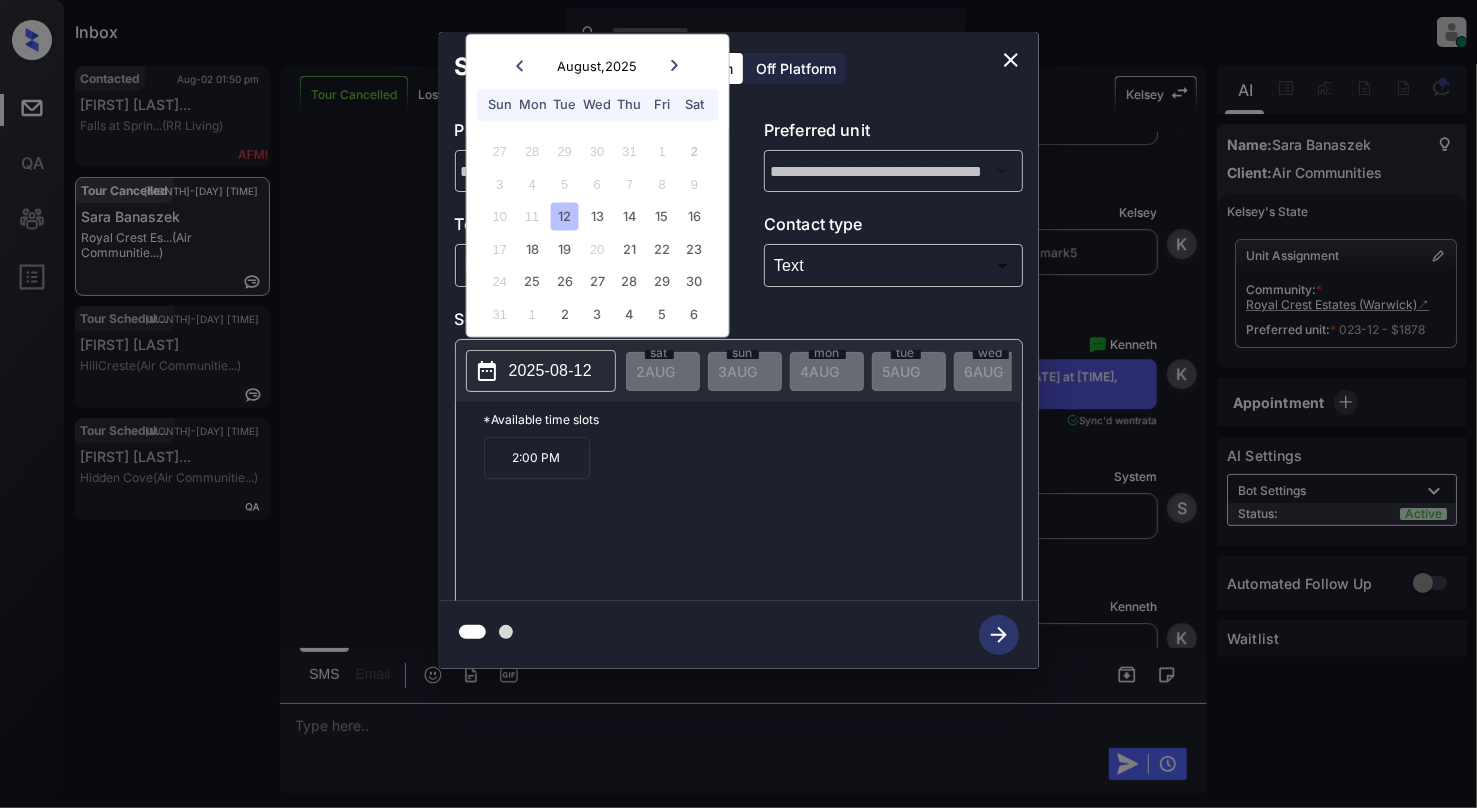 click at bounding box center (1011, 60) 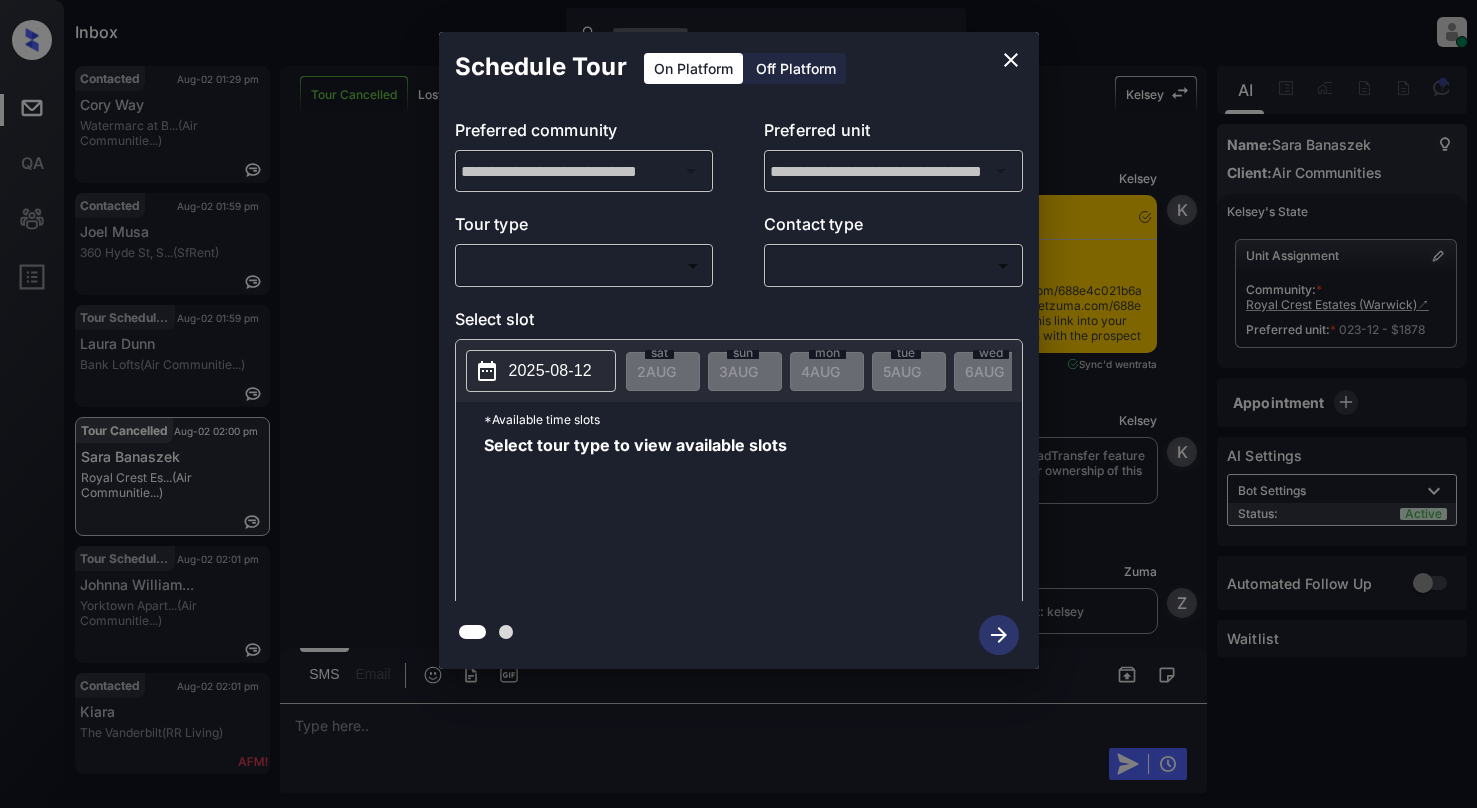 scroll, scrollTop: 0, scrollLeft: 0, axis: both 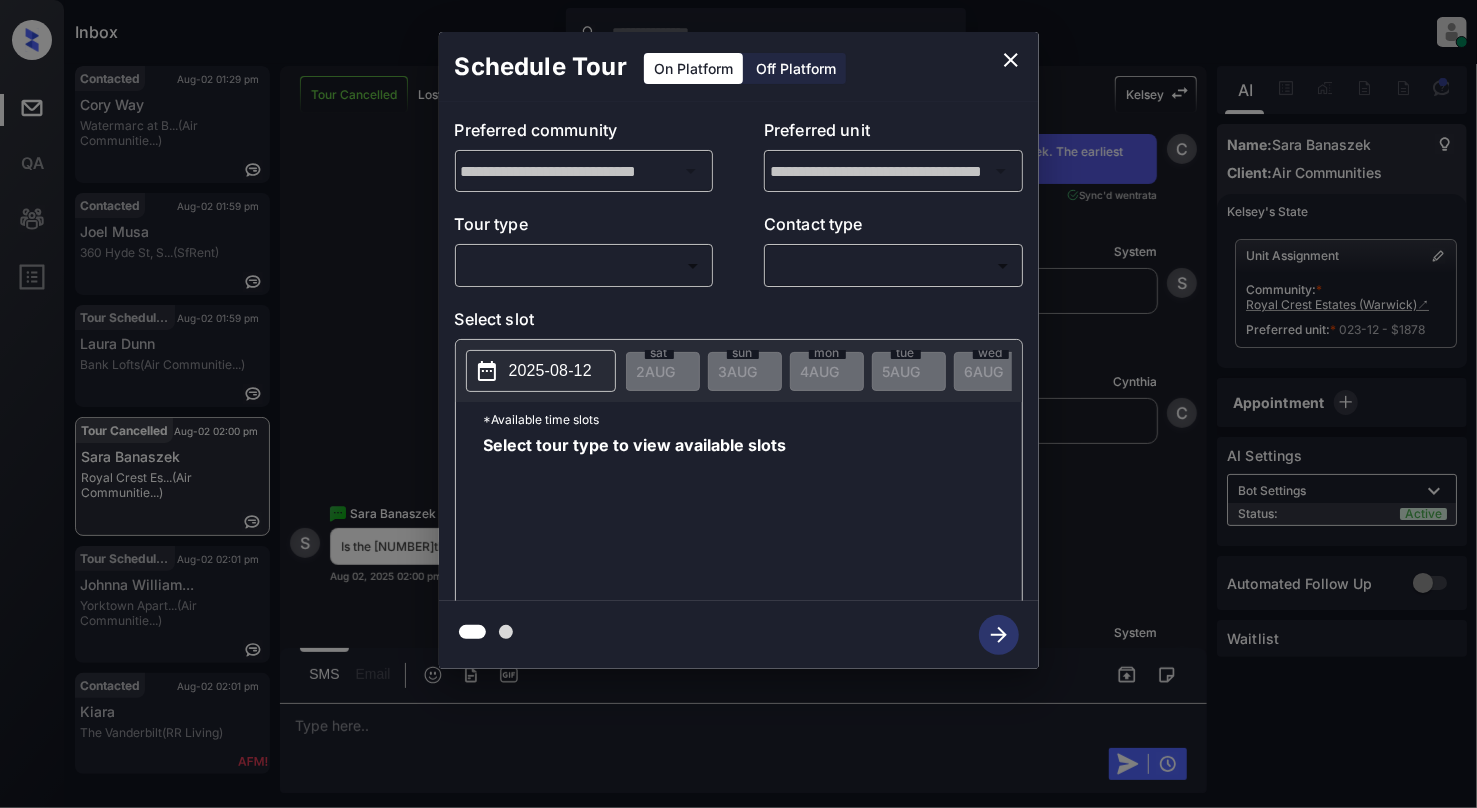 click on "​ ​" at bounding box center [584, 265] 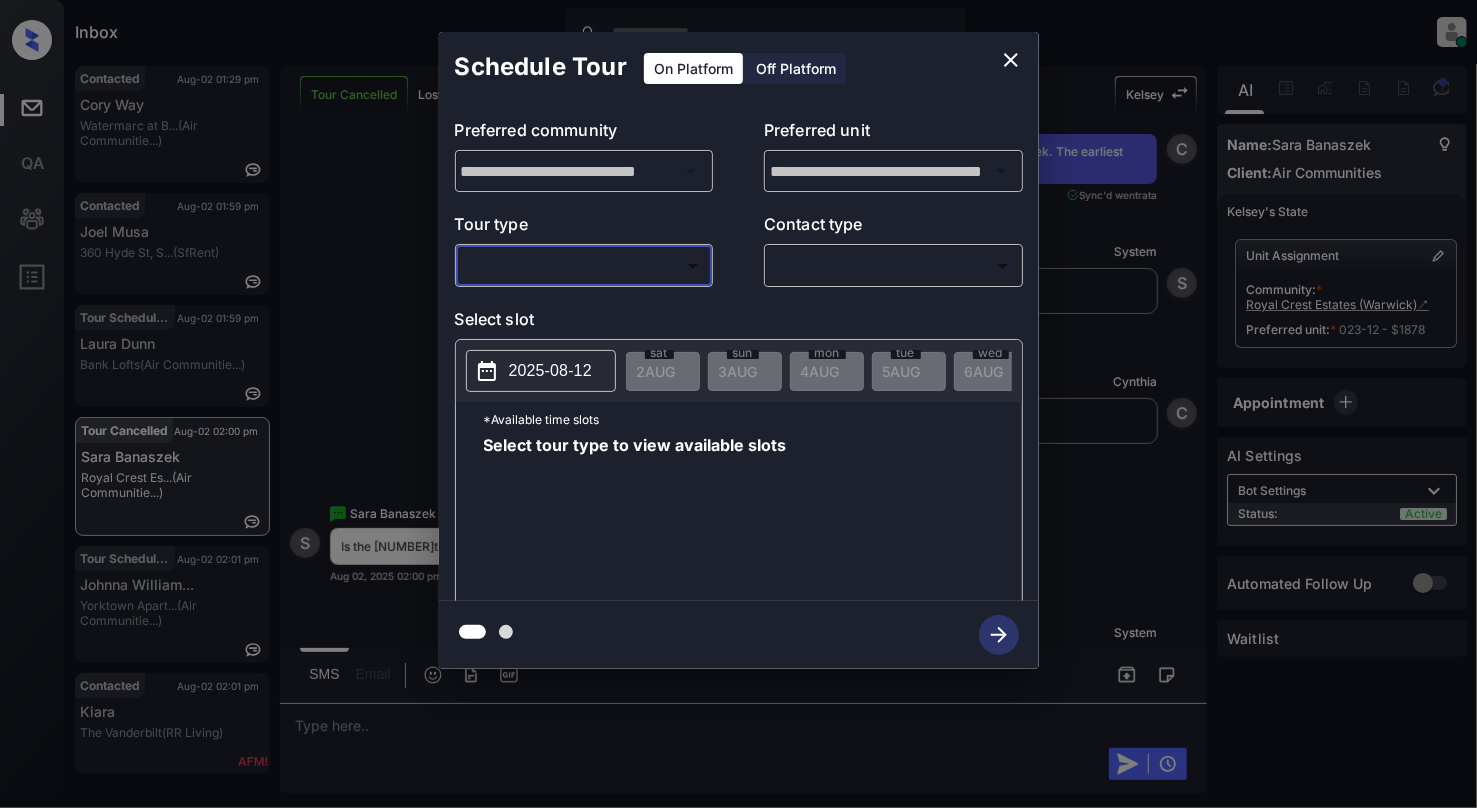click on "Inbox [FIRST] [LAST] Online Set yourself   offline Set yourself   on break Profile Switch to  light  mode Sign out Contacted [MONTH]-[NUMBER] [TIME]   [FIRST] [LAST] [ADDRESS]  (Air Communitie...) Contacted [MONTH]-[NUMBER] [TIME]   [FIRST] [LAST] [ADDRESS]  (SfRent) Tour Scheduled [MONTH]-[NUMBER] [TIME]   [FIRST] [LAST]  (Air Communitie...) Tour Cancelled [MONTH]-[NUMBER] [TIME]   [FIRST] [LAST]  (Air Communitie...) Tour Scheduled [MONTH]-[NUMBER] [TIME]   [FIRST] [LAST]...  (Air Communitie...) Contacted [MONTH]-[NUMBER] [TIME]   [FIRST] [LAST]  (RR Living) Tour Cancelled Lost Lead Sentiment: Angry Upon sliding the acknowledgement:  Lead will move to lost stage. * ​ SMS and call option will be set to opt out. AFM will be turned off for the lead. [FIRST] [LAST] New Message [FIRST] [LAST] Notes Note:  - Paste this link into your browser to view [FIRST]’s conversation with the prospect K" at bounding box center [738, 404] 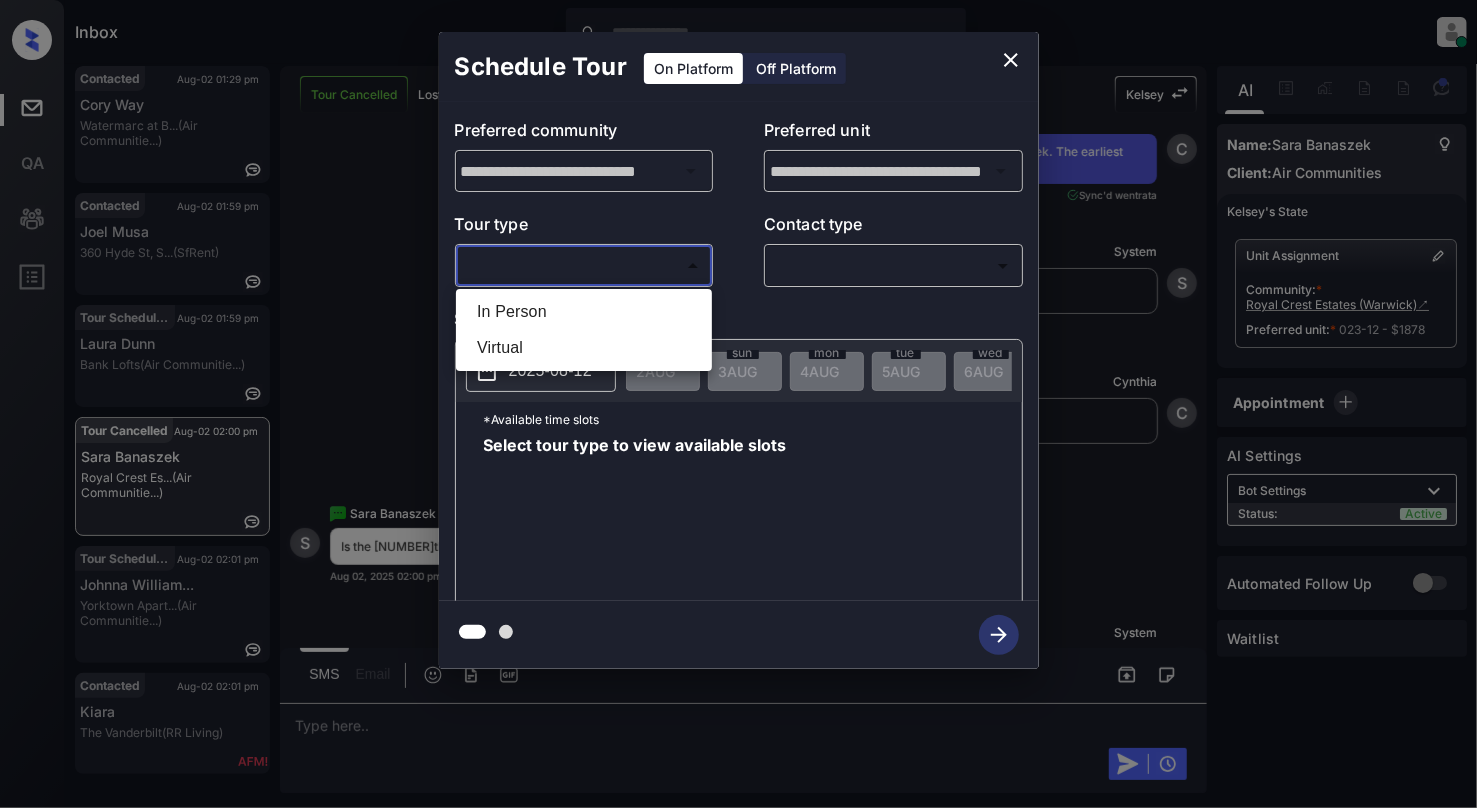 click on "In Person" at bounding box center [584, 312] 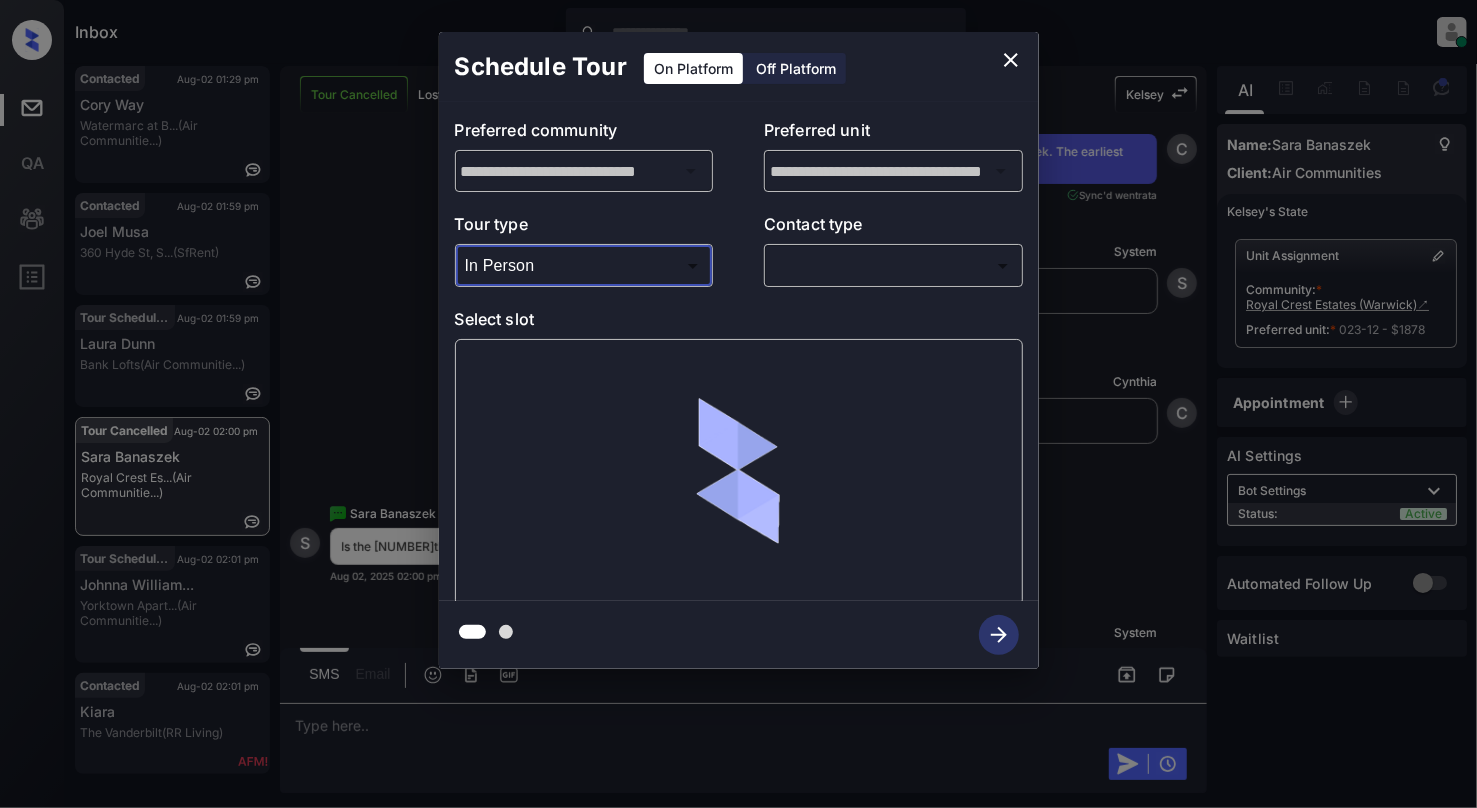 click on "Inbox [FIRST] [LAST] Online Set yourself   offline Set yourself   on break Profile Switch to  light  mode Sign out Contacted [MONTH]-[NUMBER] [TIME]   [FIRST] [LAST] [ADDRESS]  (Air Communitie...) Contacted [MONTH]-[NUMBER] [TIME]   [FIRST] [LAST] [ADDRESS]  (SfRent) Tour Scheduled [MONTH]-[NUMBER] [TIME]   [FIRST] [LAST]  (Air Communitie...) Tour Cancelled [MONTH]-[NUMBER] [TIME]   [FIRST] [LAST]  (Air Communitie...) Tour Scheduled [MONTH]-[NUMBER] [TIME]   [FIRST] [LAST]...  (Air Communitie...) Contacted [MONTH]-[NUMBER] [TIME]   [FIRST] [LAST]  (RR Living) Tour Cancelled Lost Lead Sentiment: Angry Upon sliding the acknowledgement:  Lead will move to lost stage. * ​ SMS and call option will be set to opt out. AFM will be turned off for the lead. [FIRST] [LAST] New Message [FIRST] [LAST] Notes Note:  - Paste this link into your browser to view [FIRST]’s conversation with the prospect K" at bounding box center (738, 404) 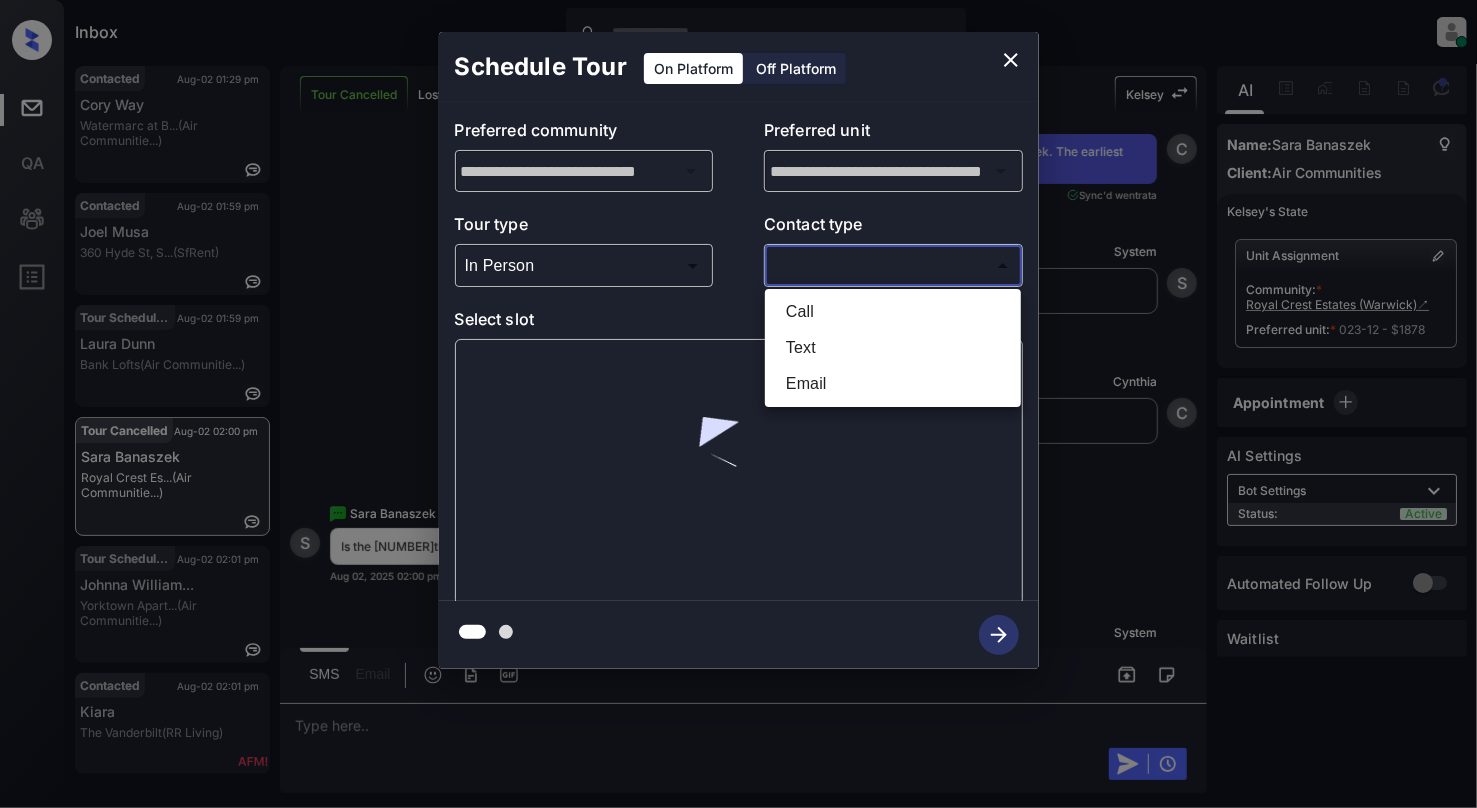 click on "Text" at bounding box center [893, 348] 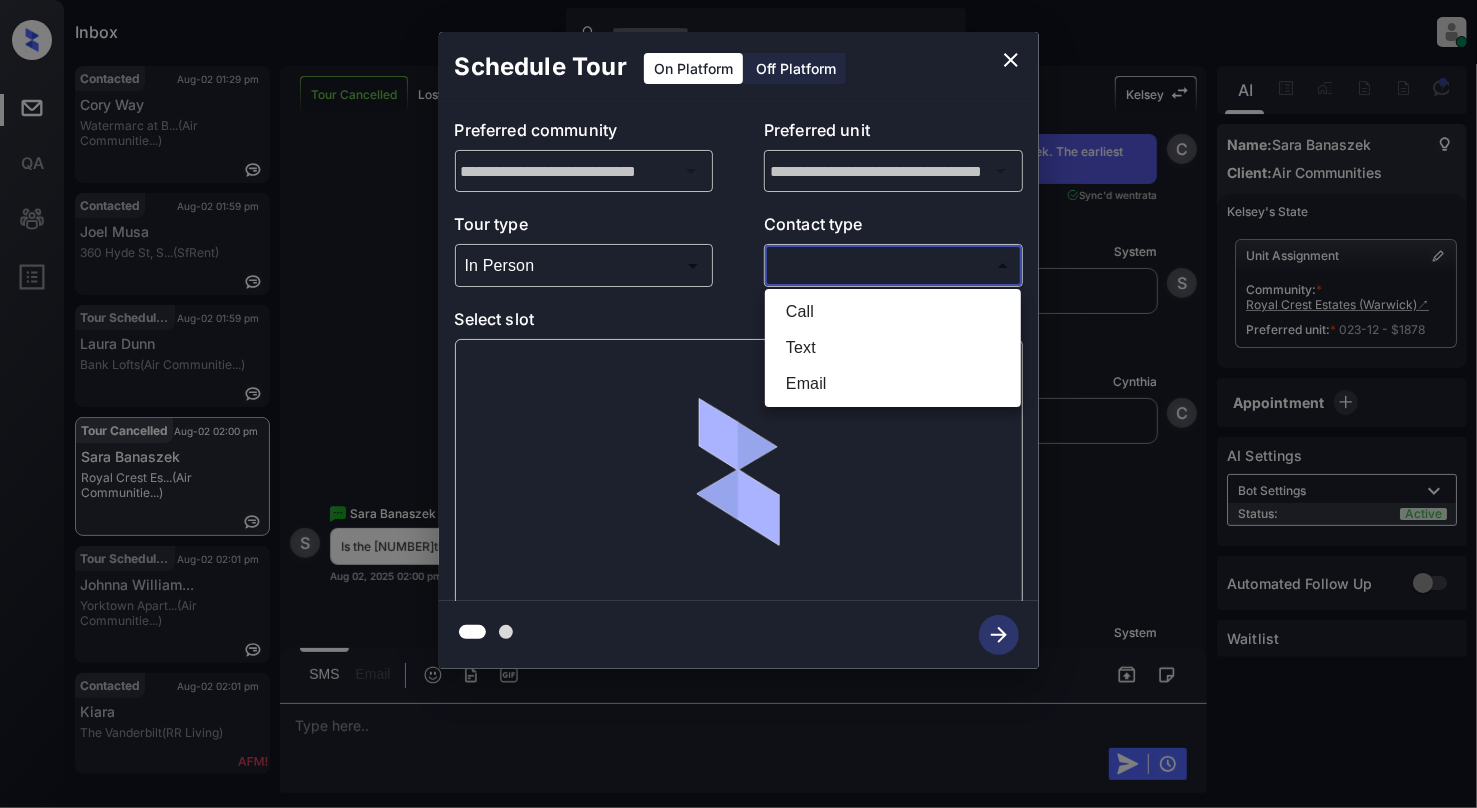 type on "****" 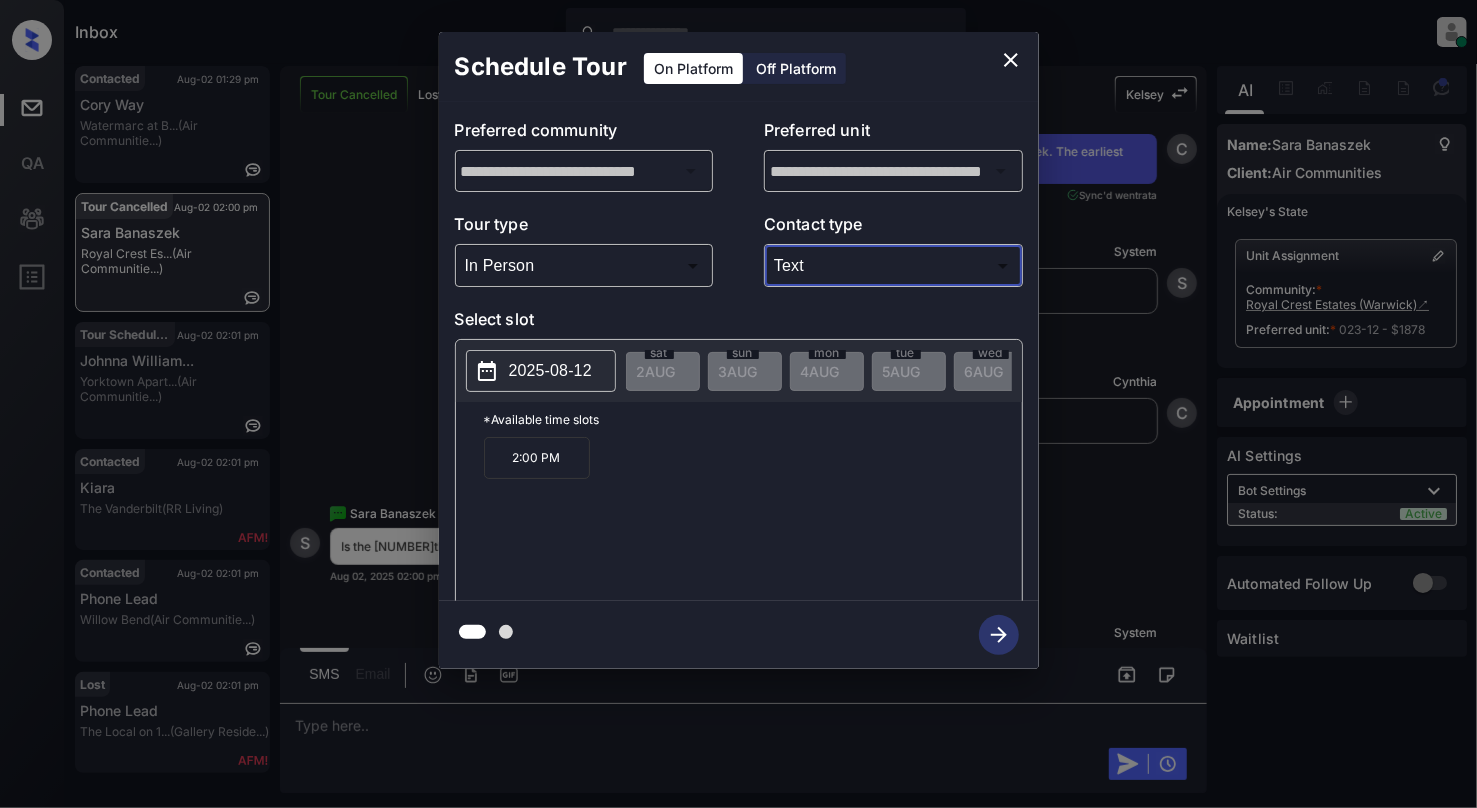 click 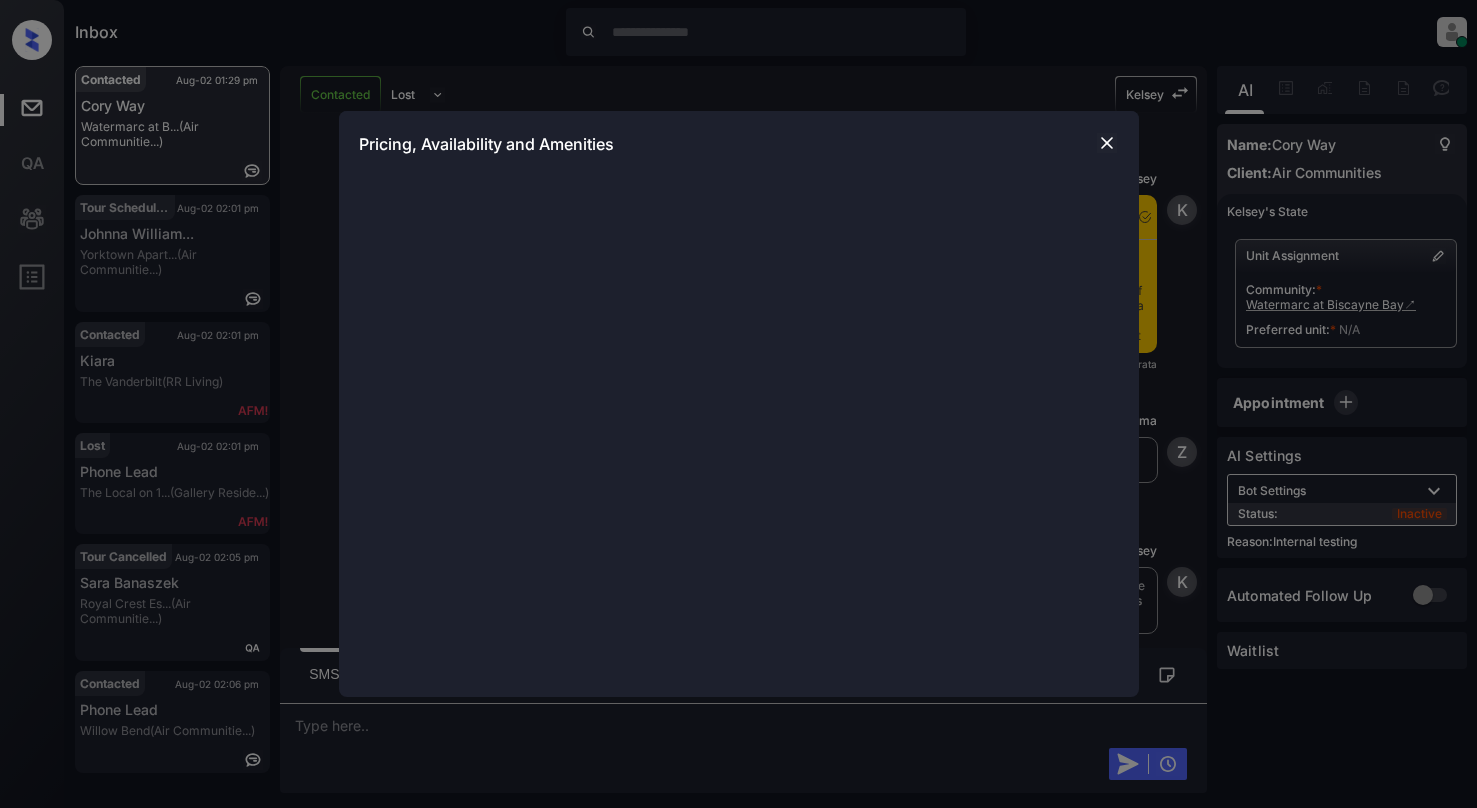 scroll, scrollTop: 0, scrollLeft: 0, axis: both 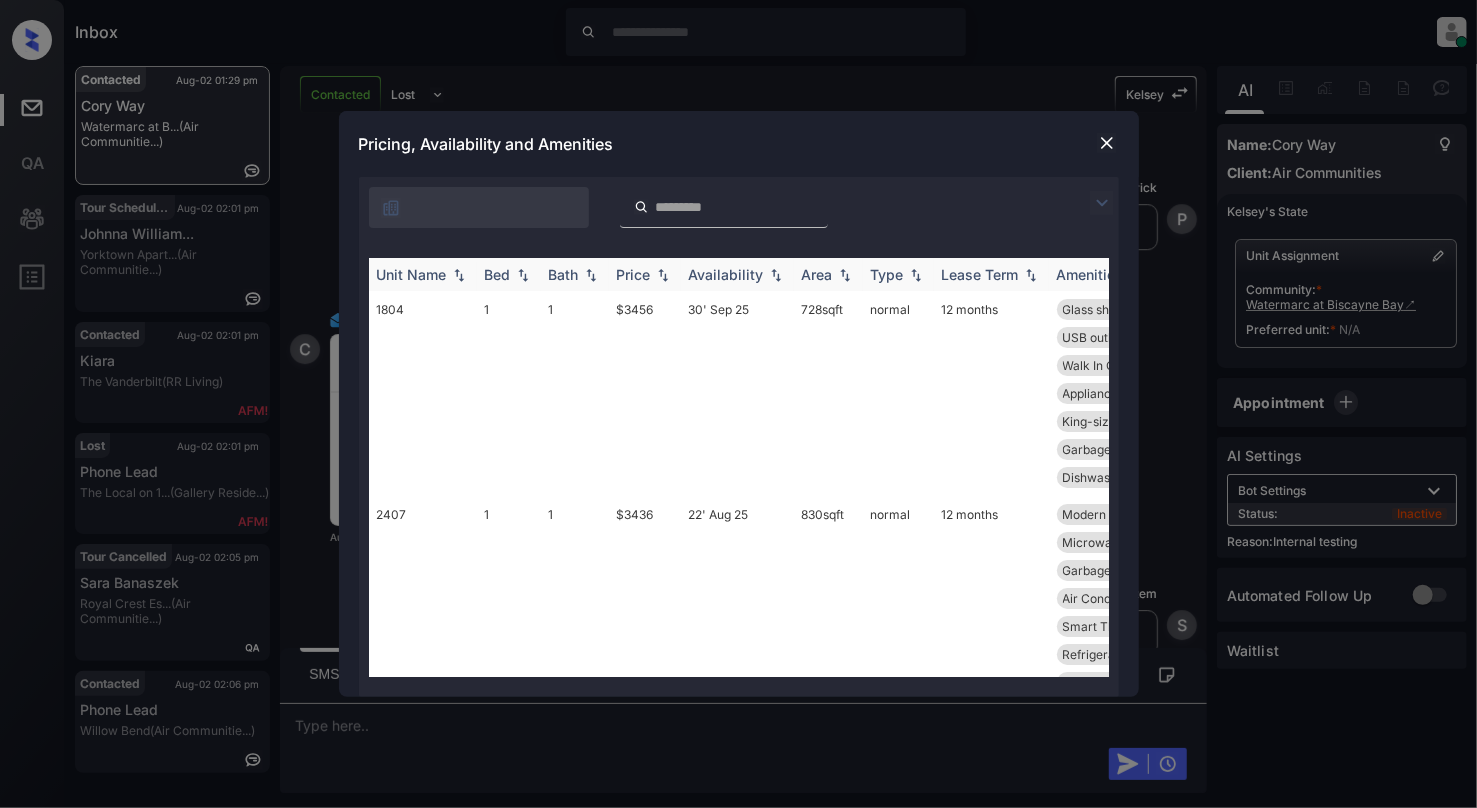 click on "Bed" at bounding box center [509, 274] 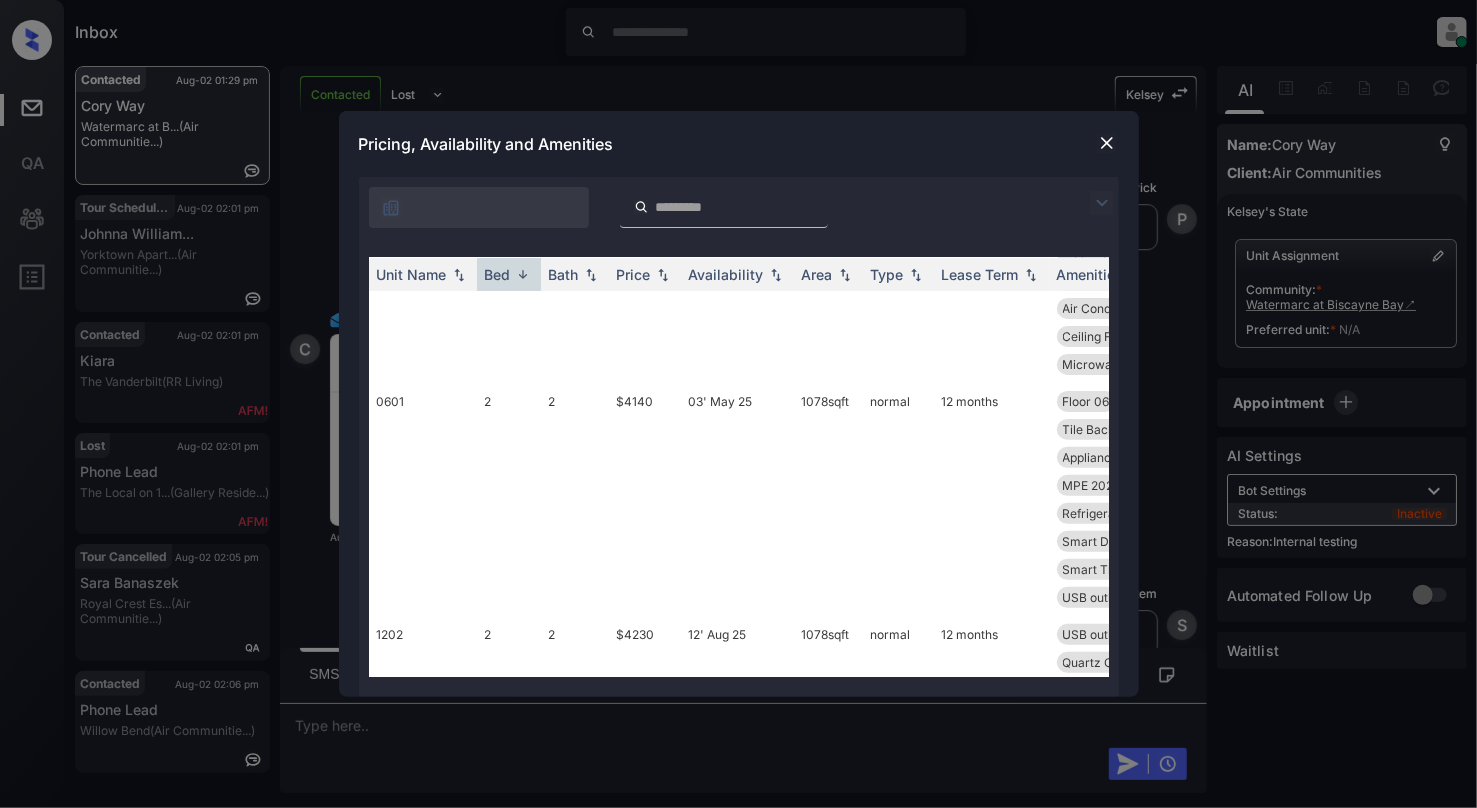 scroll, scrollTop: 400, scrollLeft: 0, axis: vertical 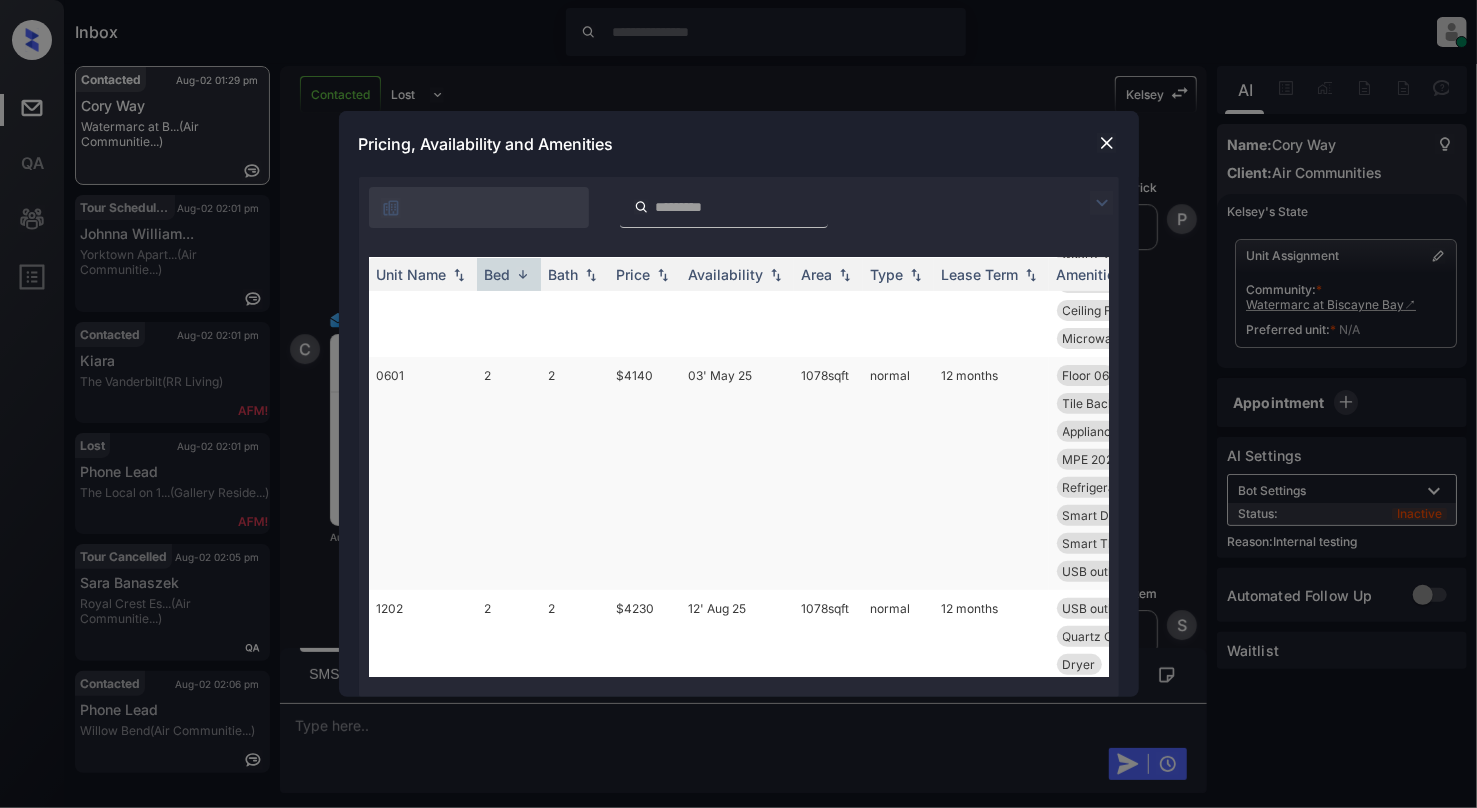 click on "0601" at bounding box center [423, 473] 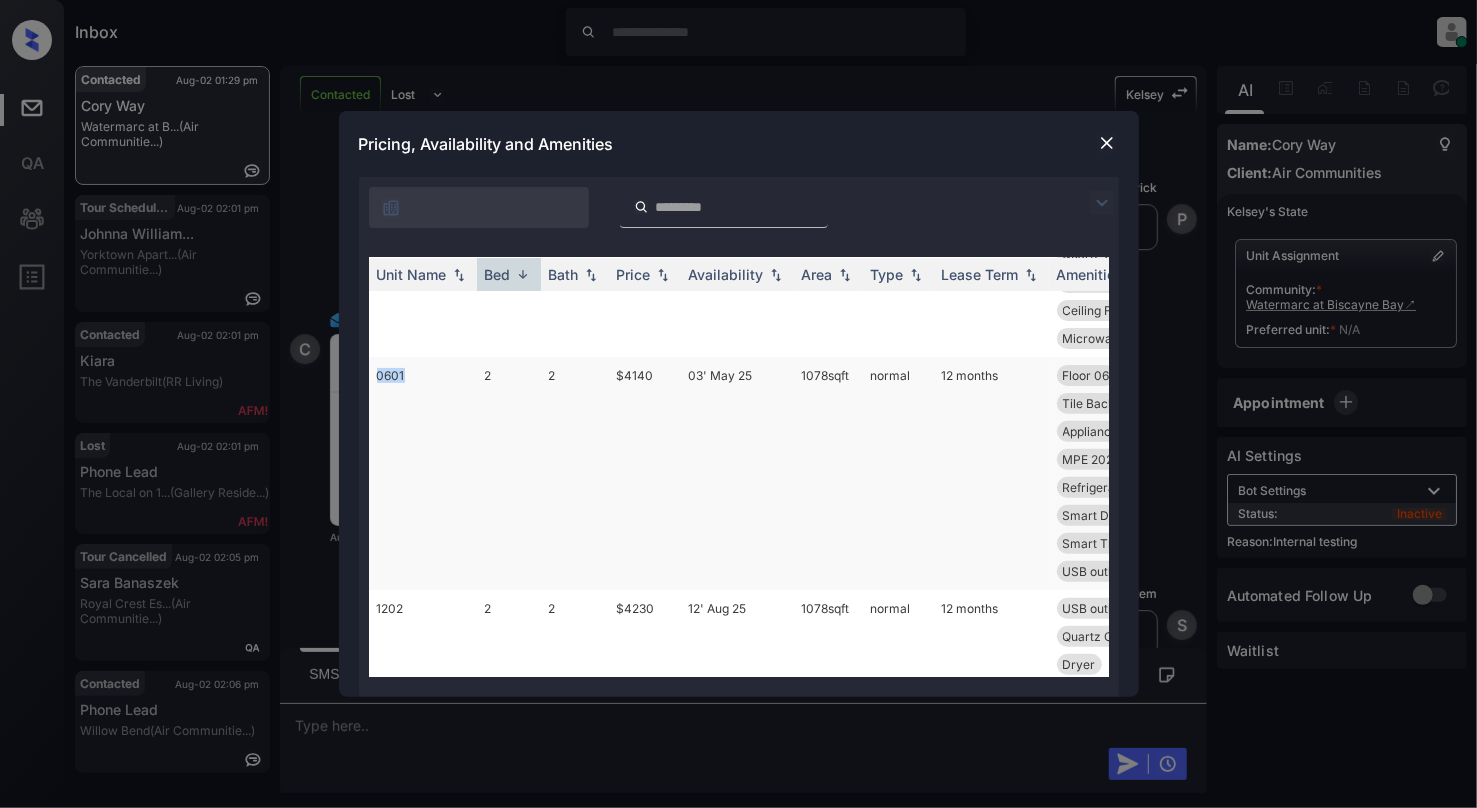 click on "0601" at bounding box center (423, 473) 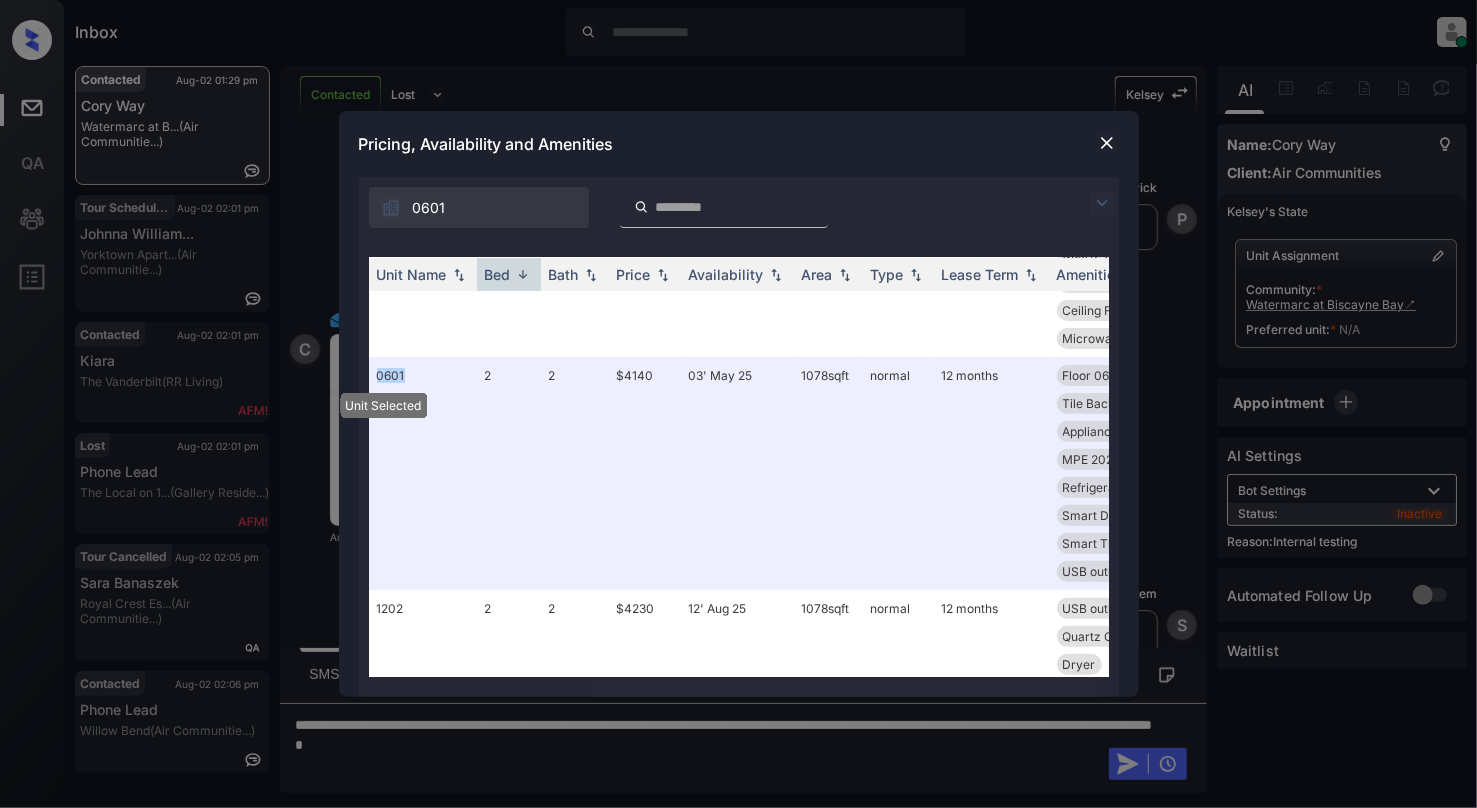 click at bounding box center (1107, 143) 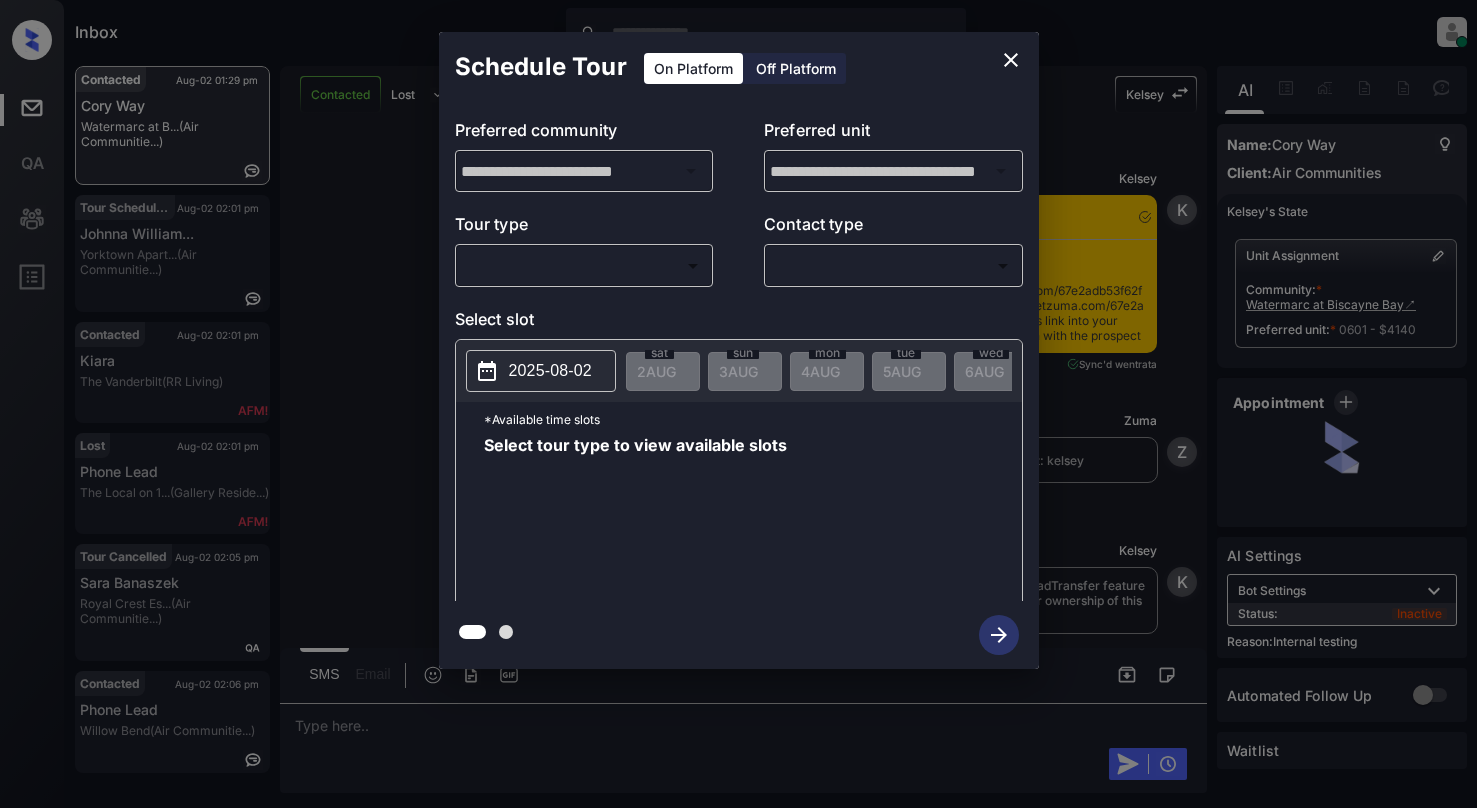 scroll, scrollTop: 0, scrollLeft: 0, axis: both 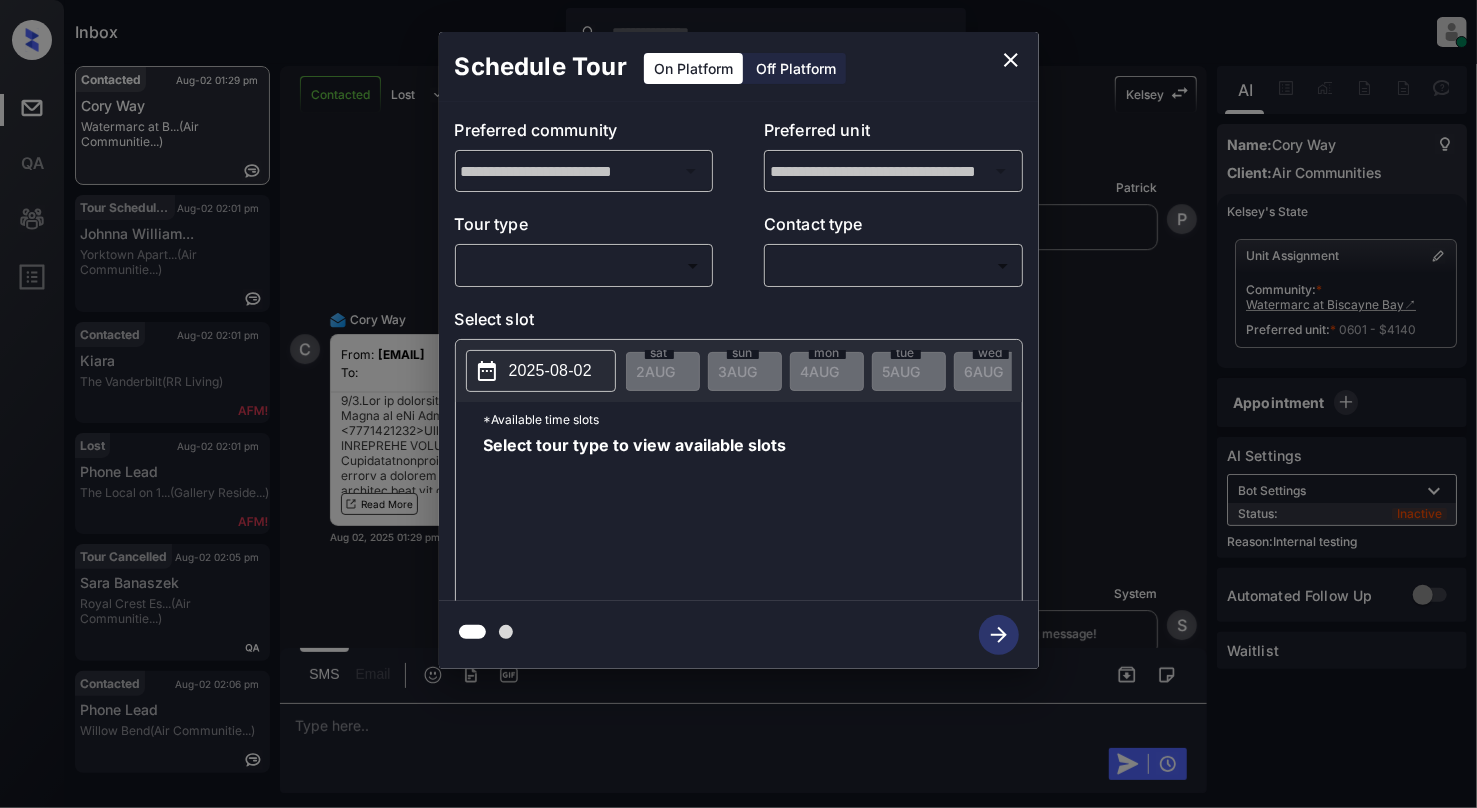 click on "Inbox Cynthia Montañez Online Set yourself   offline Set yourself   on break Profile Switch to  light  mode Sign out Contacted Aug-02 01:29 pm   Cory Way Watermarc at B...  (Air Communitie...) Tour Scheduled Aug-02 02:01 pm   Johnna William... Yorktown Apart...  (Air Communitie...) Contacted Aug-02 02:01 pm   Kiara The Vanderbilt  (RR Living) Lost Aug-02 02:01 pm   Phone Lead The Local on 1...  (Gallery Reside...) Tour Cancelled Aug-02 02:05 pm   Sara Banaszek Royal Crest Es...  (Air Communitie...) Contacted Aug-02 02:06 pm   Phone Lead Willow Bend  (Air Communitie...) Contacted Lost Lead Sentiment: Angry Upon sliding the acknowledgement:  Lead will move to lost stage. * ​ SMS and call option will be set to opt out. AFM will be turned off for the lead. Kelsey New Message Kelsey Notes Note: <a href="https://conversation.getzuma.com/67e2adb53f62fd02cf35eaaa">https://conversation.getzuma.com/67e2adb53f62fd02cf35eaaa</a> - Paste this link into your browser to view Kelsey’s conversation with the prospect K Z" at bounding box center (738, 404) 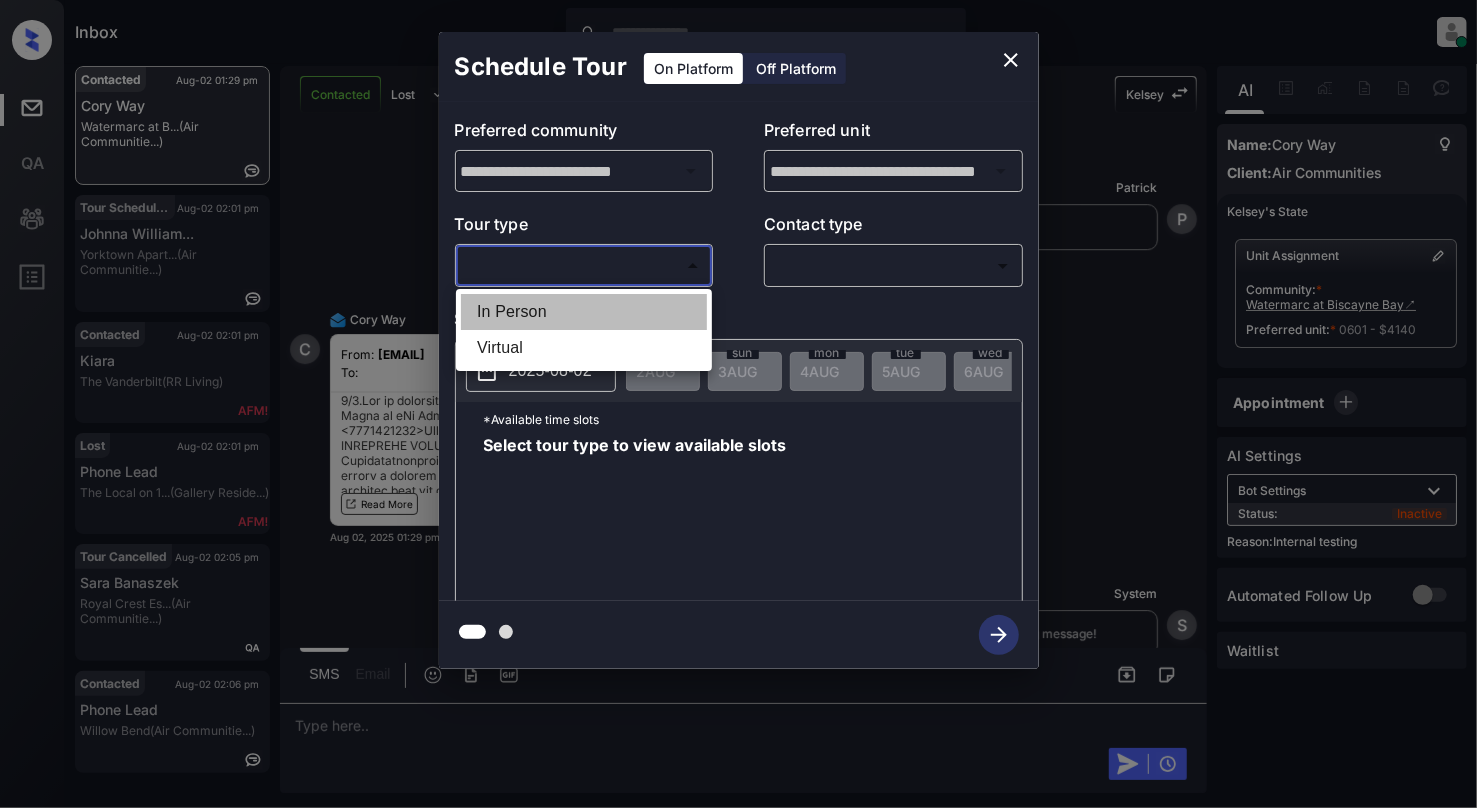 click on "In Person" at bounding box center (584, 312) 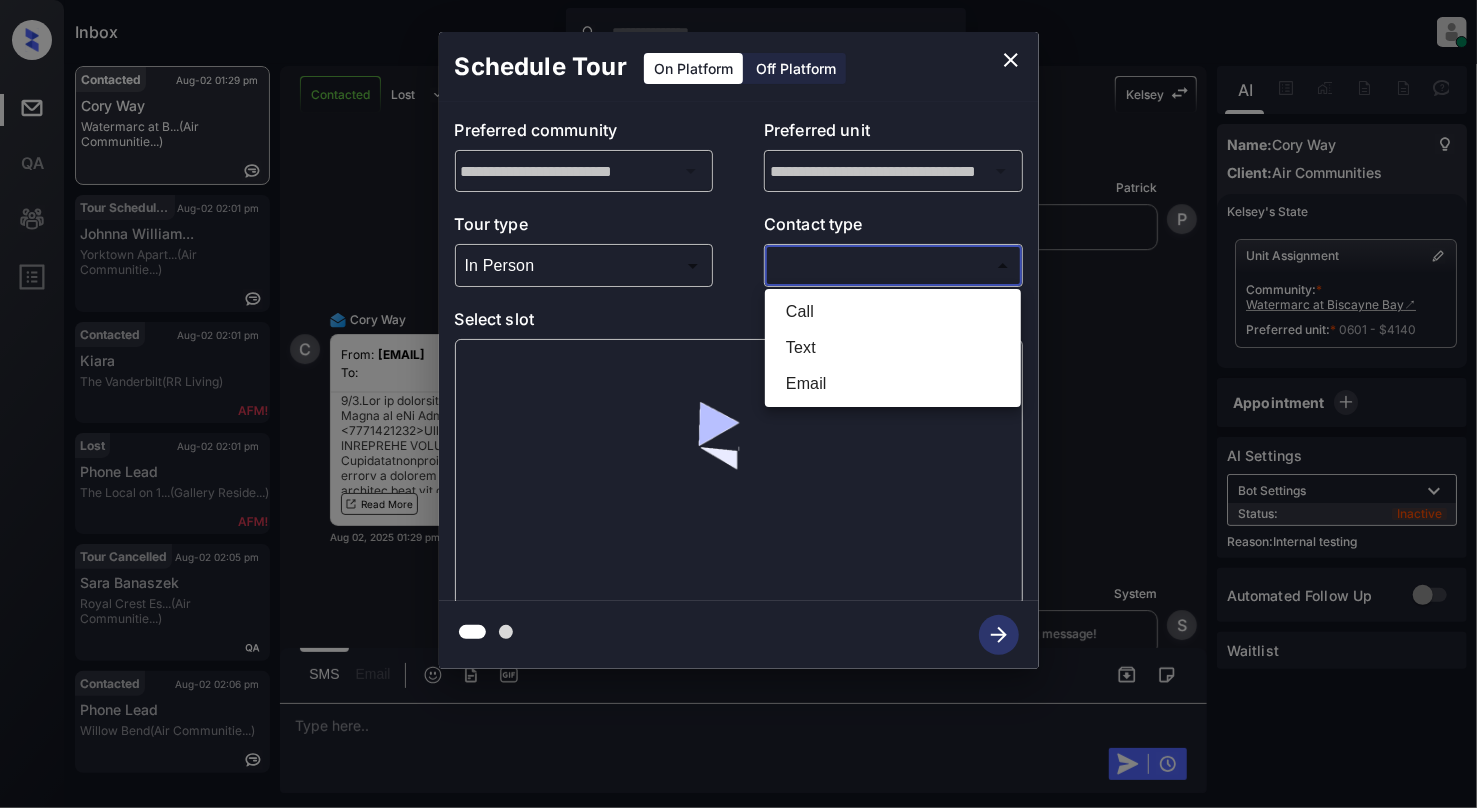 click on "Inbox Cynthia Montañez Online Set yourself   offline Set yourself   on break Profile Switch to  light  mode Sign out Contacted Aug-02 01:29 pm   Cory Way Watermarc at B...  (Air Communitie...) Tour Scheduled Aug-02 02:01 pm   Johnna William... Yorktown Apart...  (Air Communitie...) Contacted Aug-02 02:01 pm   Kiara The Vanderbilt  (RR Living) Lost Aug-02 02:01 pm   Phone Lead The Local on 1...  (Gallery Reside...) Tour Cancelled Aug-02 02:05 pm   Sara Banaszek Royal Crest Es...  (Air Communitie...) Contacted Aug-02 02:06 pm   Phone Lead Willow Bend  (Air Communitie...) Contacted Lost Lead Sentiment: Angry Upon sliding the acknowledgement:  Lead will move to lost stage. * ​ SMS and call option will be set to opt out. AFM will be turned off for the lead. Kelsey New Message Kelsey Notes Note: <a href="https://conversation.getzuma.com/67e2adb53f62fd02cf35eaaa">https://conversation.getzuma.com/67e2adb53f62fd02cf35eaaa</a> - Paste this link into your browser to view Kelsey’s conversation with the prospect K Z" at bounding box center [738, 404] 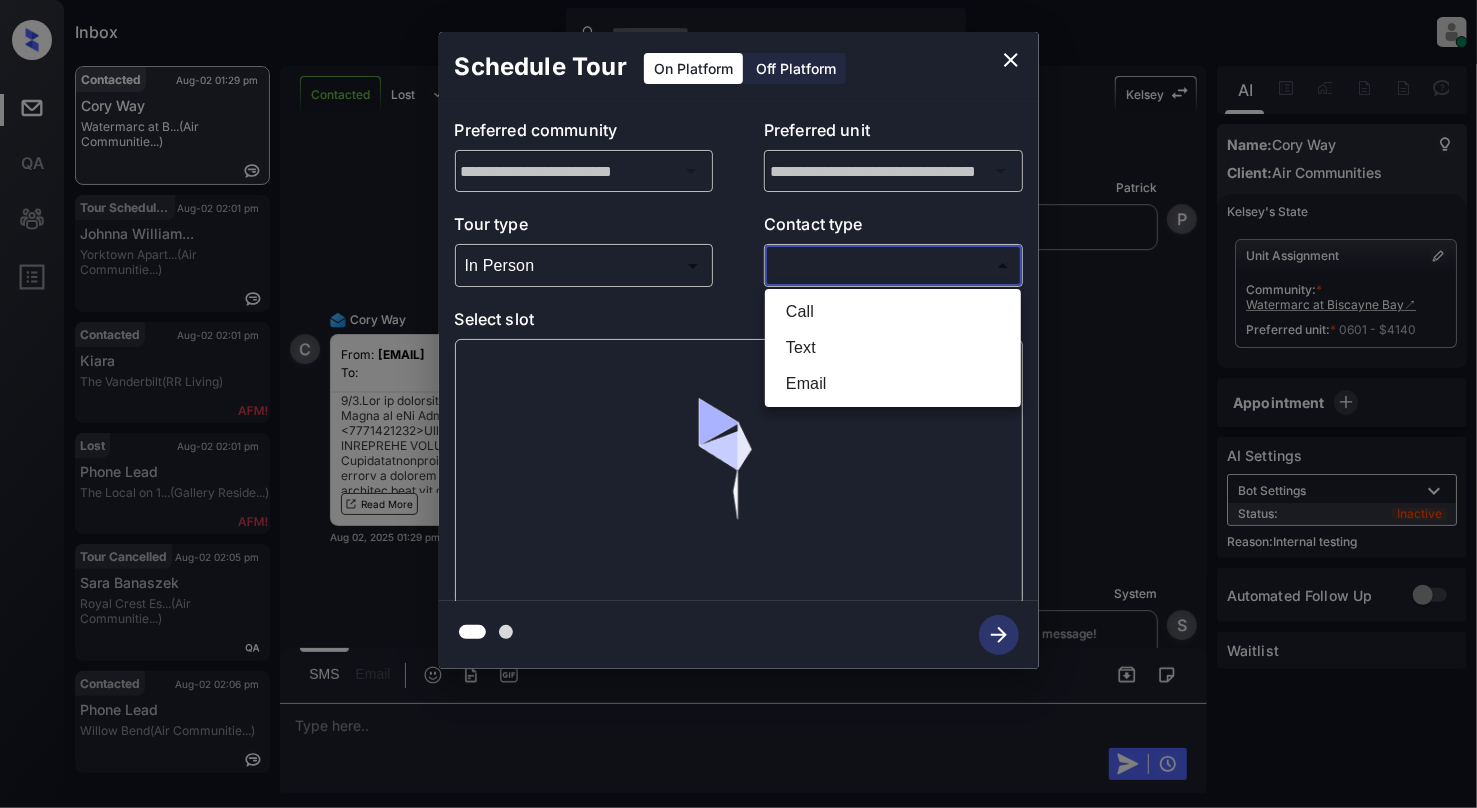 click on "Text" at bounding box center [893, 348] 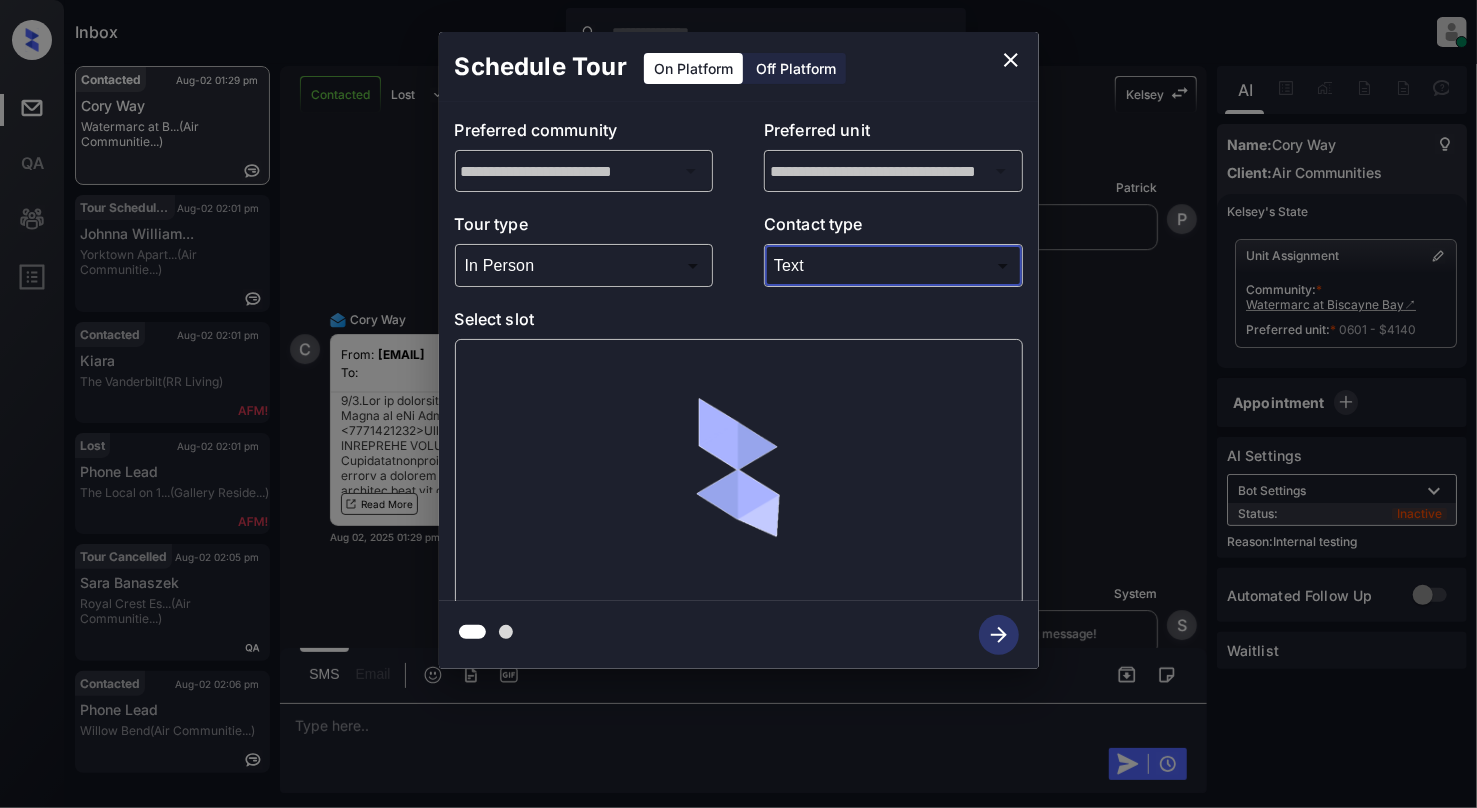click on "Inbox Cynthia Montañez Online Set yourself   offline Set yourself   on break Profile Switch to  light  mode Sign out Contacted Aug-02 01:29 pm   Cory Way Watermarc at B...  (Air Communitie...) Tour Scheduled Aug-02 02:01 pm   Johnna William... Yorktown Apart...  (Air Communitie...) Contacted Aug-02 02:01 pm   Kiara The Vanderbilt  (RR Living) Lost Aug-02 02:01 pm   Phone Lead The Local on 1...  (Gallery Reside...) Tour Cancelled Aug-02 02:05 pm   Sara Banaszek Royal Crest Es...  (Air Communitie...) Contacted Aug-02 02:06 pm   Phone Lead Willow Bend  (Air Communitie...) Contacted Lost Lead Sentiment: Angry Upon sliding the acknowledgement:  Lead will move to lost stage. * ​ SMS and call option will be set to opt out. AFM will be turned off for the lead. Kelsey New Message Kelsey Notes Note: <a href="https://conversation.getzuma.com/67e2adb53f62fd02cf35eaaa">https://conversation.getzuma.com/67e2adb53f62fd02cf35eaaa</a> - Paste this link into your browser to view Kelsey’s conversation with the prospect K Z" at bounding box center (738, 404) 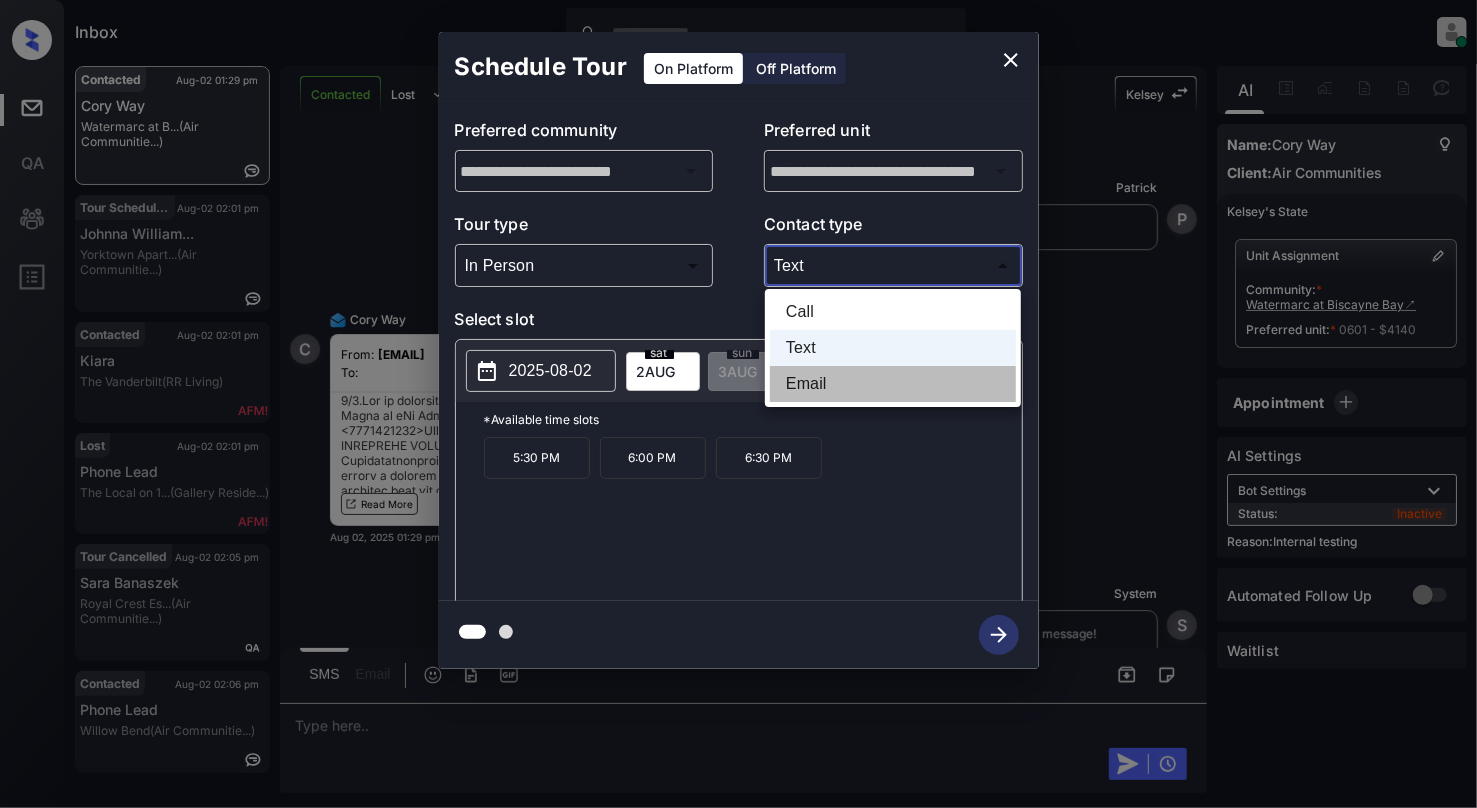 drag, startPoint x: 829, startPoint y: 377, endPoint x: 812, endPoint y: 372, distance: 17.720045 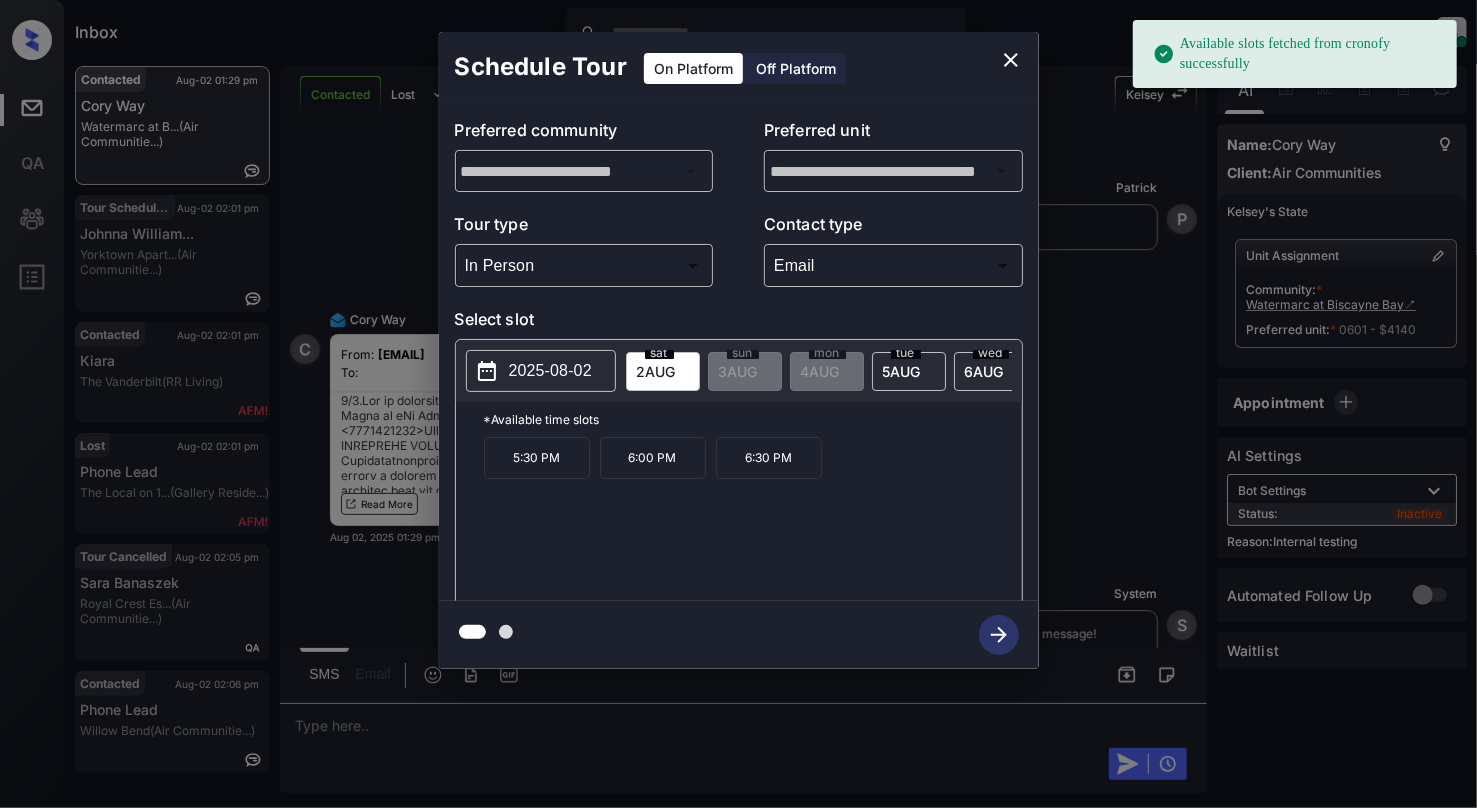 click on "2025-08-02" at bounding box center [541, 371] 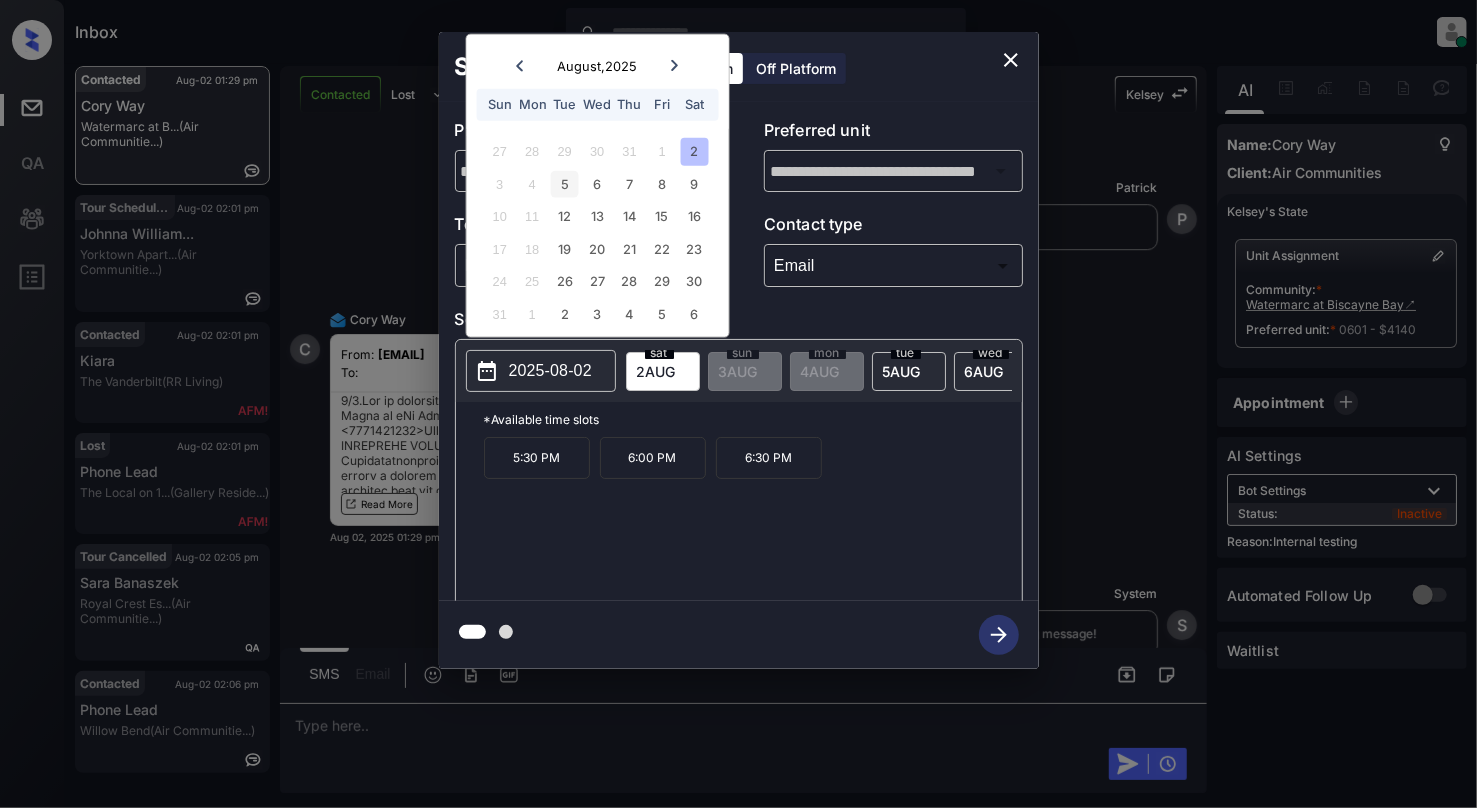 click on "5" at bounding box center [564, 183] 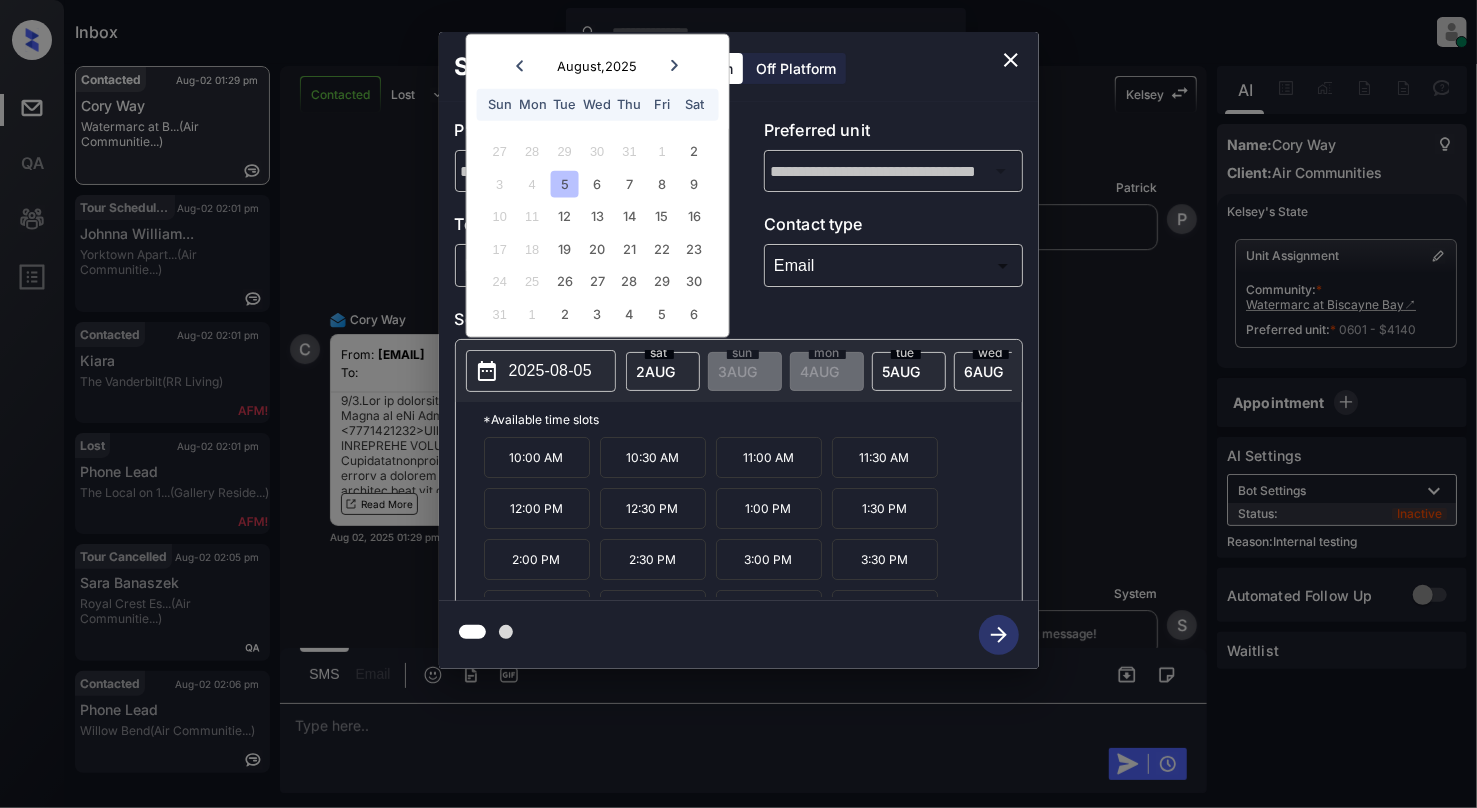 click 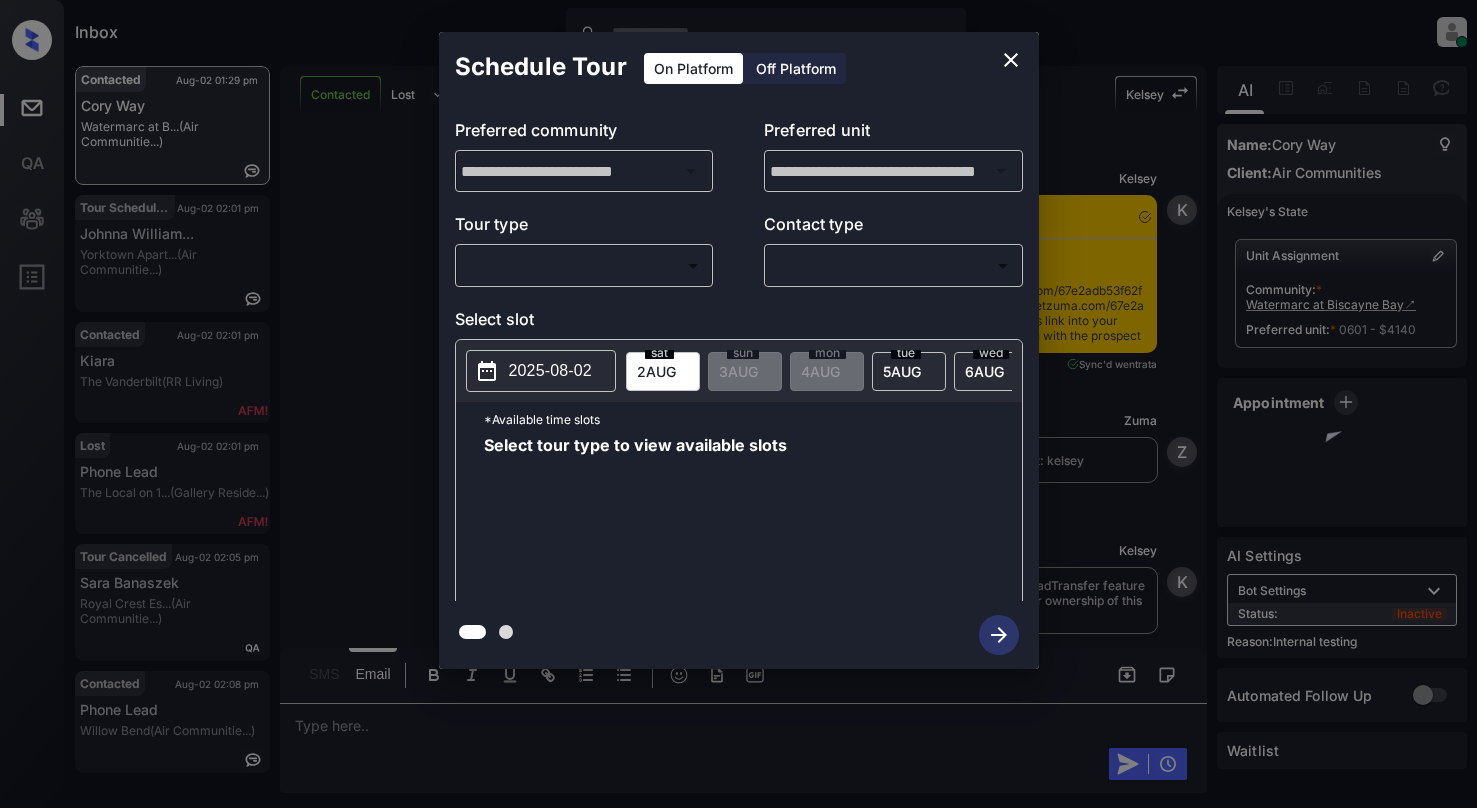 scroll, scrollTop: 0, scrollLeft: 0, axis: both 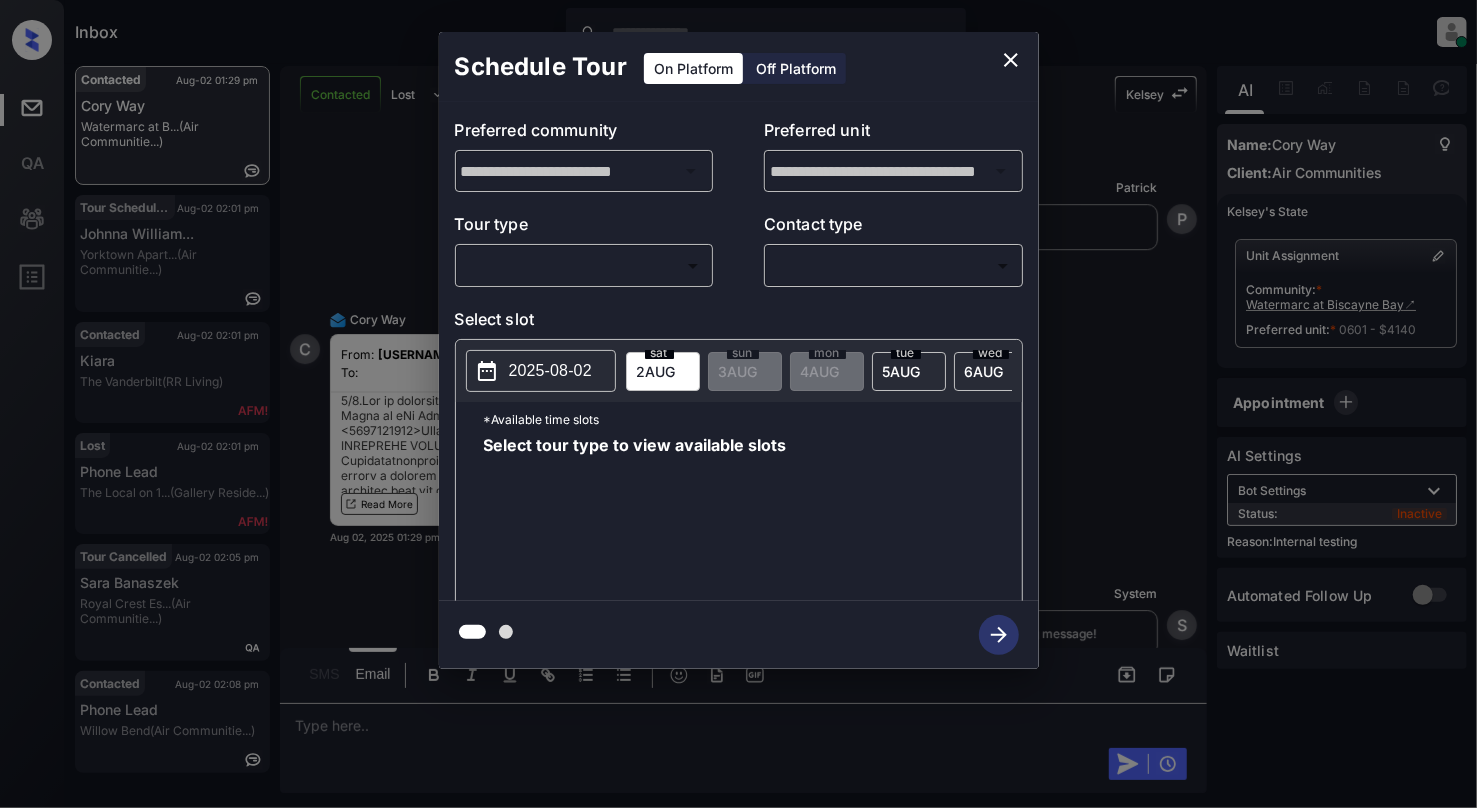 click on "Tour type" at bounding box center [584, 228] 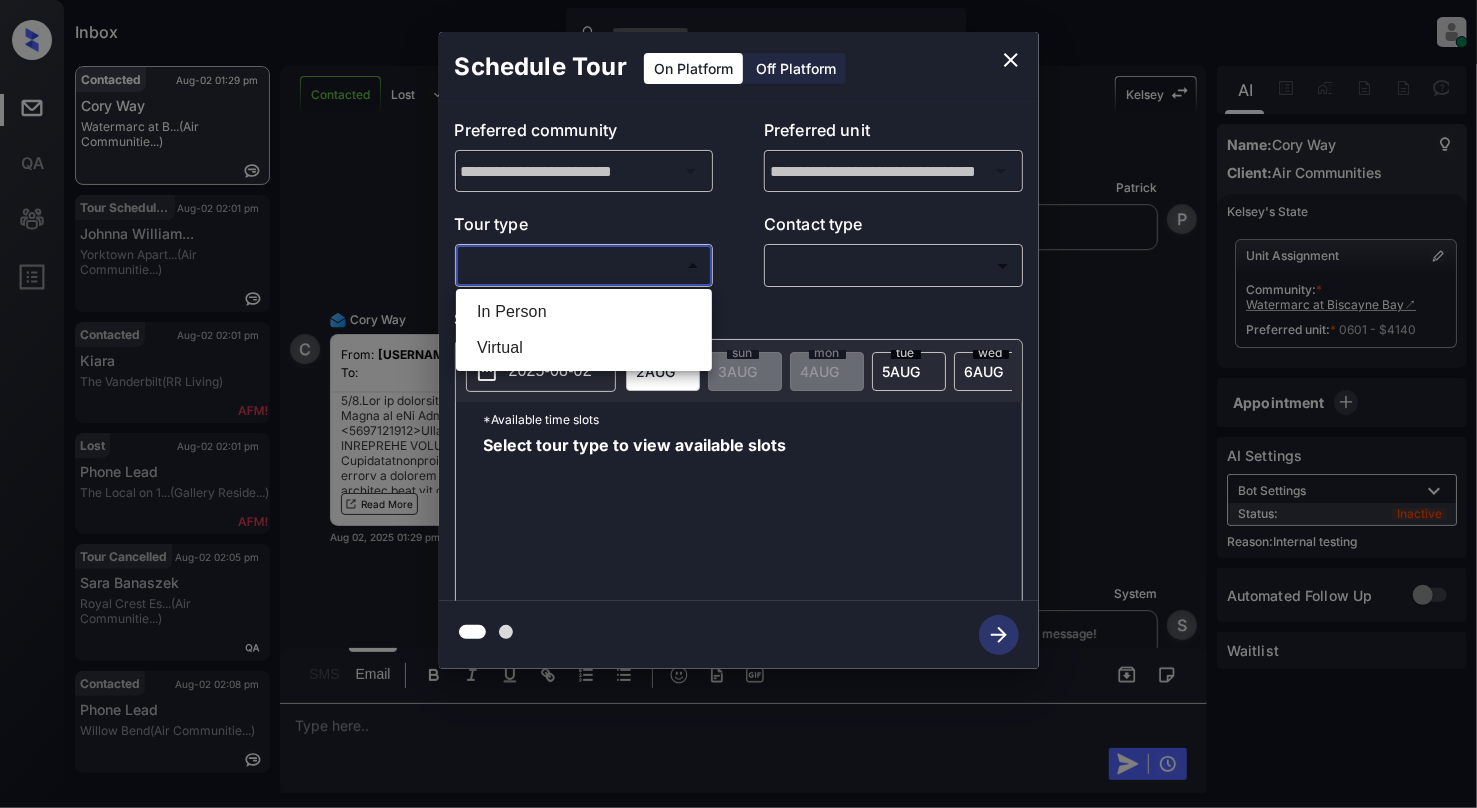 click on "In Person" at bounding box center (584, 312) 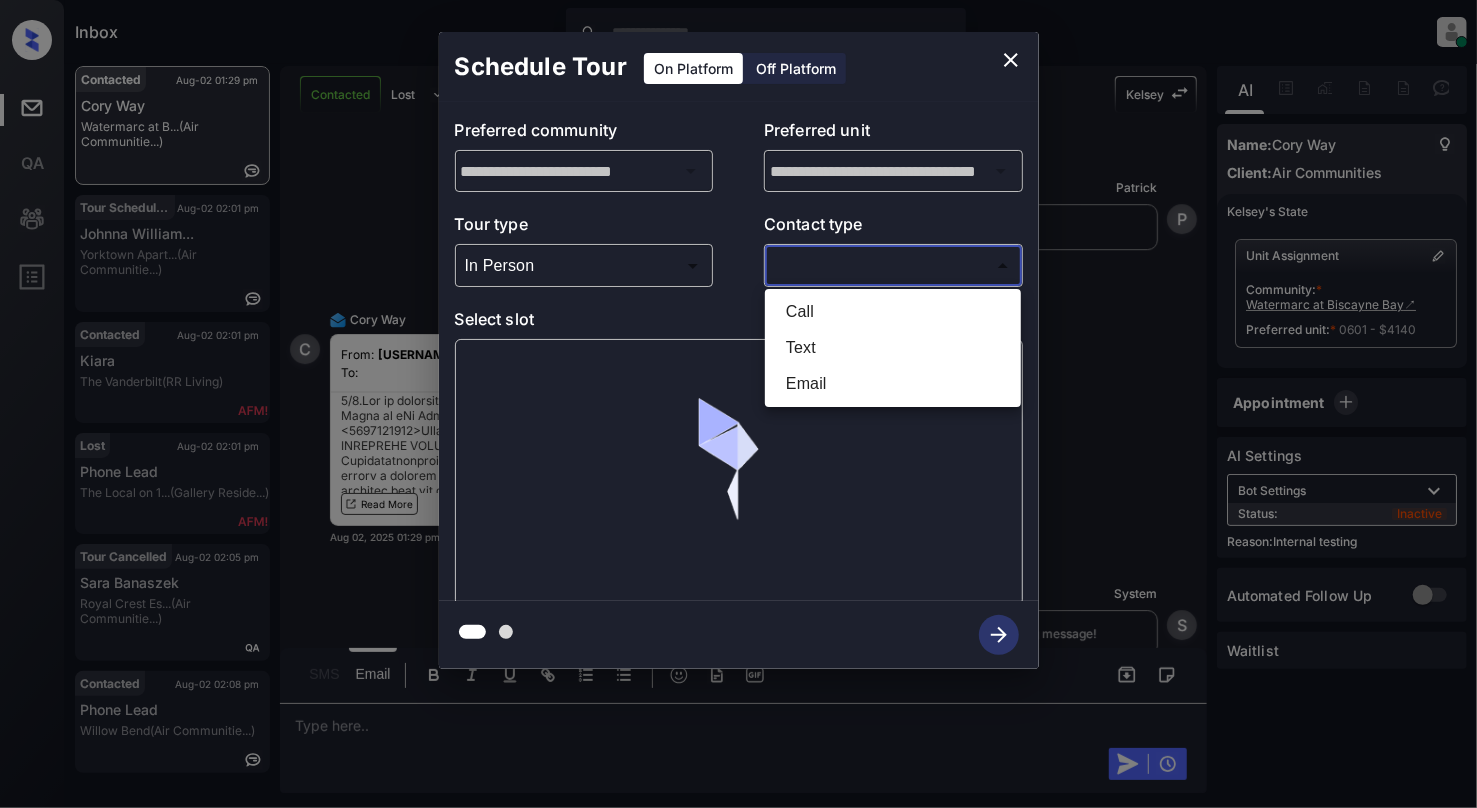 drag, startPoint x: 793, startPoint y: 273, endPoint x: 754, endPoint y: 294, distance: 44.294468 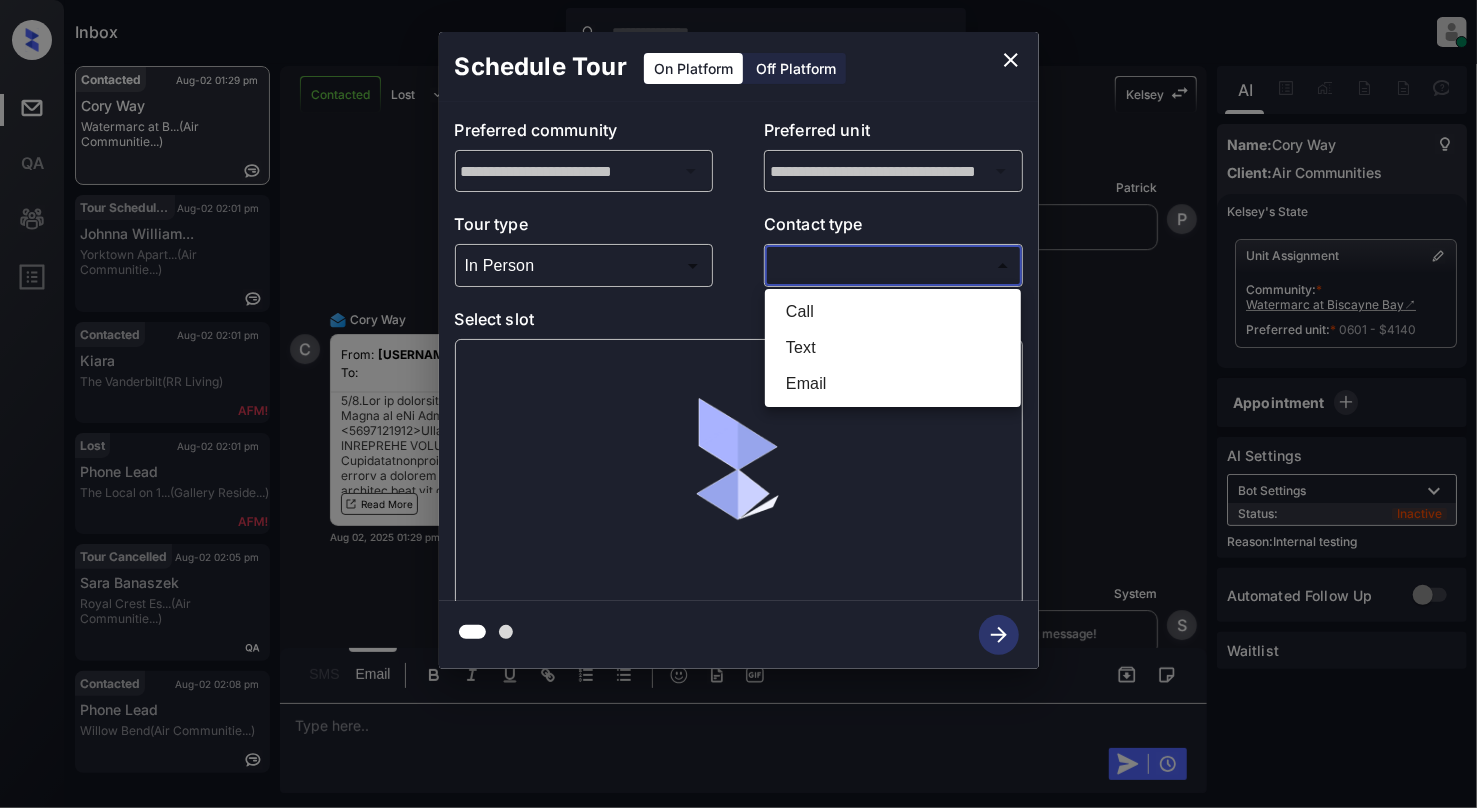 click on "Inbox Cynthia Montañez Online Set yourself   offline Set yourself   on break Profile Switch to  light  mode Sign out Contacted Aug-02 01:29 pm   Cory Way Watermarc at B...  (Air Communitie...) Tour Scheduled Aug-02 02:01 pm   Johnna William... Yorktown Apart...  (Air Communitie...) Contacted Aug-02 02:01 pm   Kiara The Vanderbilt  (RR Living) Lost Aug-02 02:01 pm   Phone Lead The Local on 1...  (Gallery Reside...) Tour Cancelled Aug-02 02:05 pm   Sara Banaszek Royal Crest Es...  (Air Communitie...) Contacted Aug-02 02:08 pm   Phone Lead Willow Bend  (Air Communitie...) Contacted Lost Lead Sentiment: Angry Upon sliding the acknowledgement:  Lead will move to lost stage. * ​ SMS and call option will be set to opt out. AFM will be turned off for the lead. Kelsey New Message Kelsey Notes Note: <a href="https://conversation.getzuma.com/67e2adb53f62fd02cf35eaaa">https://conversation.getzuma.com/67e2adb53f62fd02cf35eaaa</a> - Paste this link into your browser to view Kelsey’s conversation with the prospect K Z" at bounding box center [738, 404] 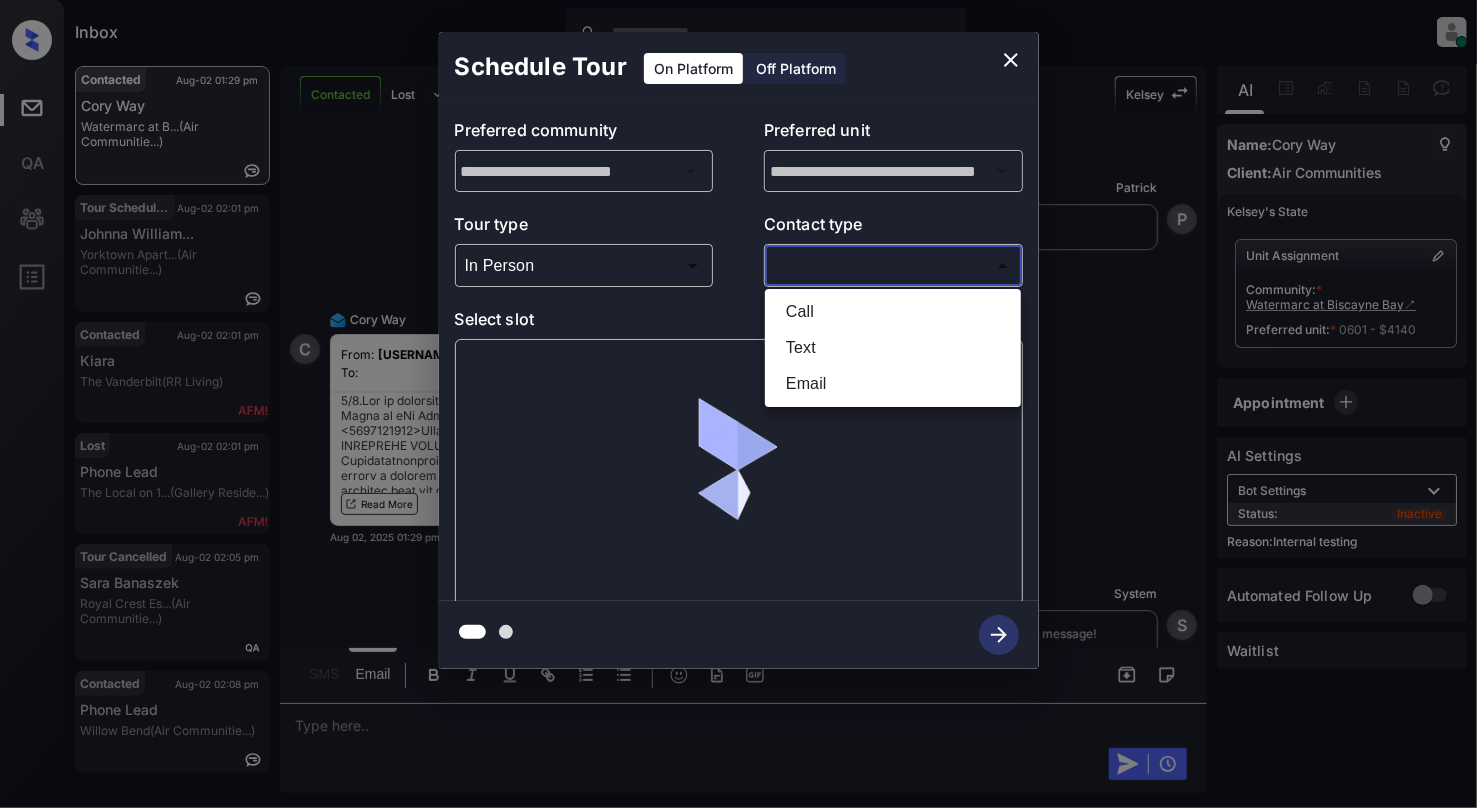 click on "Text" at bounding box center (893, 348) 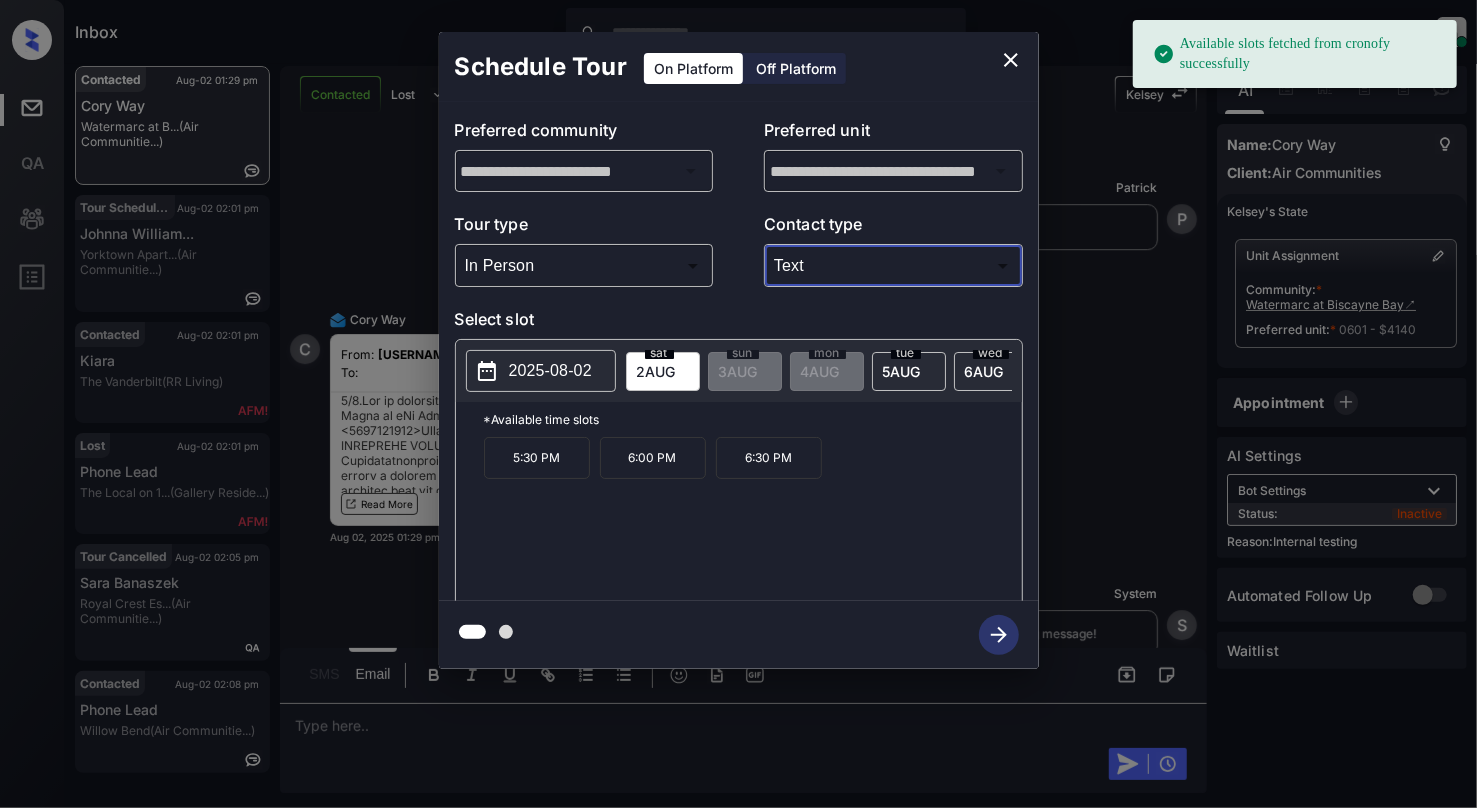 click on "Available slots fetched from cronofy successfully Inbox Cynthia Montañez Online Set yourself   offline Set yourself   on break Profile Switch to  light  mode Sign out Contacted Aug-02 01:29 pm   Cory Way Watermarc at B...  (Air Communitie...) Tour Scheduled Aug-02 02:01 pm   Johnna William... Yorktown Apart...  (Air Communitie...) Contacted Aug-02 02:01 pm   Kiara The Vanderbilt  (RR Living) Lost Aug-02 02:01 pm   Phone Lead The Local on 1...  (Gallery Reside...) Tour Cancelled Aug-02 02:05 pm   Sara Banaszek Royal Crest Es...  (Air Communitie...) Contacted Aug-02 02:08 pm   Phone Lead Willow Bend  (Air Communitie...) Contacted Lost Lead Sentiment: Angry Upon sliding the acknowledgement:  Lead will move to lost stage. * ​ SMS and call option will be set to opt out. AFM will be turned off for the lead. Kelsey New Message Kelsey Notes Note: Mar 25, 2025 06:20 am  Sync'd w  entrata K New Message Zuma Lead transferred to leasing agent: kelsey Mar 25, 2025 06:20 am Z New Message Kelsey Mar 25, 2025 06:20 am K A" at bounding box center (738, 404) 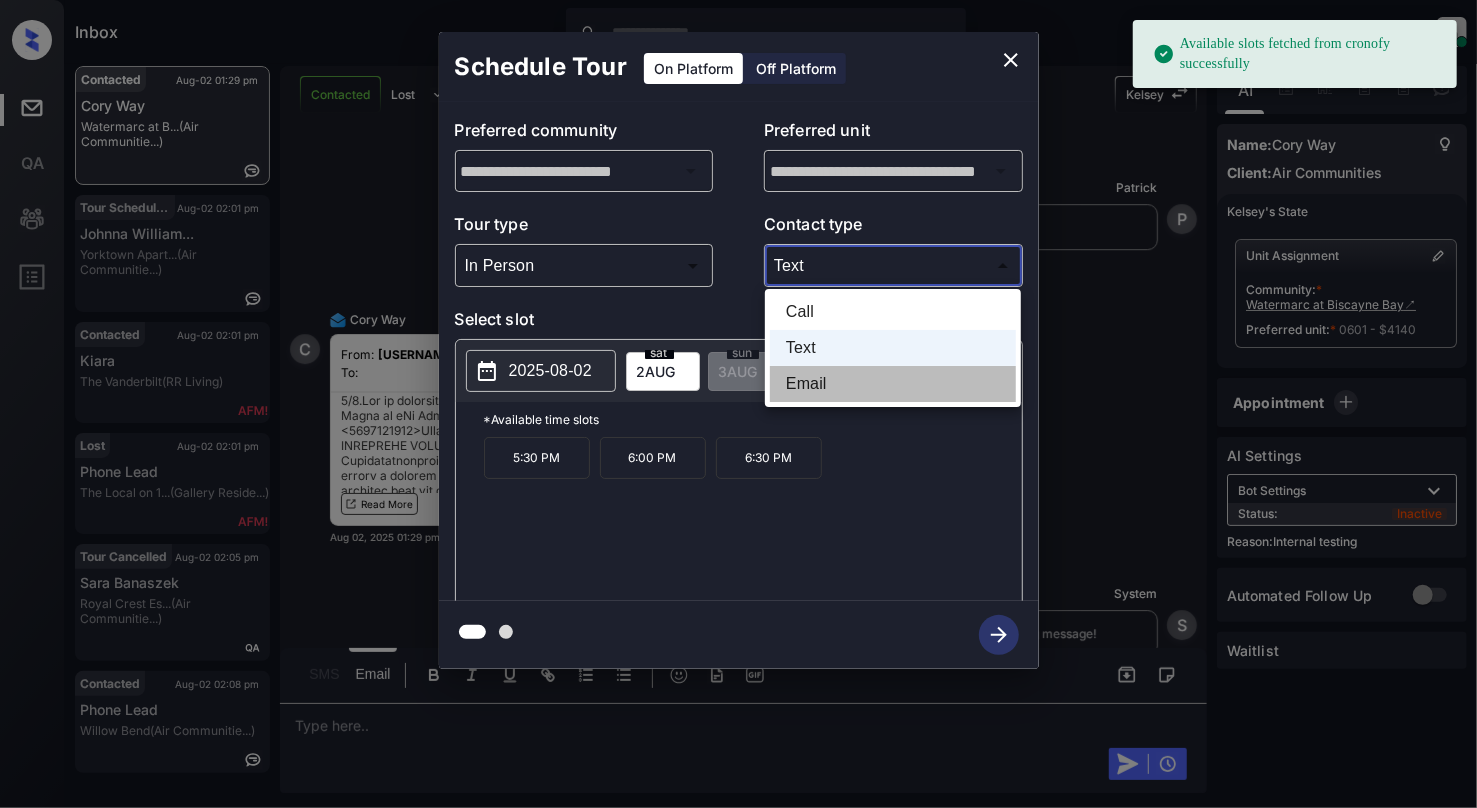 click on "Email" at bounding box center (893, 384) 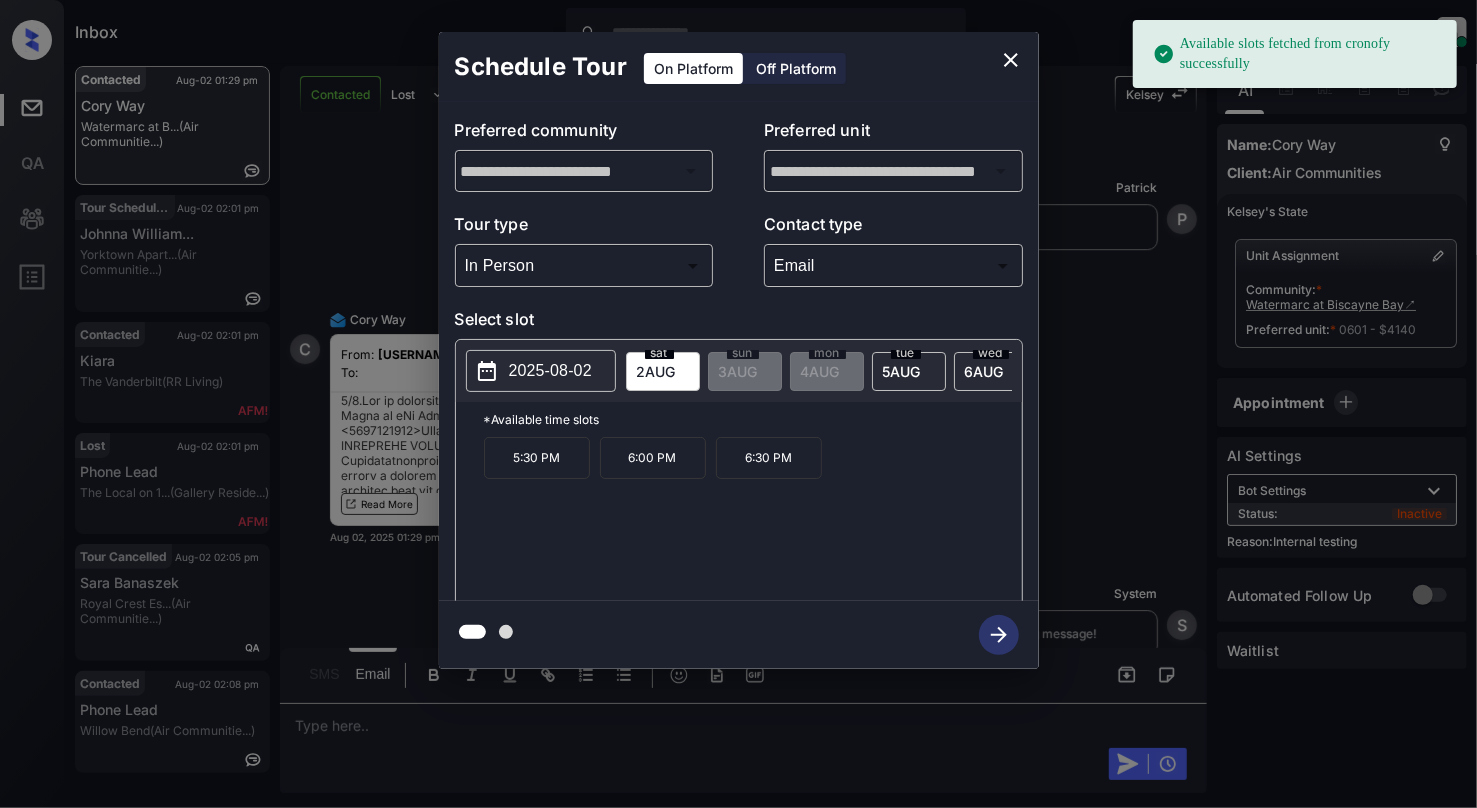 click on "2025-08-02" at bounding box center [541, 371] 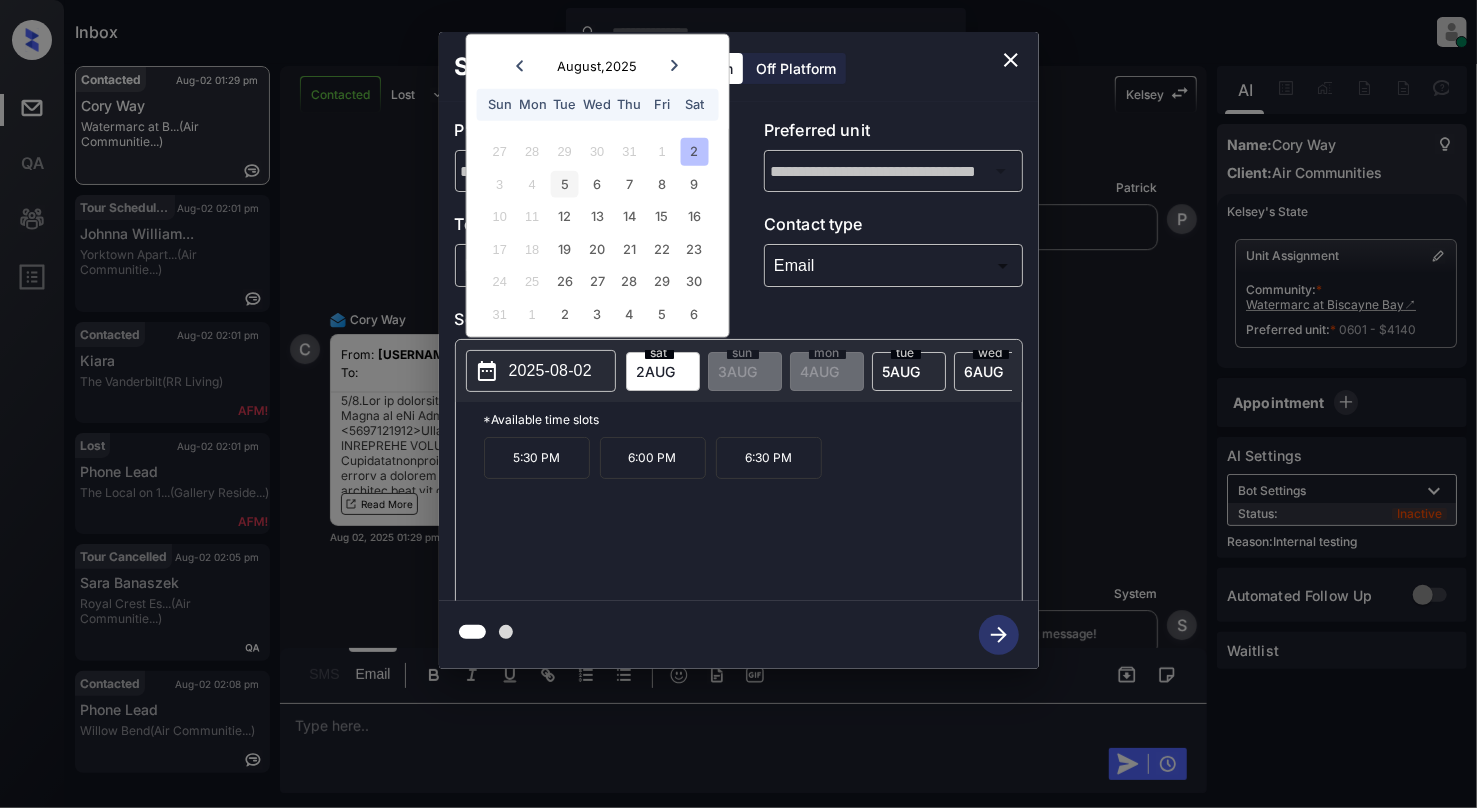 click on "5" at bounding box center [564, 183] 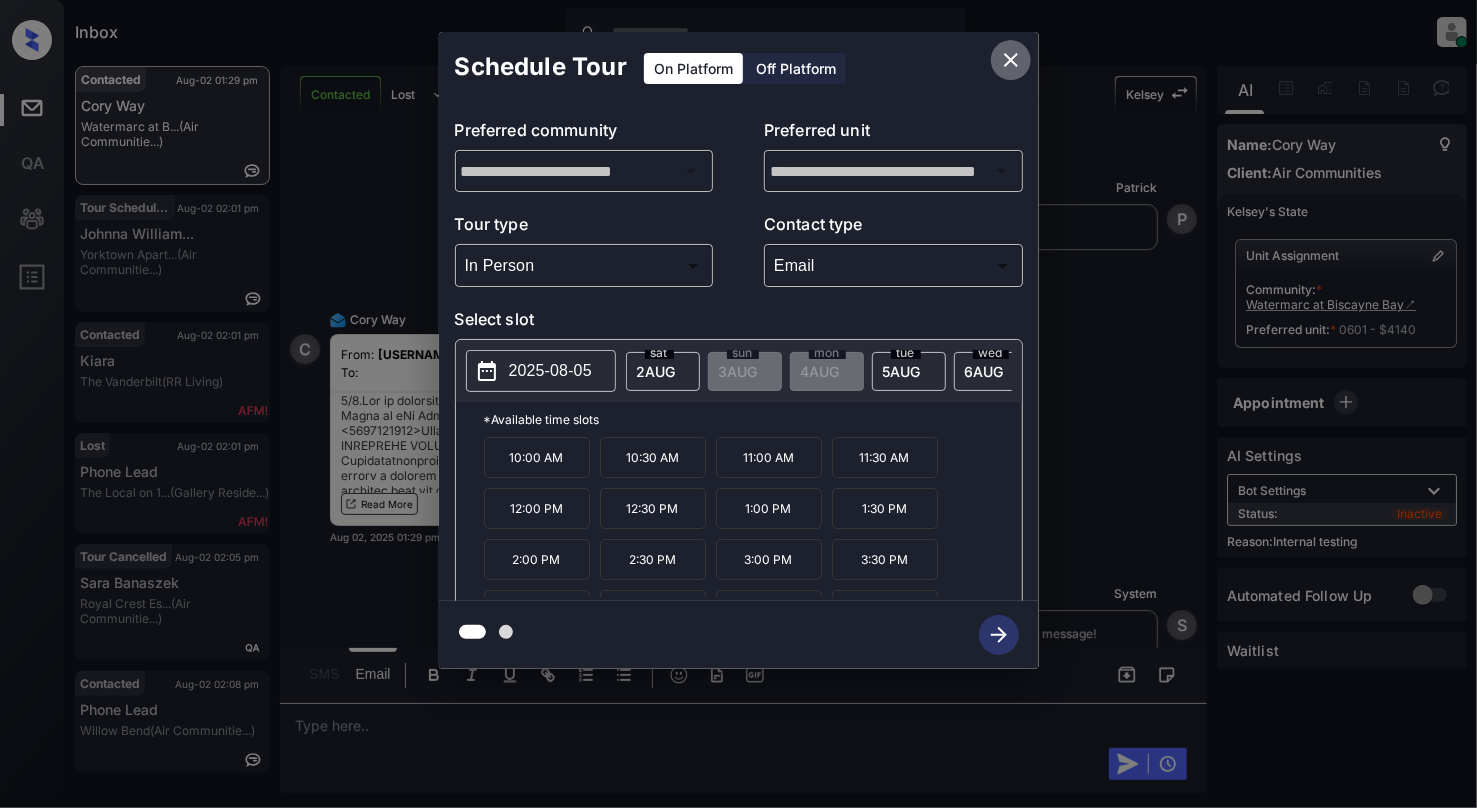 click 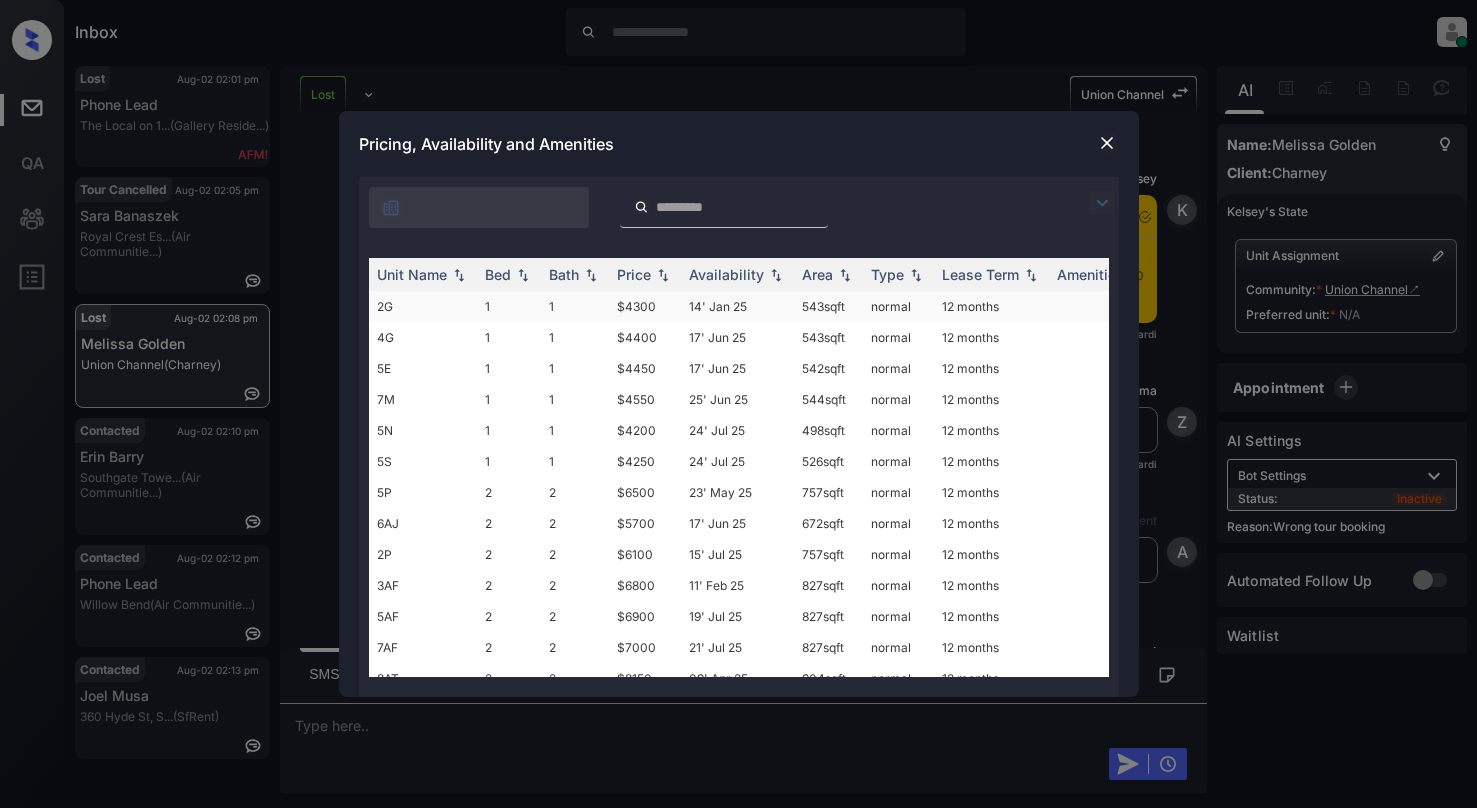 scroll, scrollTop: 0, scrollLeft: 0, axis: both 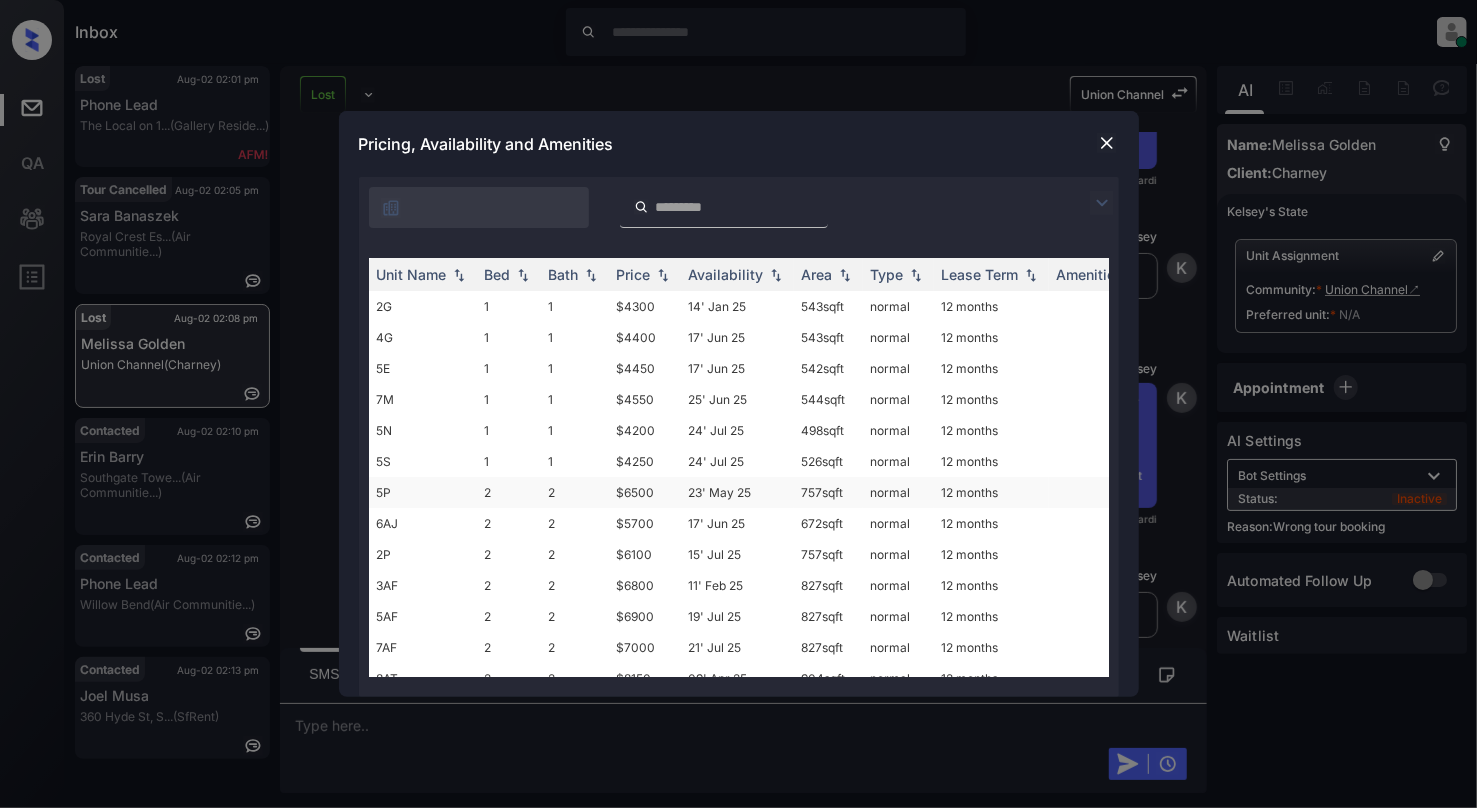 click on "5P" at bounding box center [423, 492] 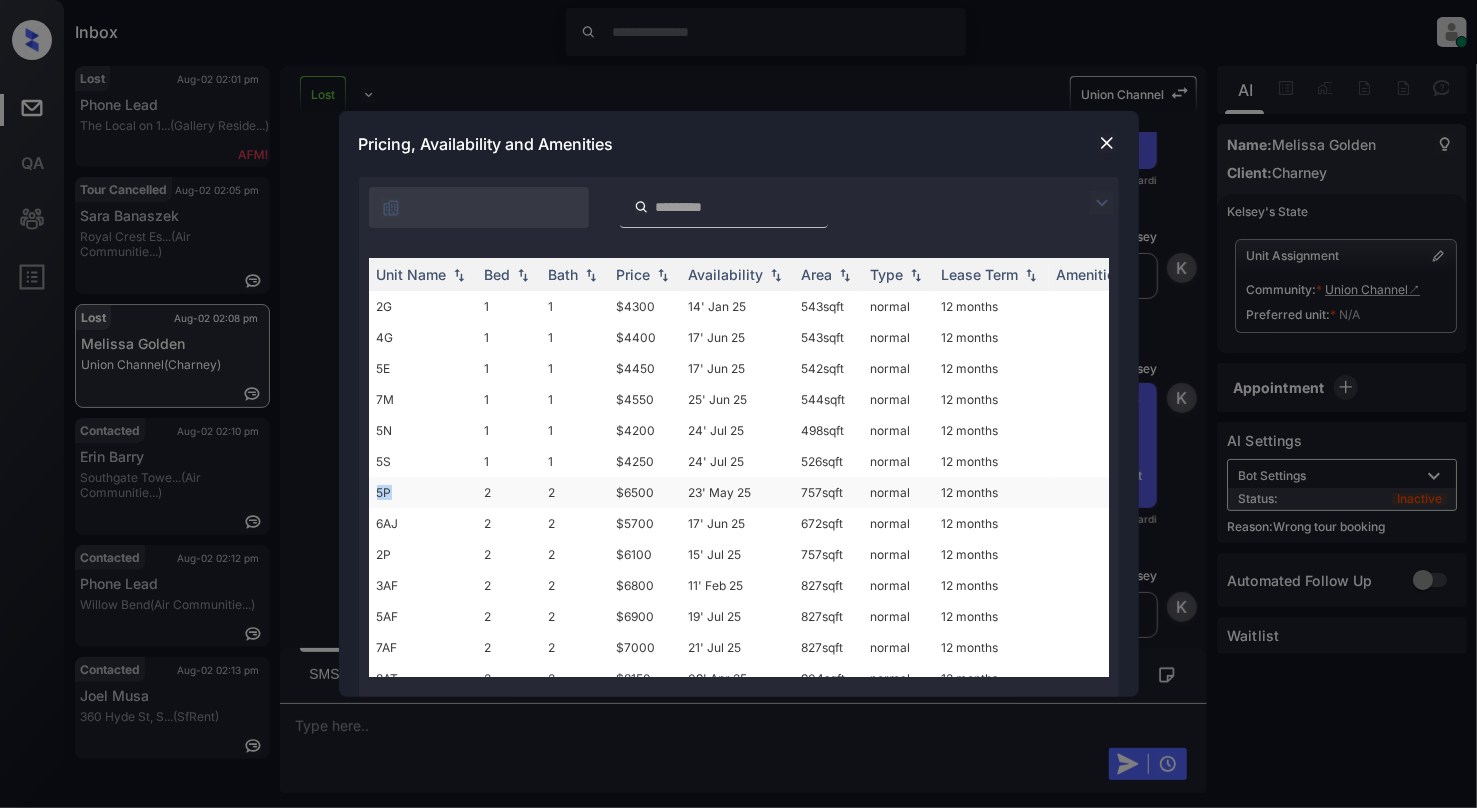 click on "5P" at bounding box center [423, 492] 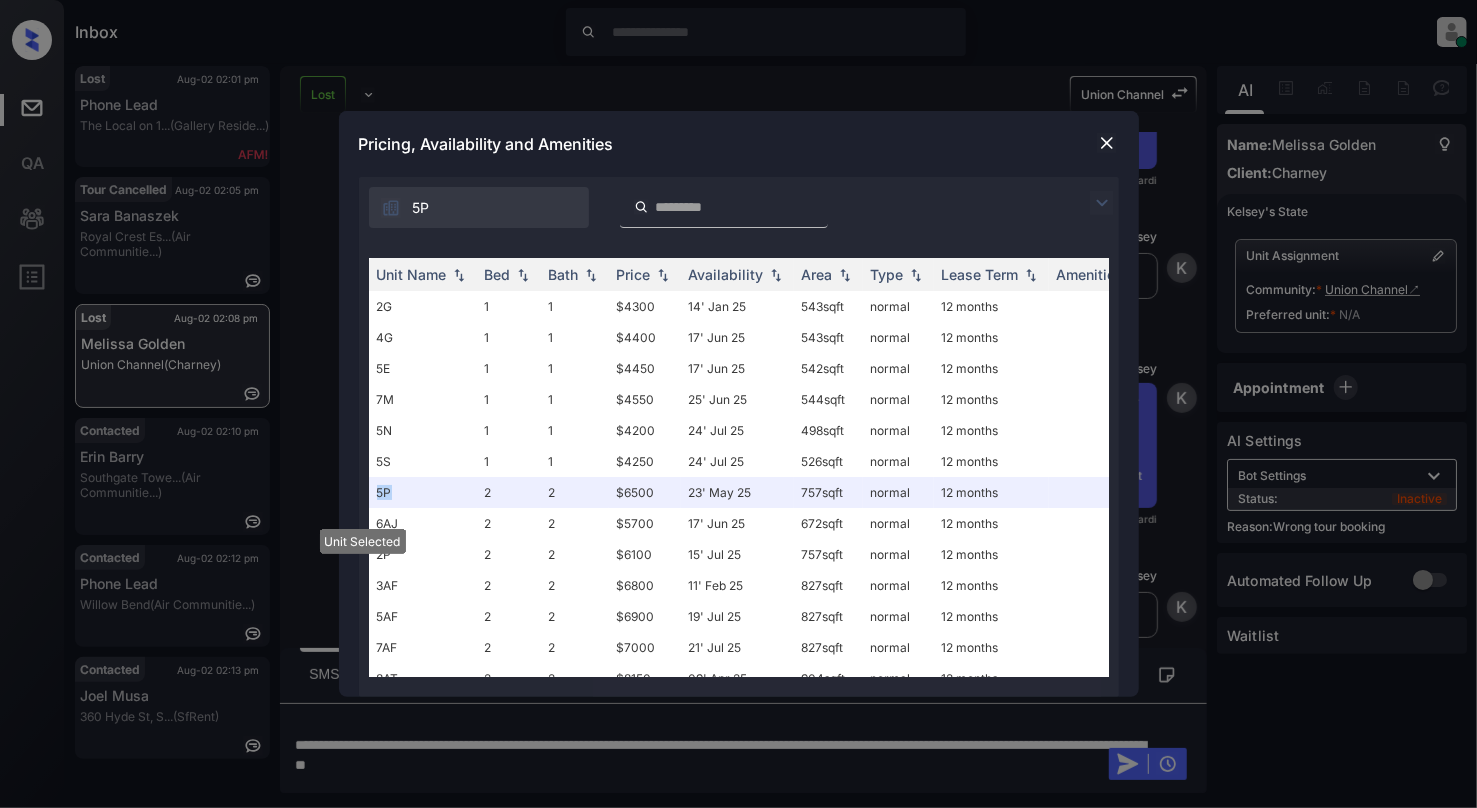 click at bounding box center (1107, 143) 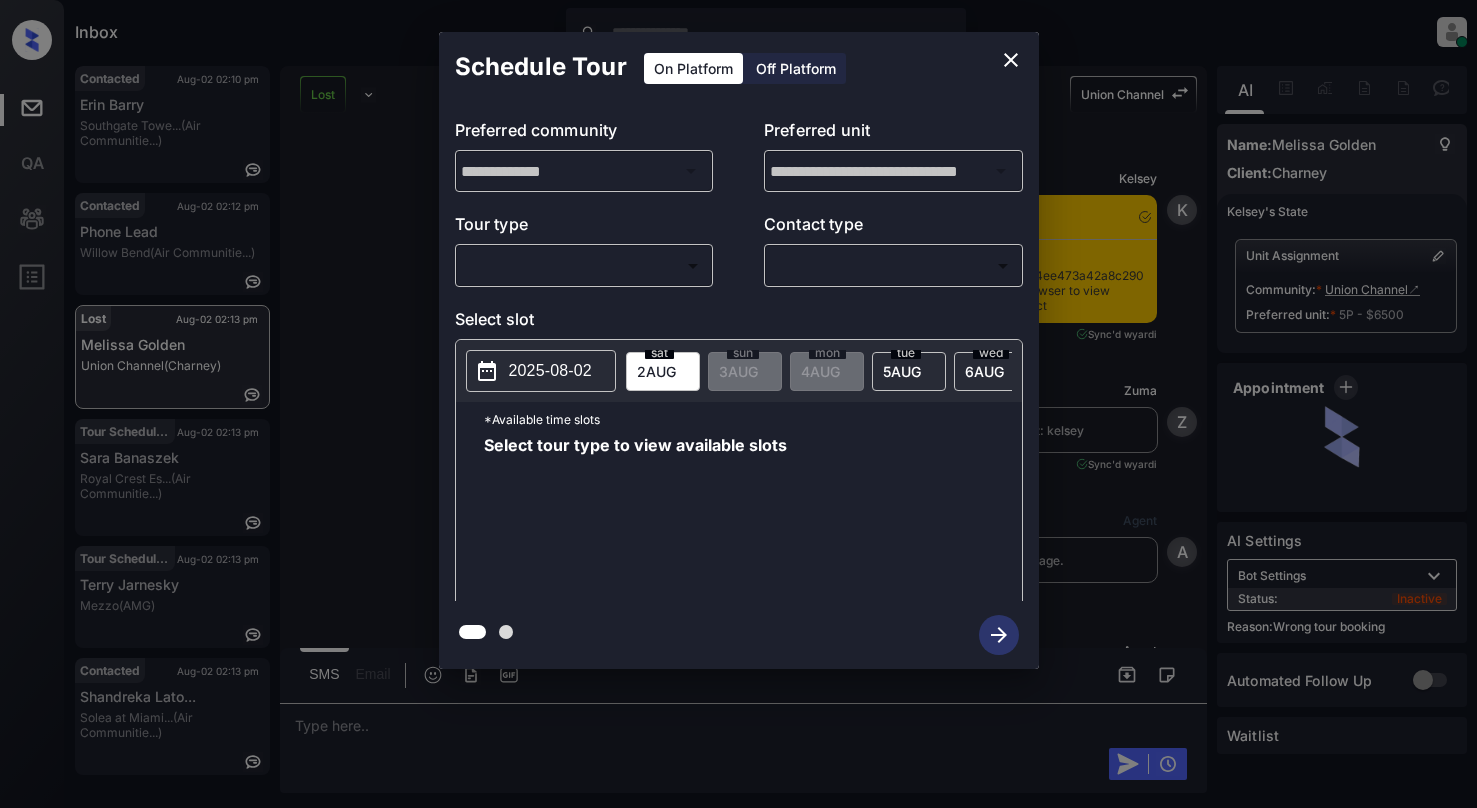scroll, scrollTop: 0, scrollLeft: 0, axis: both 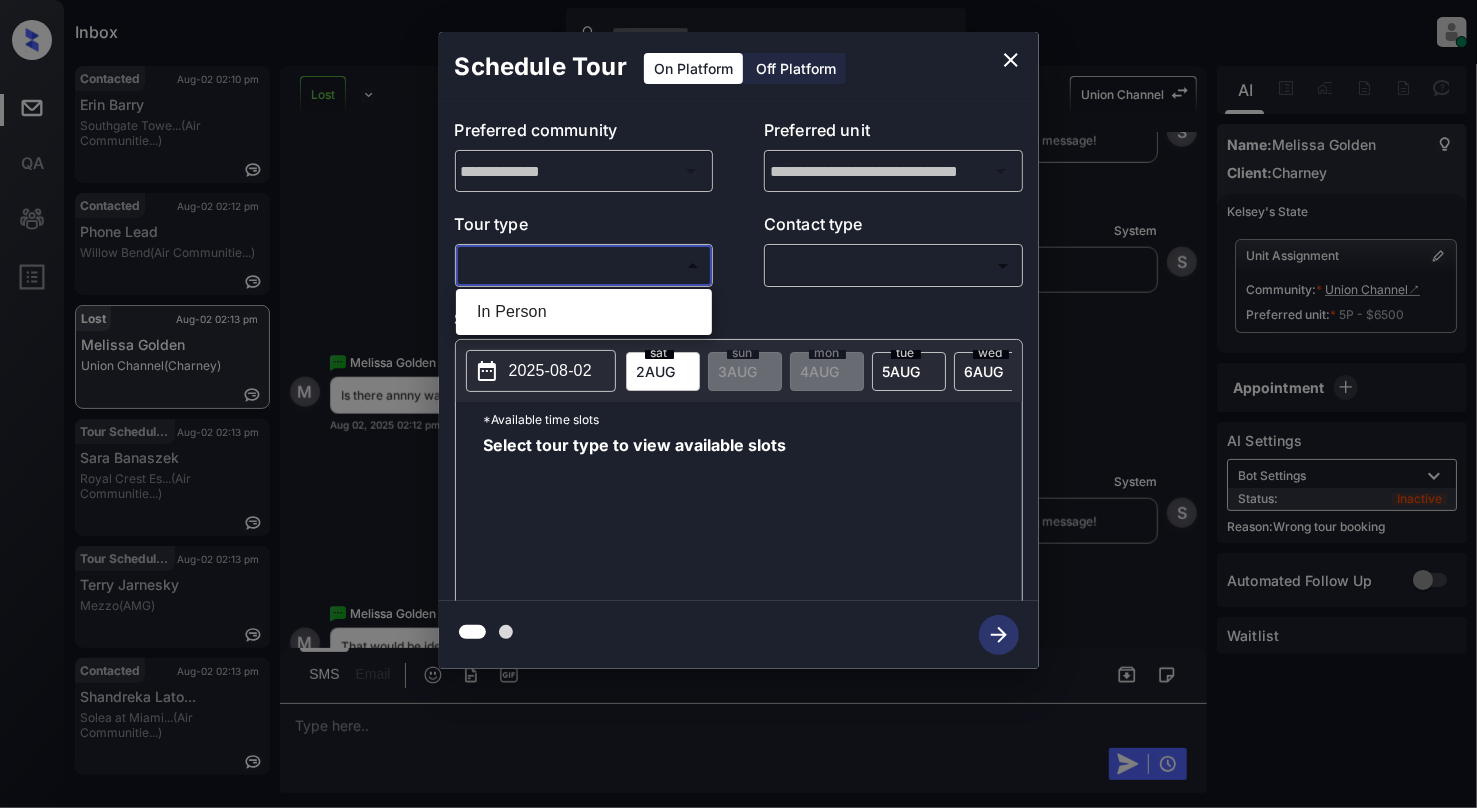 click on "Inbox Cynthia Montañez Online Set yourself   offline Set yourself   on break Profile Switch to  light  mode Sign out Contacted Aug-02 02:10 pm   Erin Barry Southgate Towe...  (Air Communitie...) Contacted Aug-02 02:12 pm   Phone Lead Willow Bend  (Air Communitie...) Lost Aug-02 02:13 pm   Melissa Golden Union Channel  (Charney) Tour Scheduled Aug-02 02:13 pm   Sara Banaszek Royal Crest Es...  (Air Communitie...) Tour Scheduled Aug-02 02:13 pm   Terry Jarnesky Mezzo  (AMG) Contacted Aug-02 02:13 pm   Shandreka Lato... Solea at Miami...  (Air Communitie...) Lost Lead Sentiment: Angry Upon sliding the acknowledgement:  Lead will move to lost stage. * ​ SMS and call option will be set to opt out. AFM will be turned off for the lead. Union Channel New Message Kelsey Notes Note: https://conversation.getzuma.com/684ee473a42a8c2903609a2a - Paste this link into your browser to view Kelsey’s conversation with the prospect Jun 15, 2025 08:19 am  Sync'd w  yardi K New Message Zuma Jun 15, 2025 08:19 am  Sync'd w  Z" at bounding box center [738, 404] 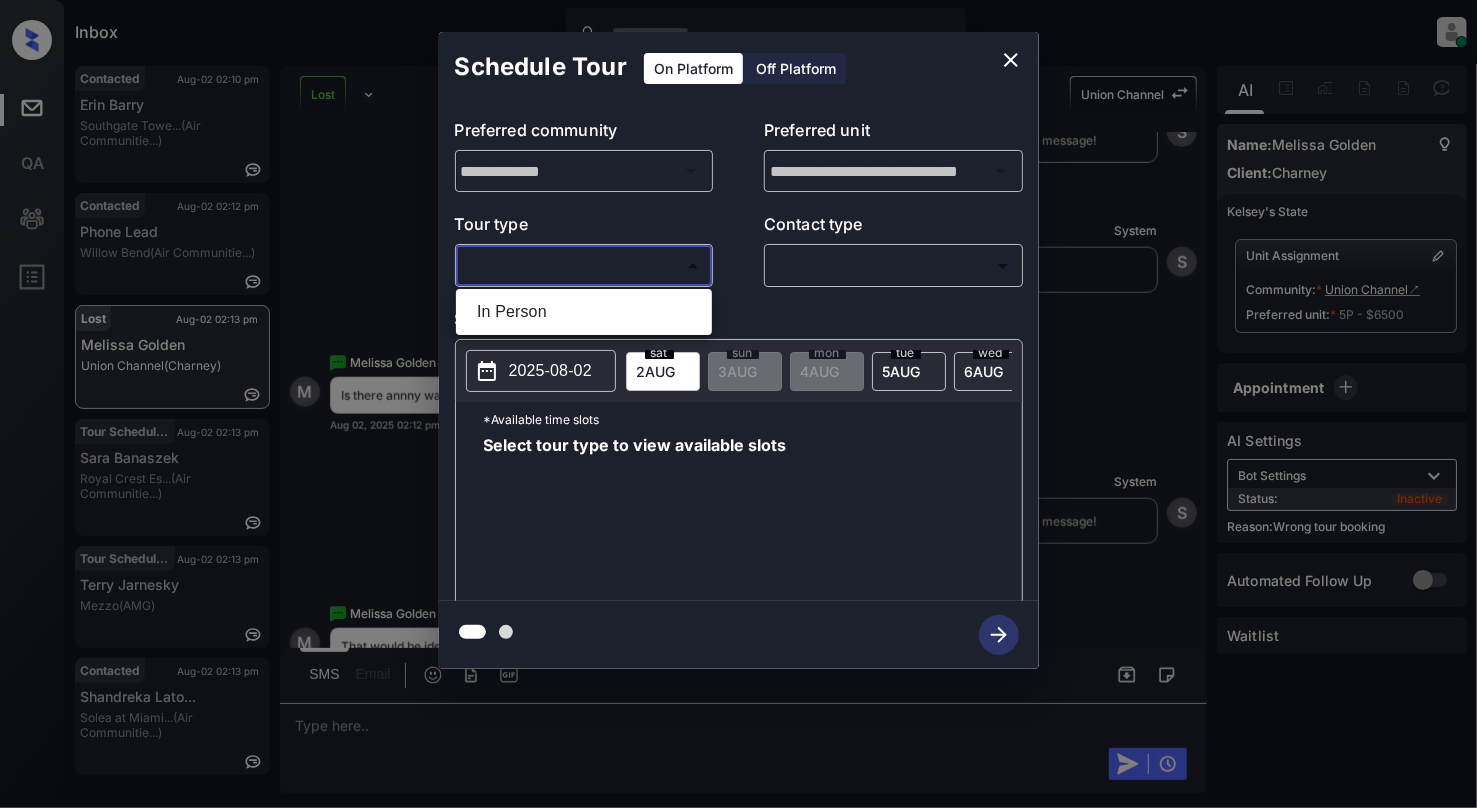 click on "In Person" at bounding box center (584, 312) 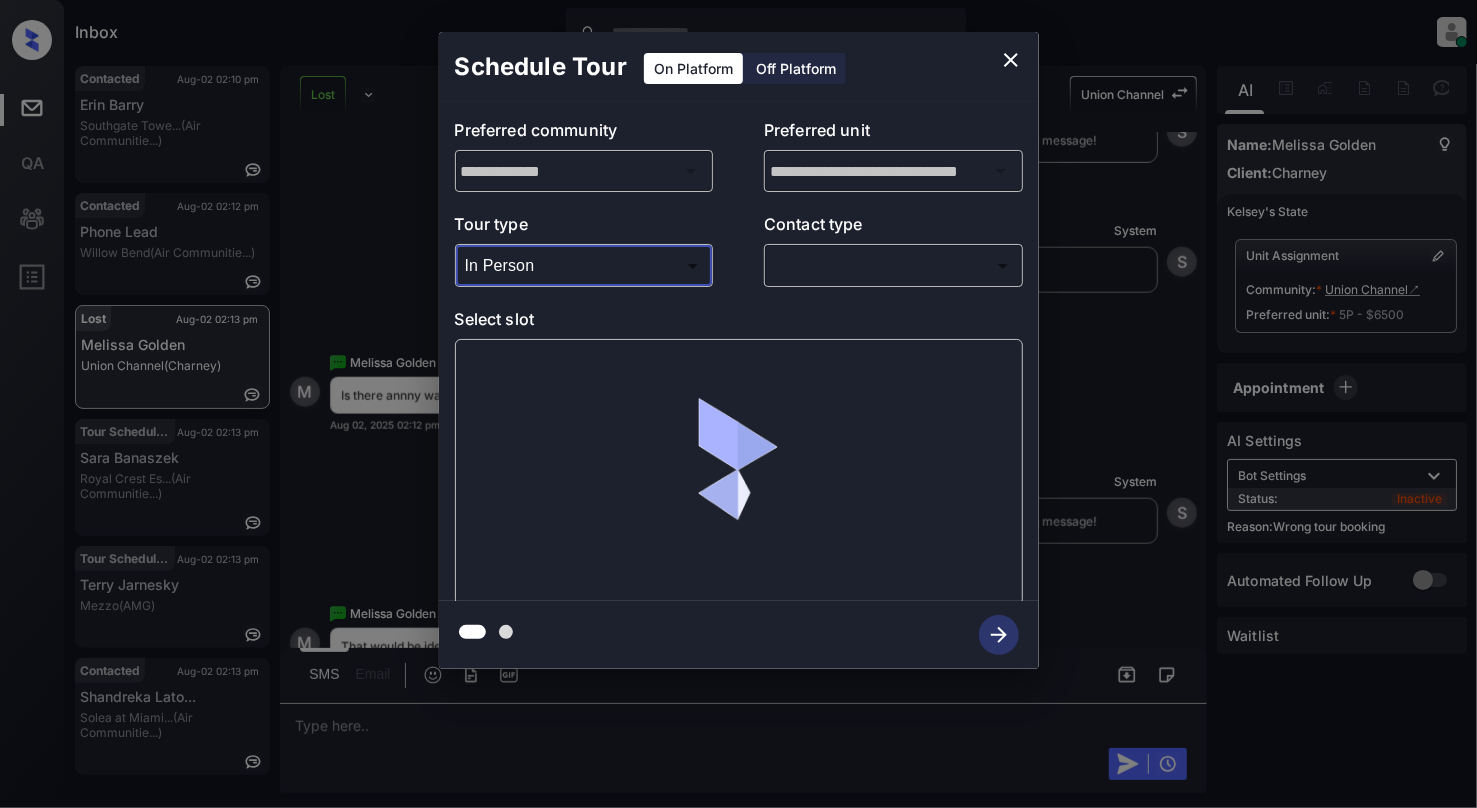 click on "Inbox Cynthia Montañez Online Set yourself   offline Set yourself   on break Profile Switch to  light  mode Sign out Contacted Aug-02 02:10 pm   Erin Barry Southgate Towe...  (Air Communitie...) Contacted Aug-02 02:12 pm   Phone Lead Willow Bend  (Air Communitie...) Lost Aug-02 02:13 pm   Melissa Golden Union Channel  (Charney) Tour Scheduled Aug-02 02:13 pm   Sara Banaszek Royal Crest Es...  (Air Communitie...) Tour Scheduled Aug-02 02:13 pm   Terry Jarnesky Mezzo  (AMG) Contacted Aug-02 02:13 pm   Shandreka Lato... Solea at Miami...  (Air Communitie...) Lost Lead Sentiment: Angry Upon sliding the acknowledgement:  Lead will move to lost stage. * ​ SMS and call option will be set to opt out. AFM will be turned off for the lead. Union Channel New Message Kelsey Notes Note: https://conversation.getzuma.com/684ee473a42a8c2903609a2a - Paste this link into your browser to view Kelsey’s conversation with the prospect Jun 15, 2025 08:19 am  Sync'd w  yardi K New Message Zuma Jun 15, 2025 08:19 am  Sync'd w  Z" at bounding box center (738, 404) 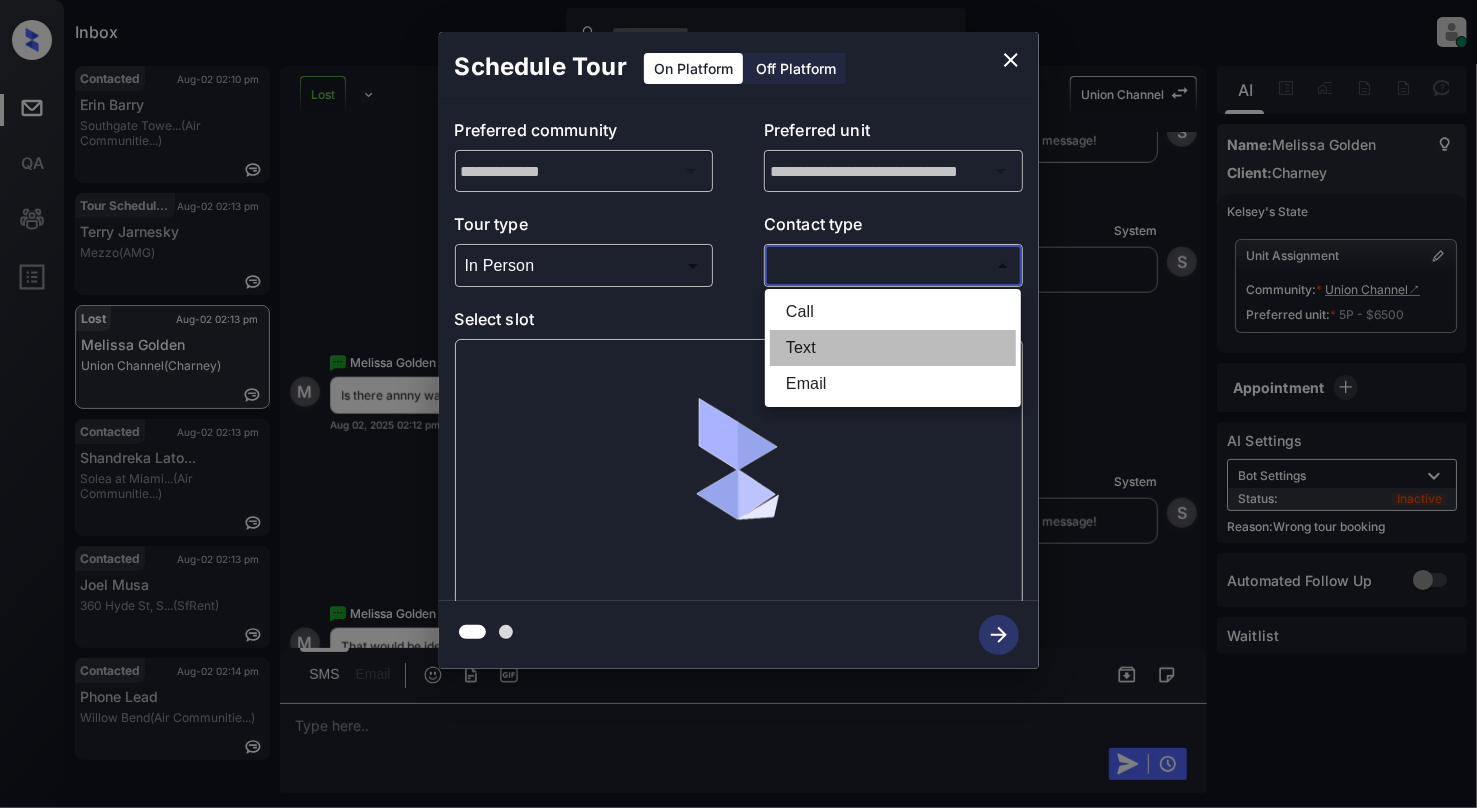 click on "Text" at bounding box center (893, 348) 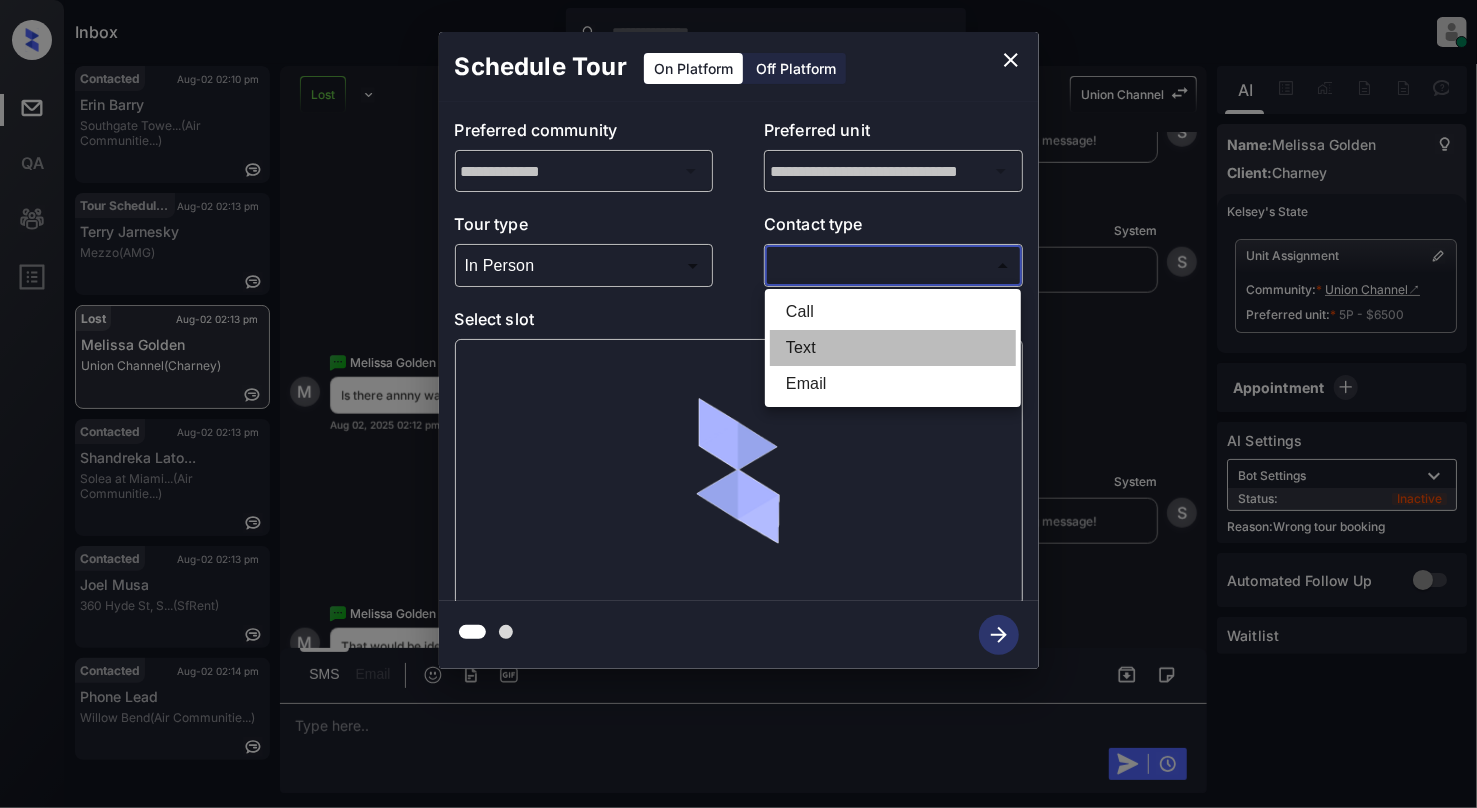 type on "****" 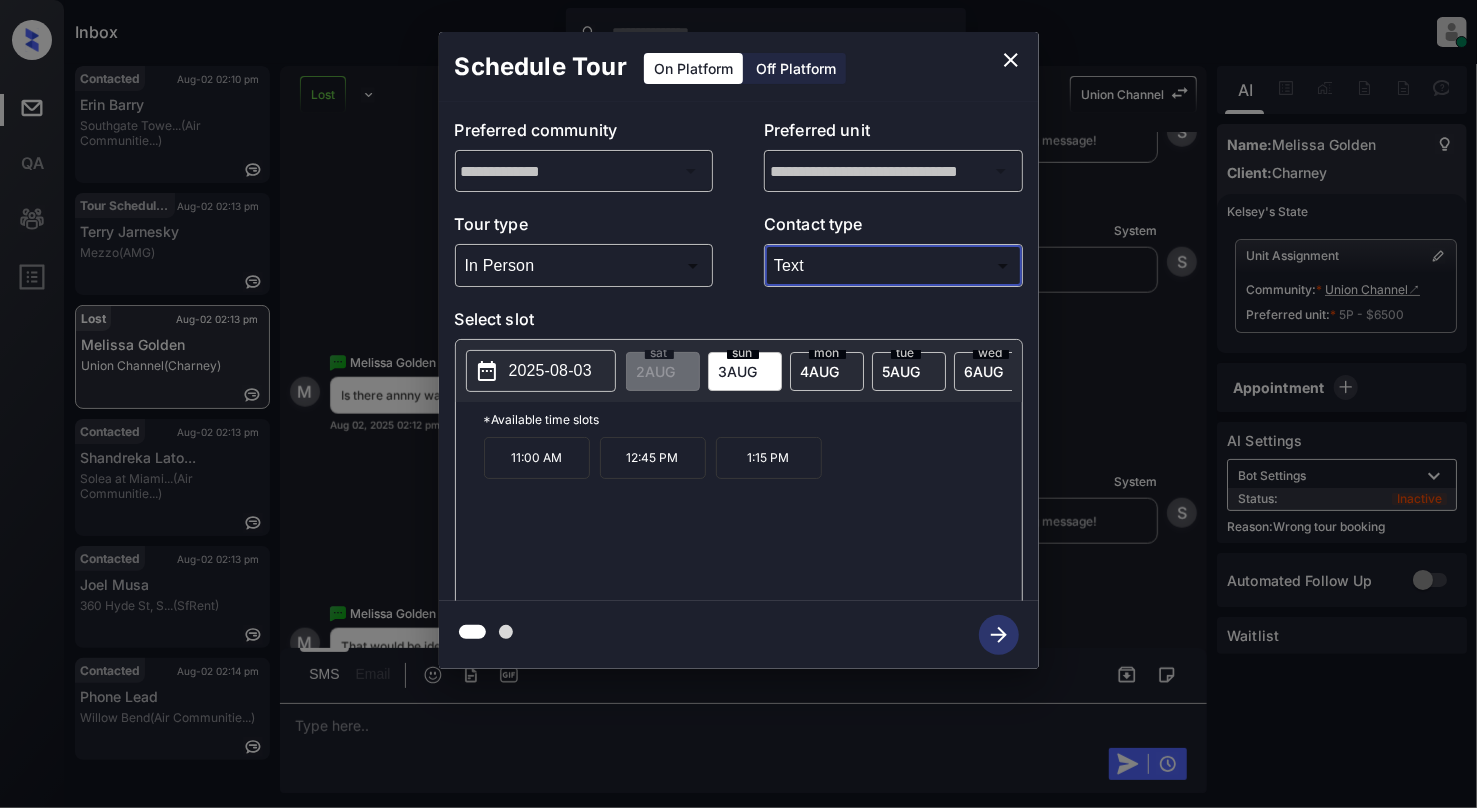 click 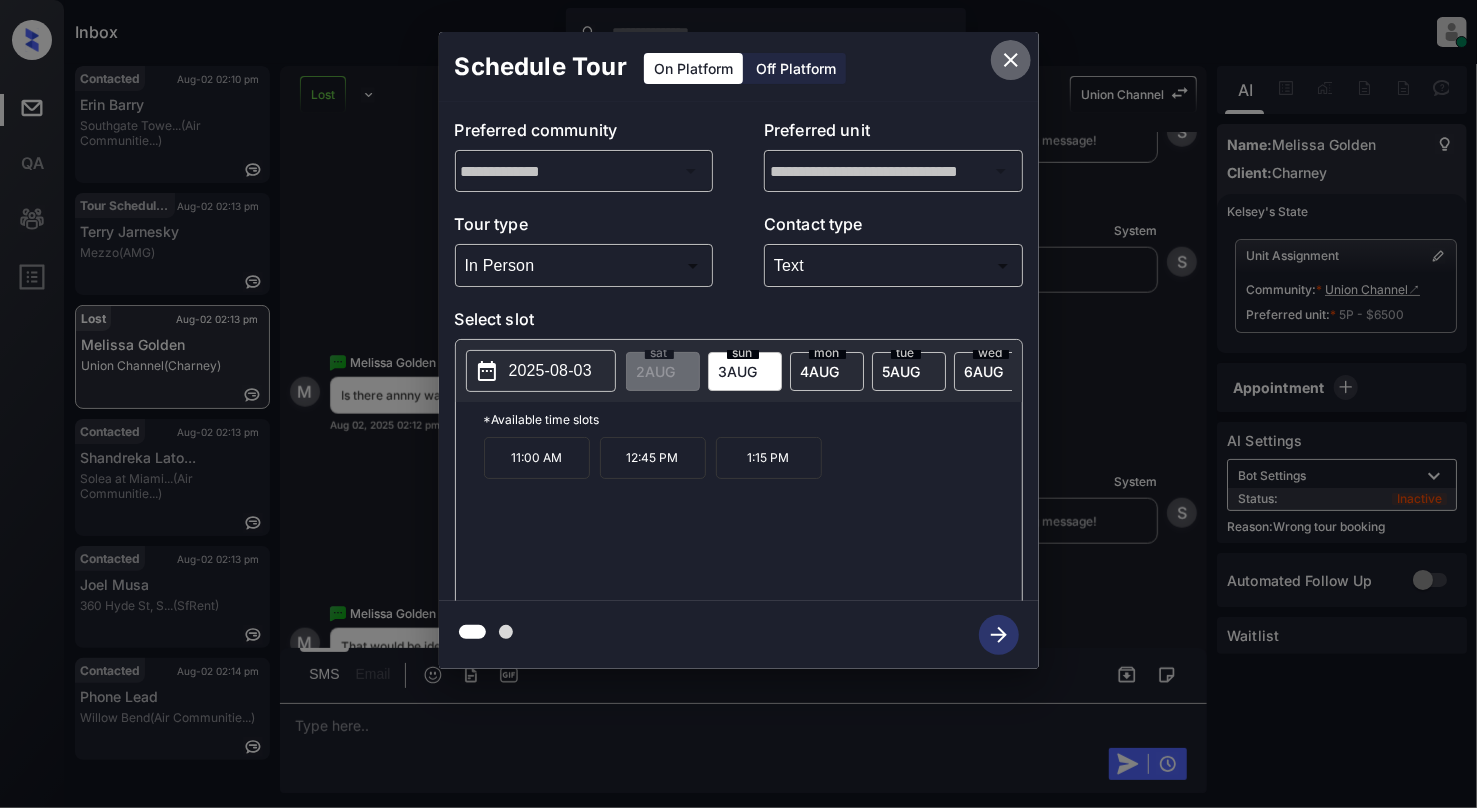 click 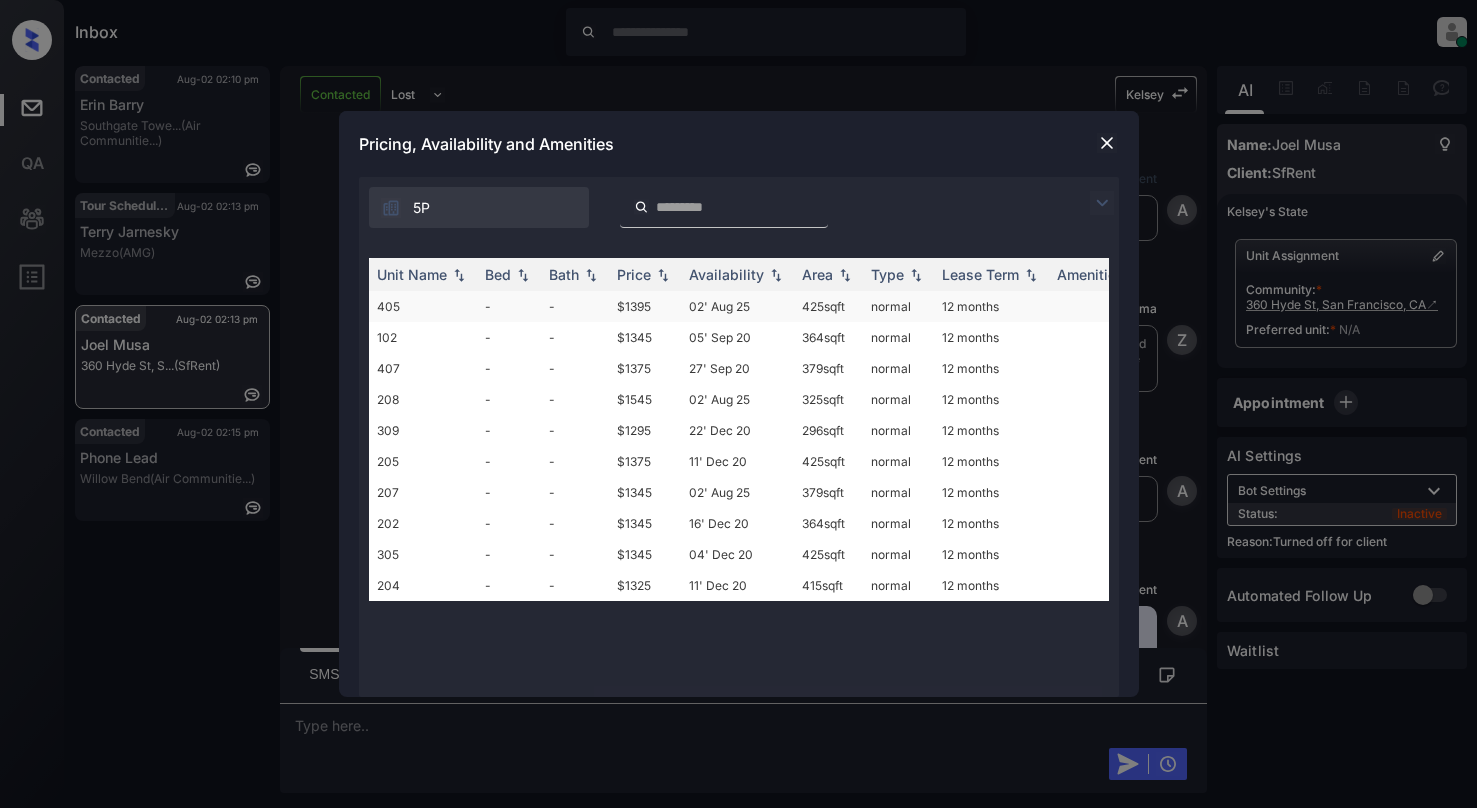 scroll, scrollTop: 0, scrollLeft: 0, axis: both 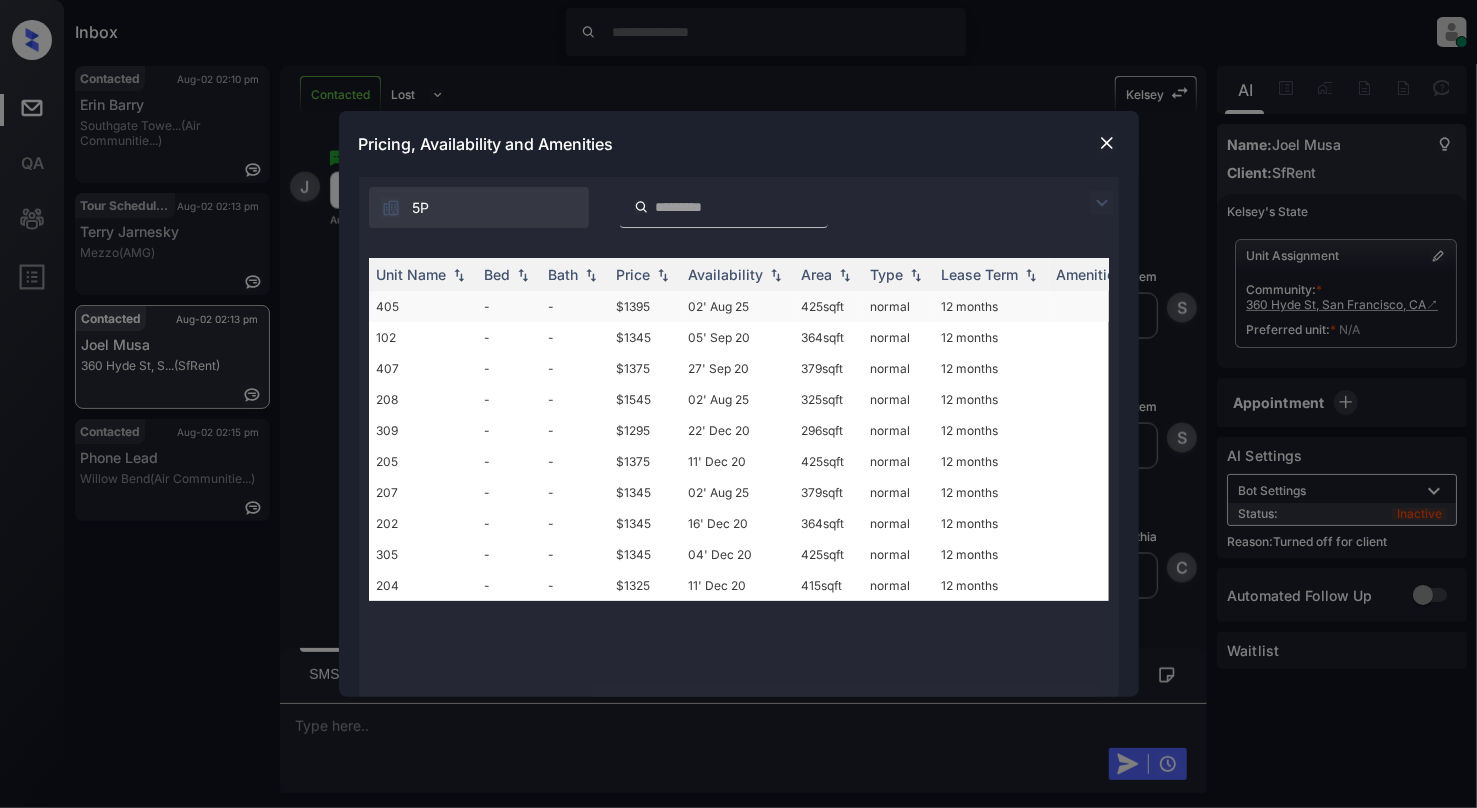 click on "405" at bounding box center (423, 306) 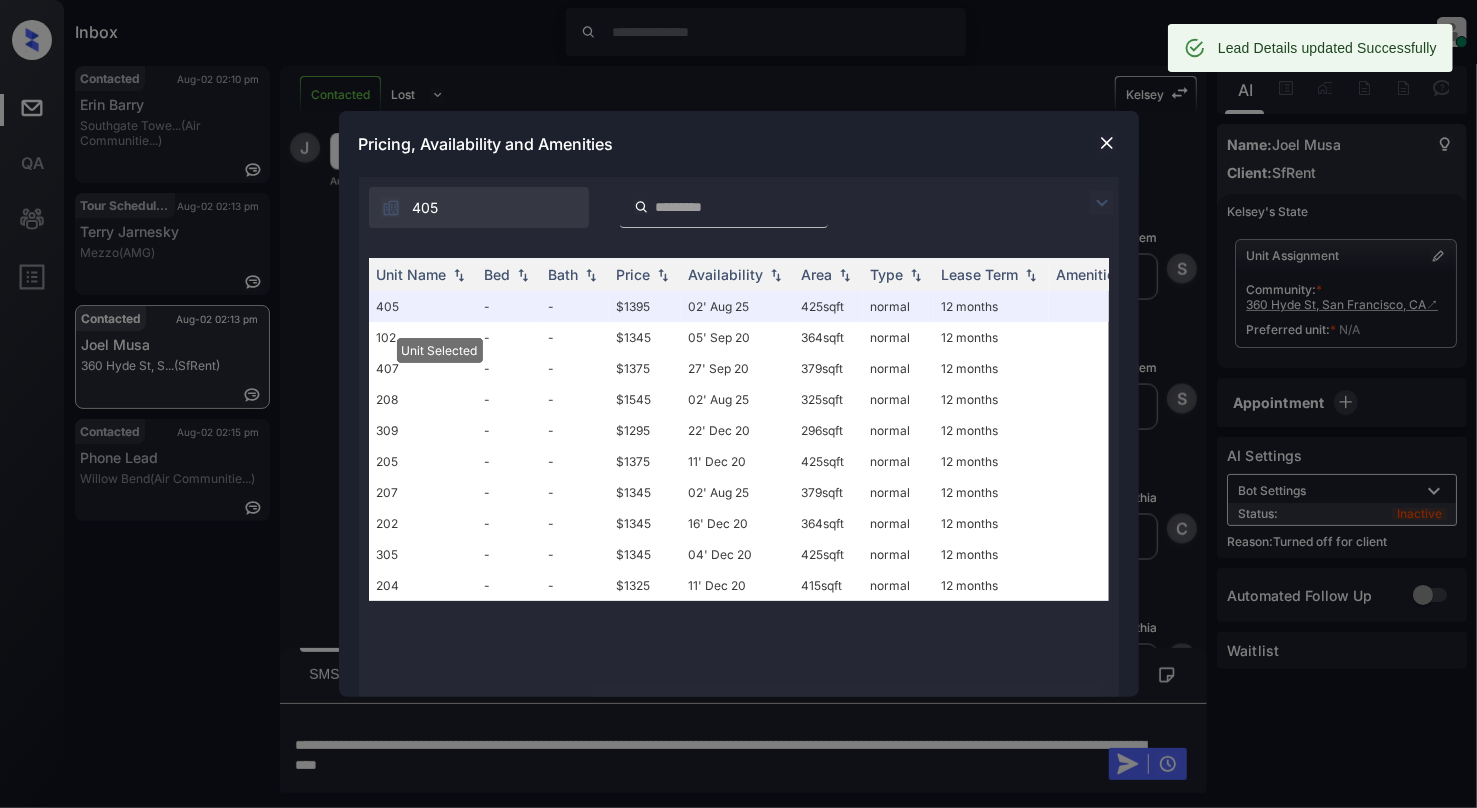 click at bounding box center (1107, 143) 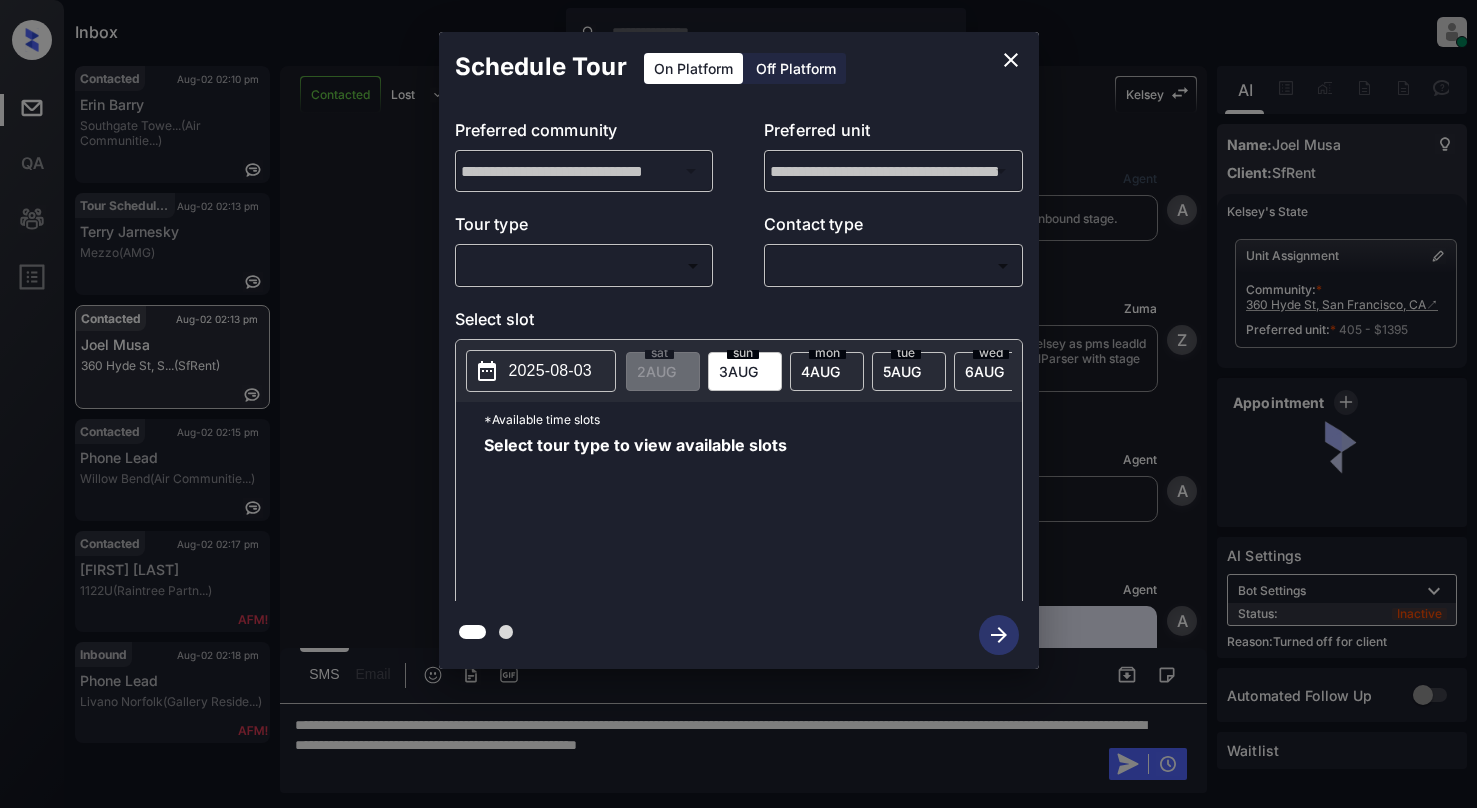 scroll, scrollTop: 0, scrollLeft: 0, axis: both 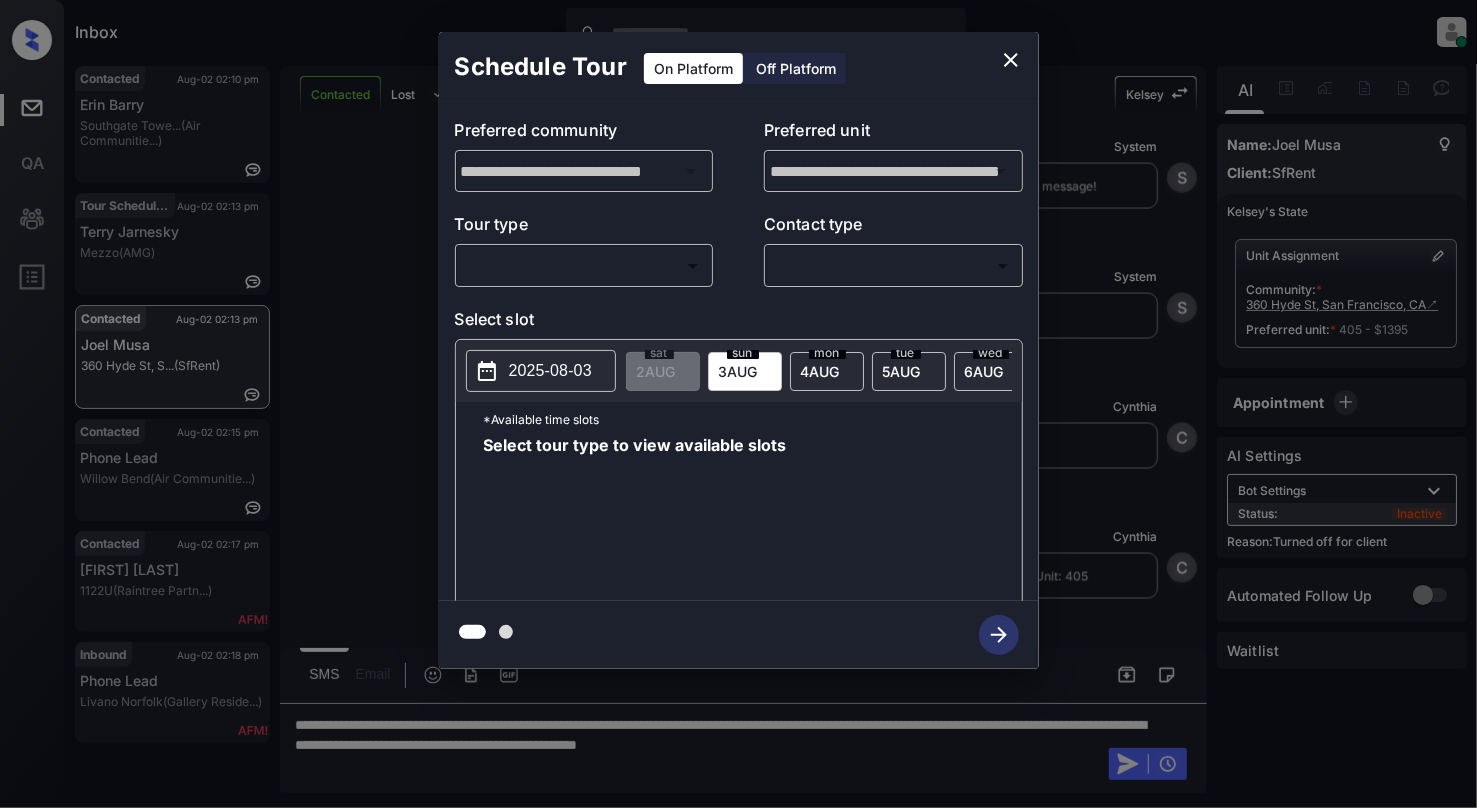 click on "Off Platform" at bounding box center [796, 68] 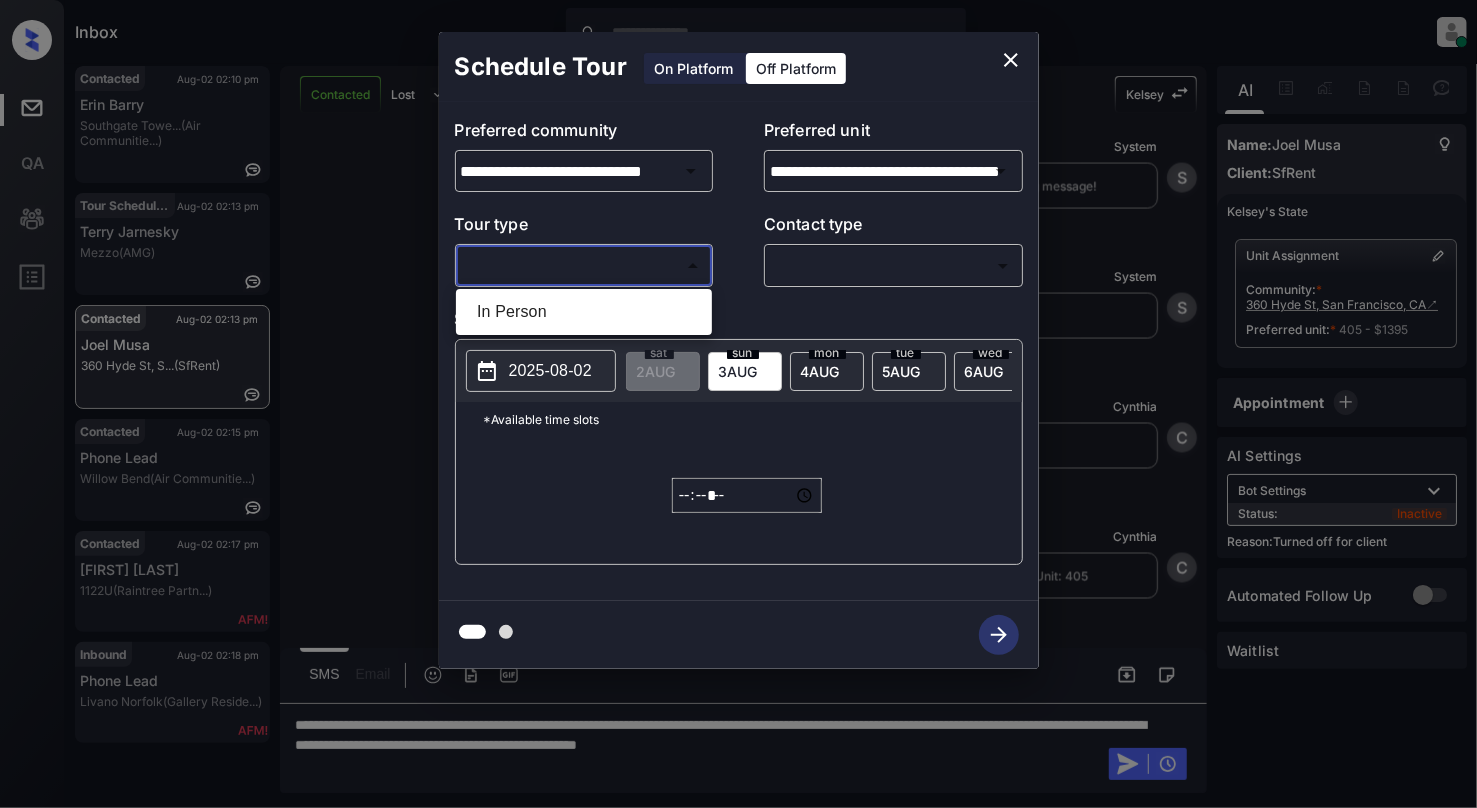 click on "Inbox Cynthia Montañez Online Set yourself   offline Set yourself   on break Profile Switch to  light  mode Sign out Contacted Aug-02 02:10 pm   Erin Barry Southgate Towe...  (Air Communitie...) Tour Scheduled Aug-02 02:13 pm   Terry Jarnesky Mezzo  (AMG) Contacted Aug-02 02:13 pm   Joel Musa 360 Hyde St, S...  (SfRent) Contacted Aug-02 02:15 pm   Phone Lead Willow Bend  (Air Communitie...) Contacted Aug-02 02:17 pm   Stuti Sharma 1122U  (Raintree Partn...) Inbound Aug-02 02:18 pm   Phone Lead Livano Norfolk  (Gallery Reside...) Contacted Lost Lead Sentiment: Angry Upon sliding the acknowledgement:  Lead will move to lost stage. * ​ SMS and call option will be set to opt out. AFM will be turned off for the lead. Kelsey New Message Agent Lead created via emailParser in Inbound stage. Aug 02, 2025 01:22 pm A New Message Zuma Lead transfer skipped to agent: Kelsey as pms leadId does not exists for leadType emailParser with stage Inbound Aug 02, 2025 01:22 pm Z New Message Agent AFM Request sent to Kelsey. A A" at bounding box center [738, 404] 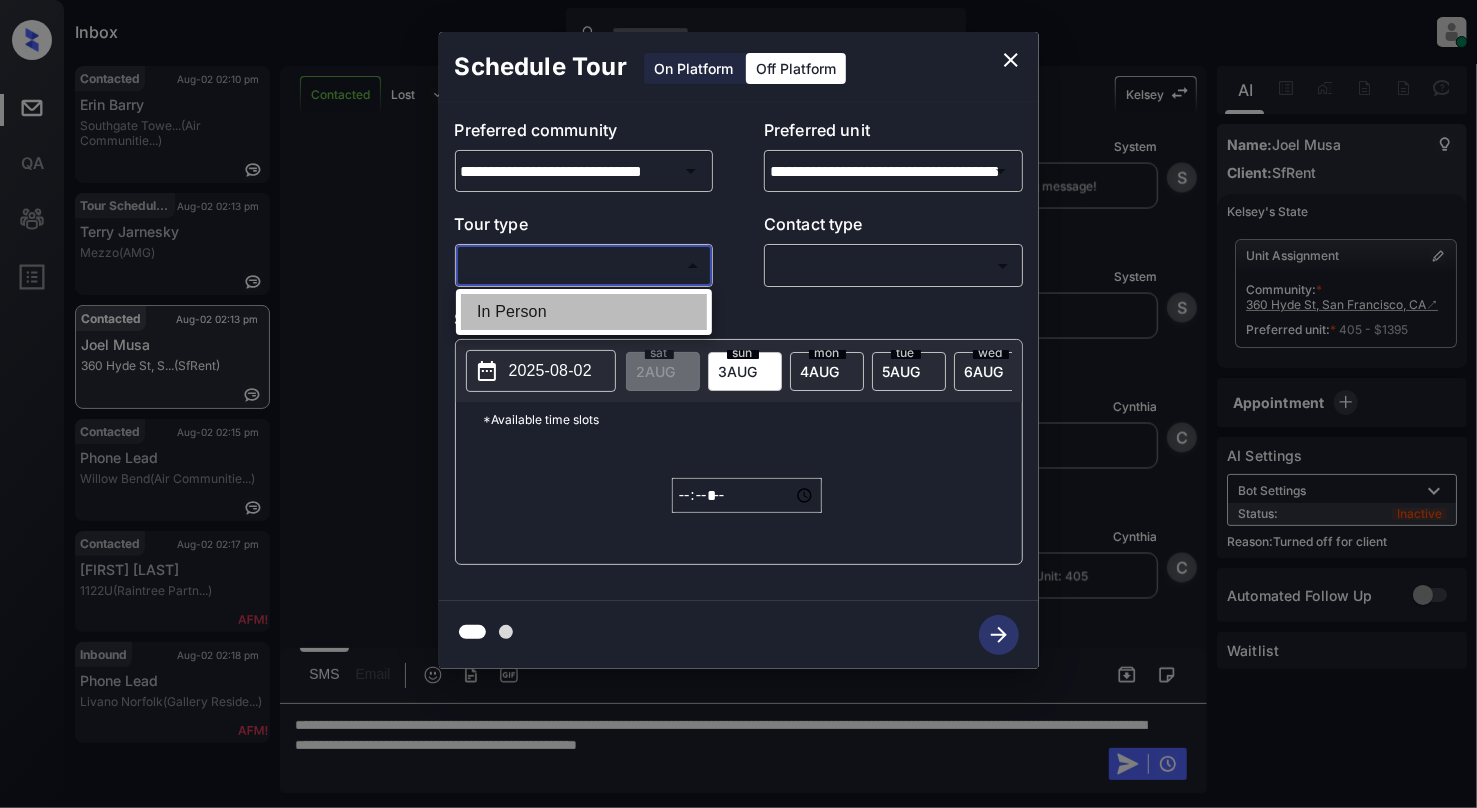 click on "In Person" at bounding box center (584, 312) 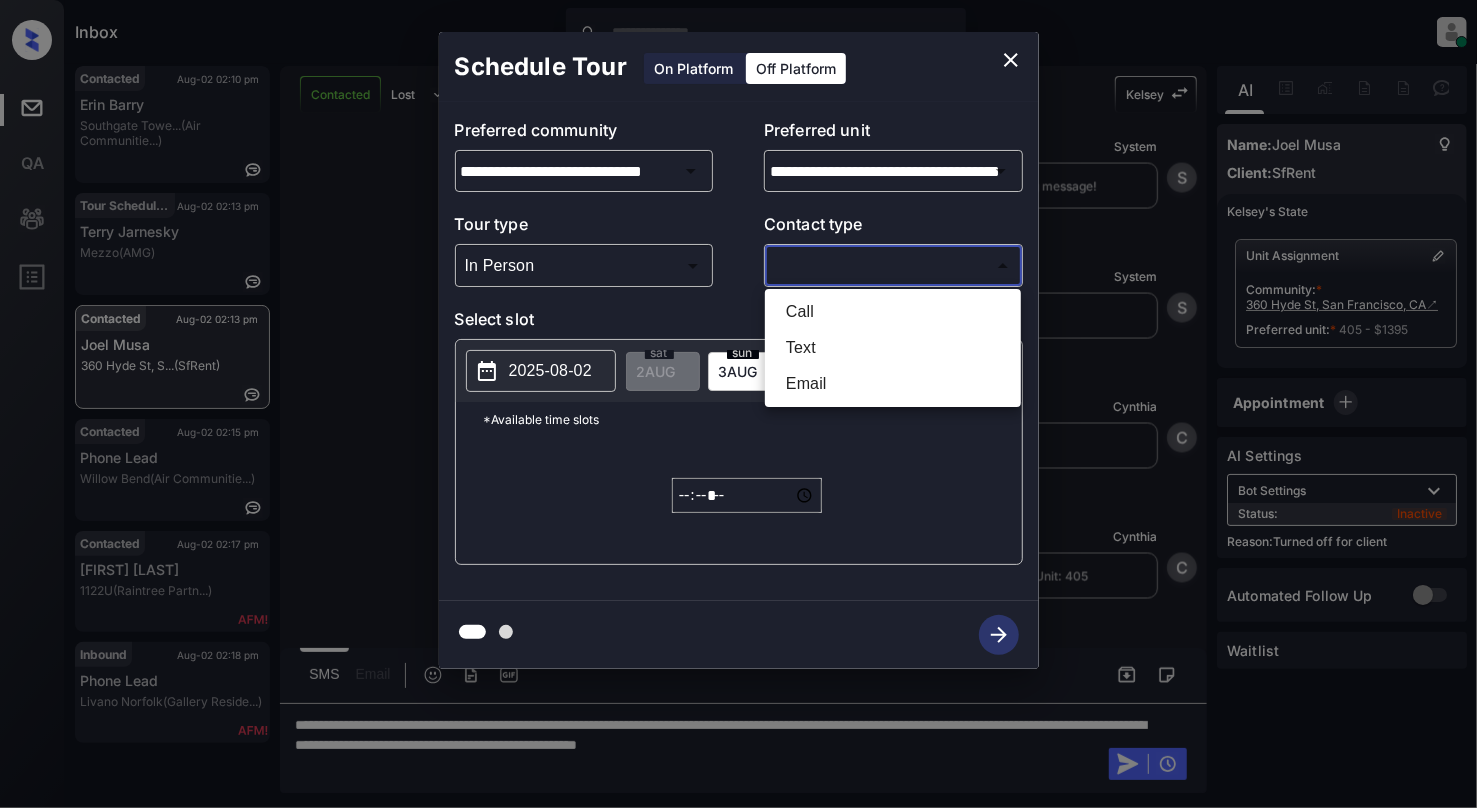 click on "Inbox Cynthia Montañez Online Set yourself   offline Set yourself   on break Profile Switch to  light  mode Sign out Contacted Aug-02 02:10 pm   Erin Barry Southgate Towe...  (Air Communitie...) Tour Scheduled Aug-02 02:13 pm   Terry Jarnesky Mezzo  (AMG) Contacted Aug-02 02:13 pm   Joel Musa 360 Hyde St, S...  (SfRent) Contacted Aug-02 02:15 pm   Phone Lead Willow Bend  (Air Communitie...) Contacted Aug-02 02:17 pm   Stuti Sharma 1122U  (Raintree Partn...) Inbound Aug-02 02:18 pm   Phone Lead Livano Norfolk  (Gallery Reside...) Contacted Lost Lead Sentiment: Angry Upon sliding the acknowledgement:  Lead will move to lost stage. * ​ SMS and call option will be set to opt out. AFM will be turned off for the lead. Kelsey New Message Agent Lead created via emailParser in Inbound stage. Aug 02, 2025 01:22 pm A New Message Zuma Lead transfer skipped to agent: Kelsey as pms leadId does not exists for leadType emailParser with stage Inbound Aug 02, 2025 01:22 pm Z New Message Agent AFM Request sent to Kelsey. A A" at bounding box center [738, 404] 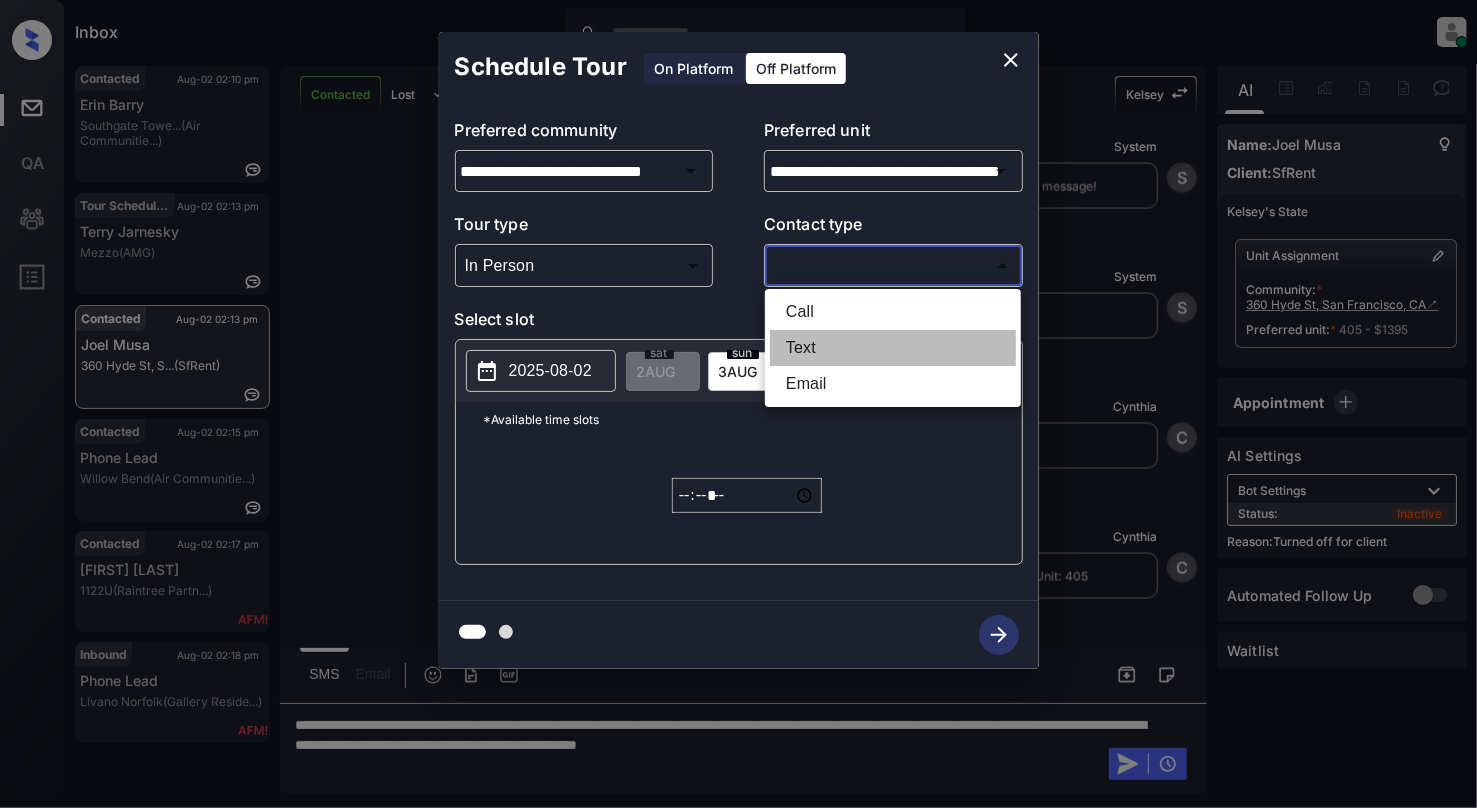 click on "Text" at bounding box center (893, 348) 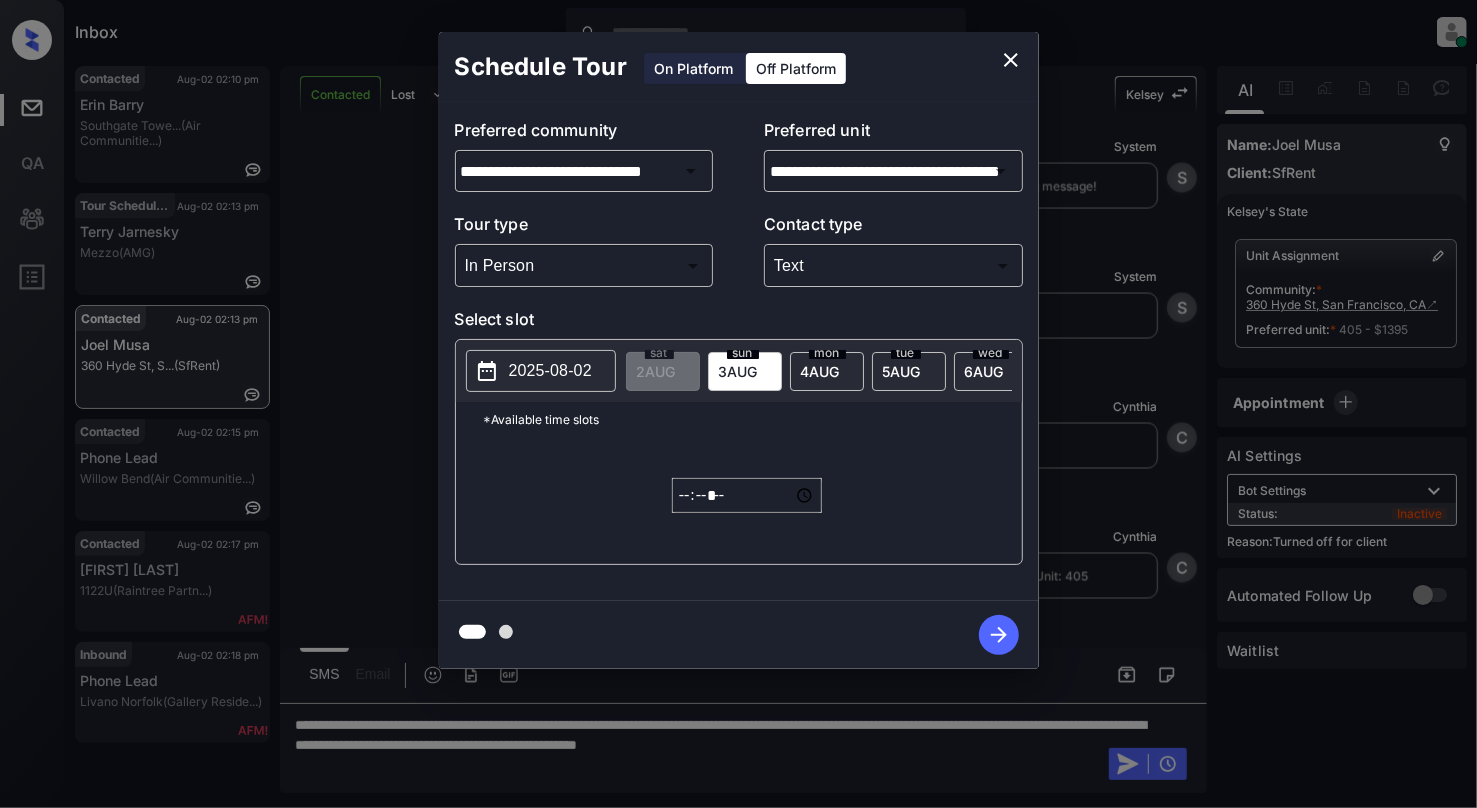 click on "2025-08-02" at bounding box center (550, 371) 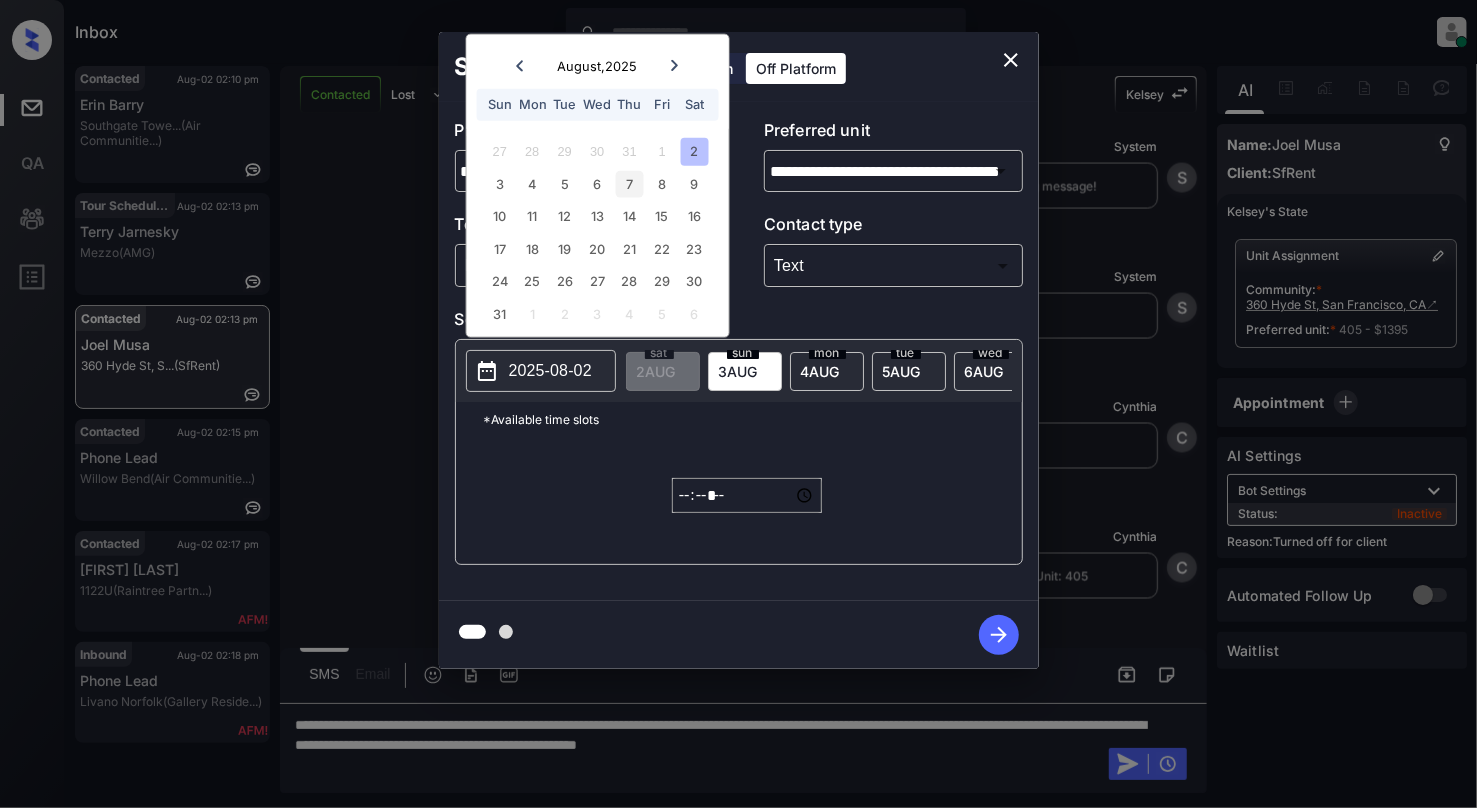 click on "7" at bounding box center [629, 183] 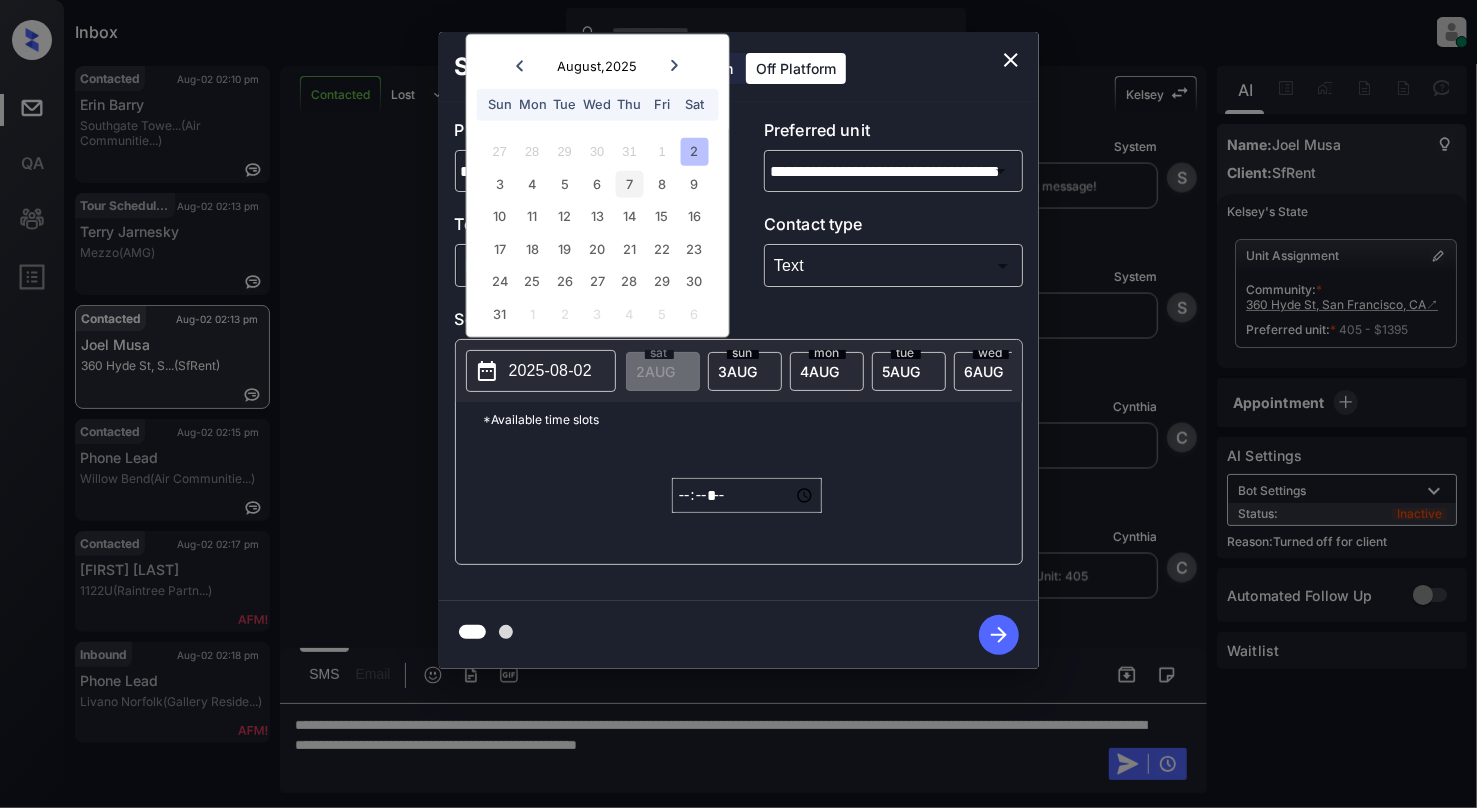 click on "7" at bounding box center [629, 183] 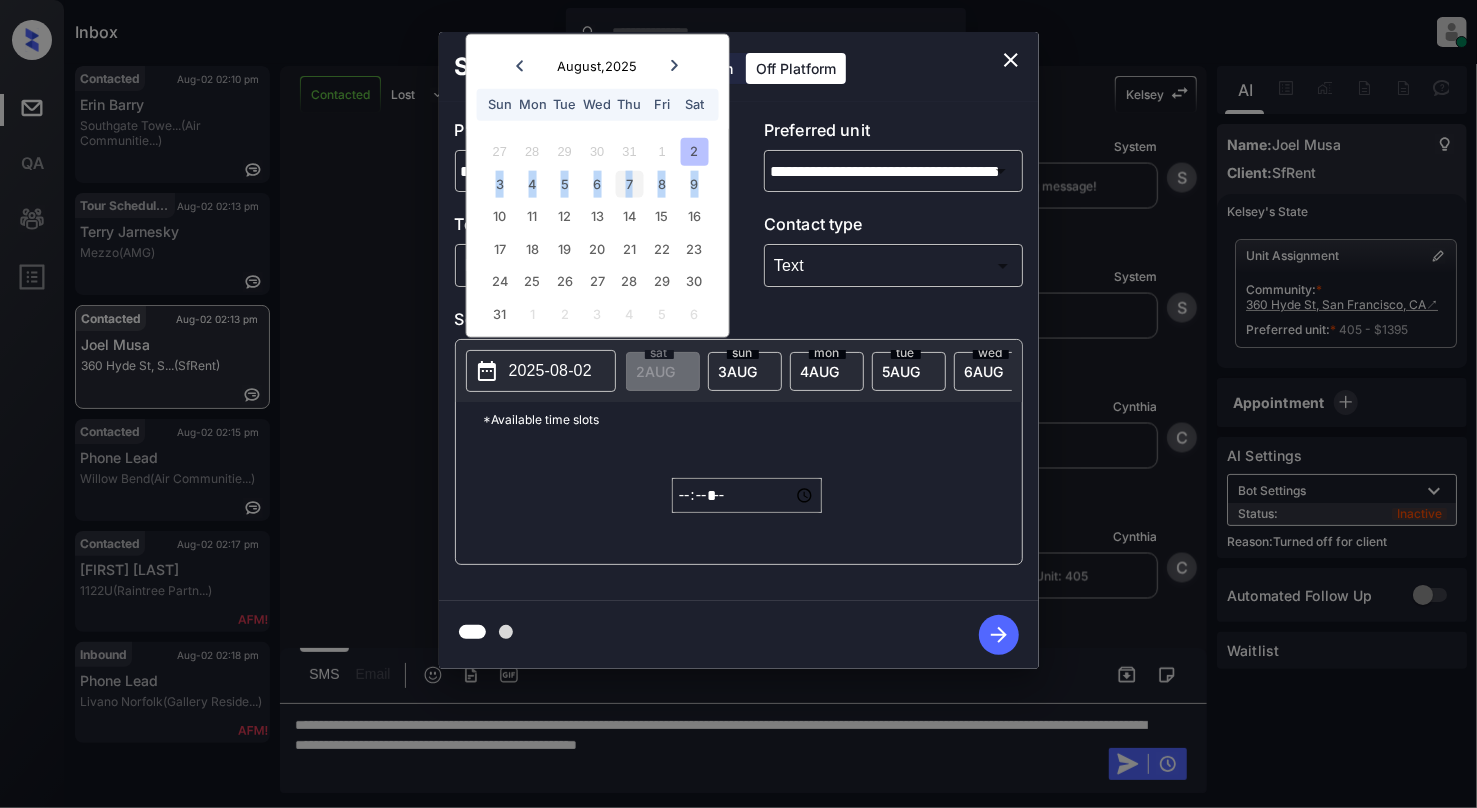 click on "7" at bounding box center [629, 183] 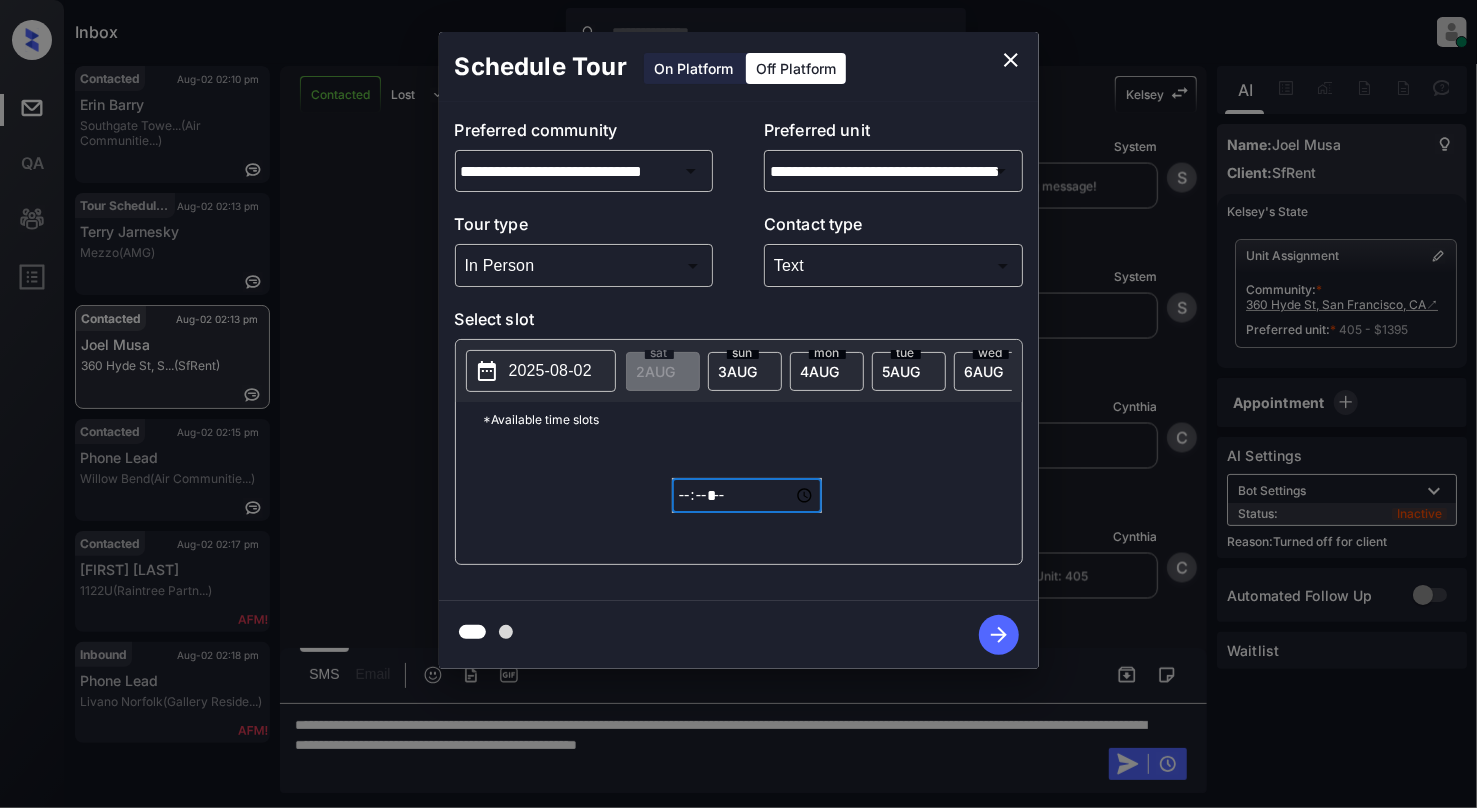 click on "*****" at bounding box center (747, 495) 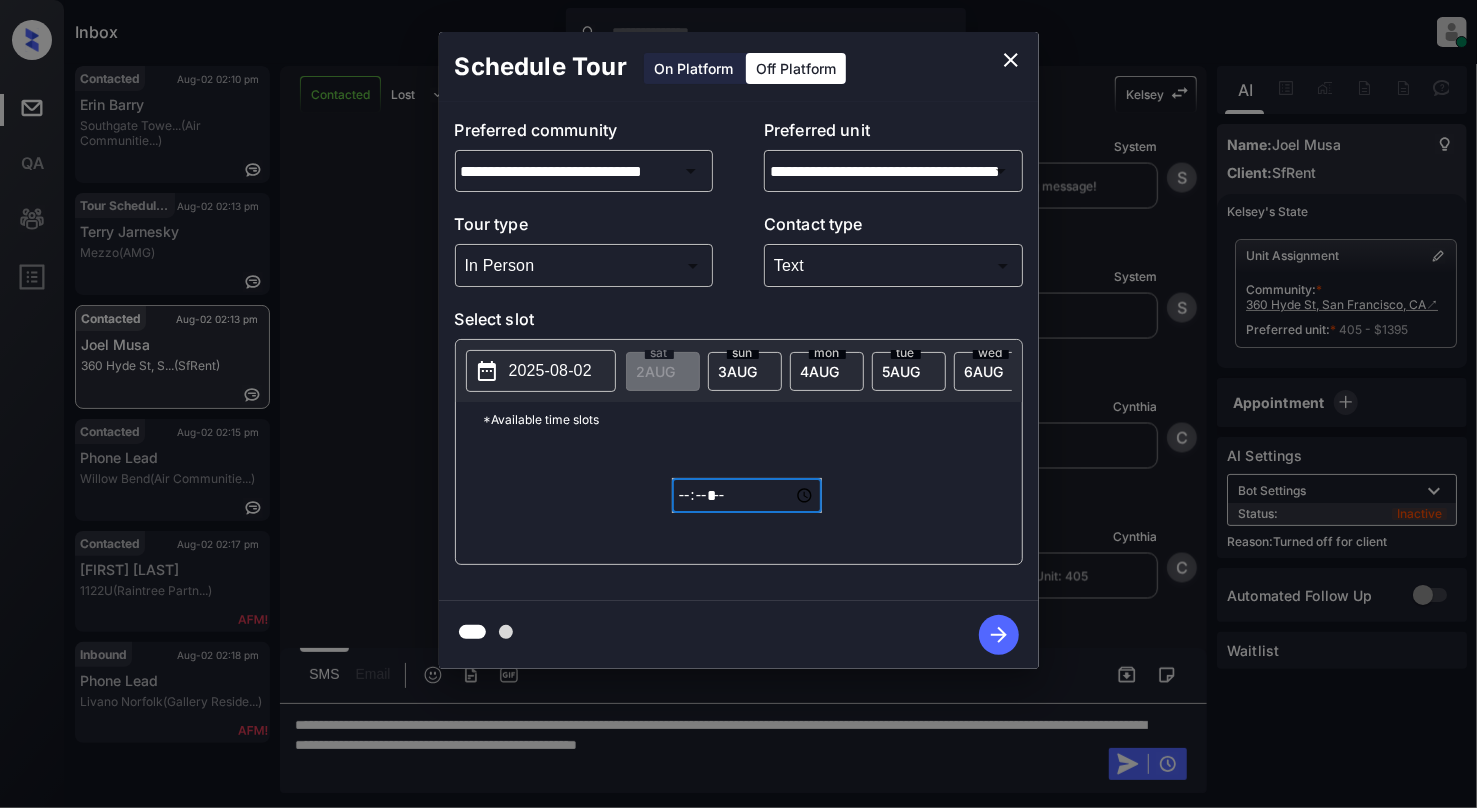 type on "*****" 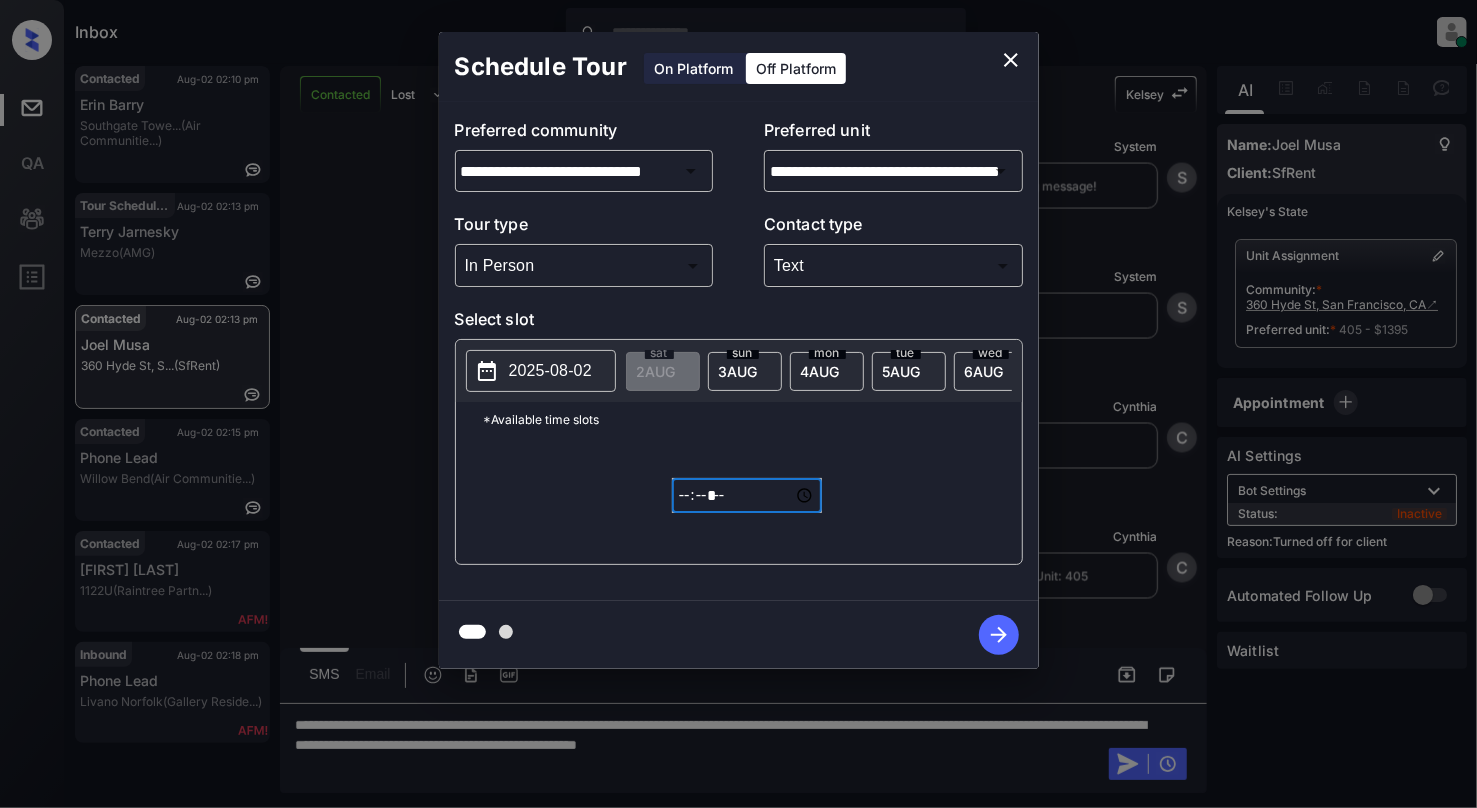click 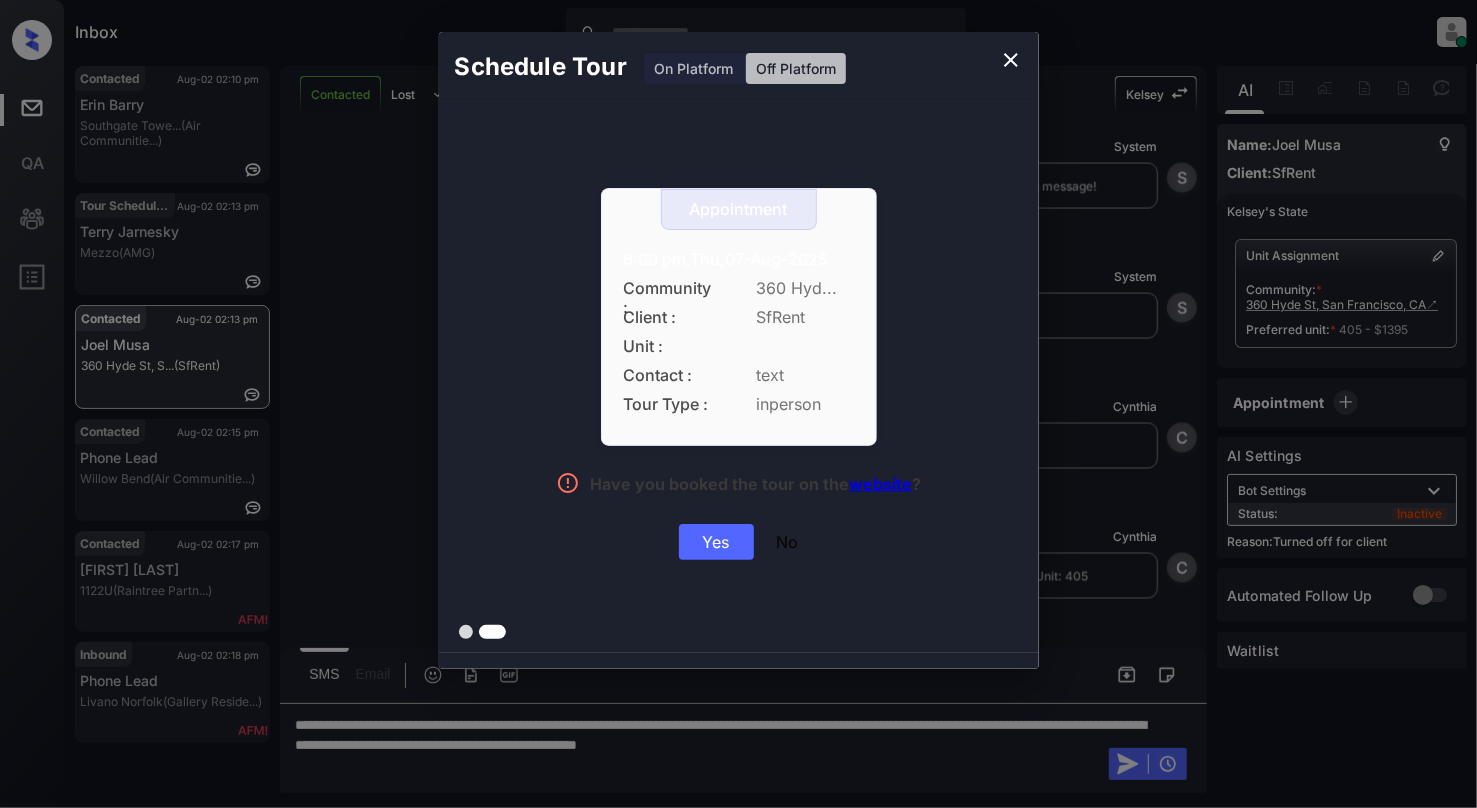 click on "Yes" at bounding box center [716, 542] 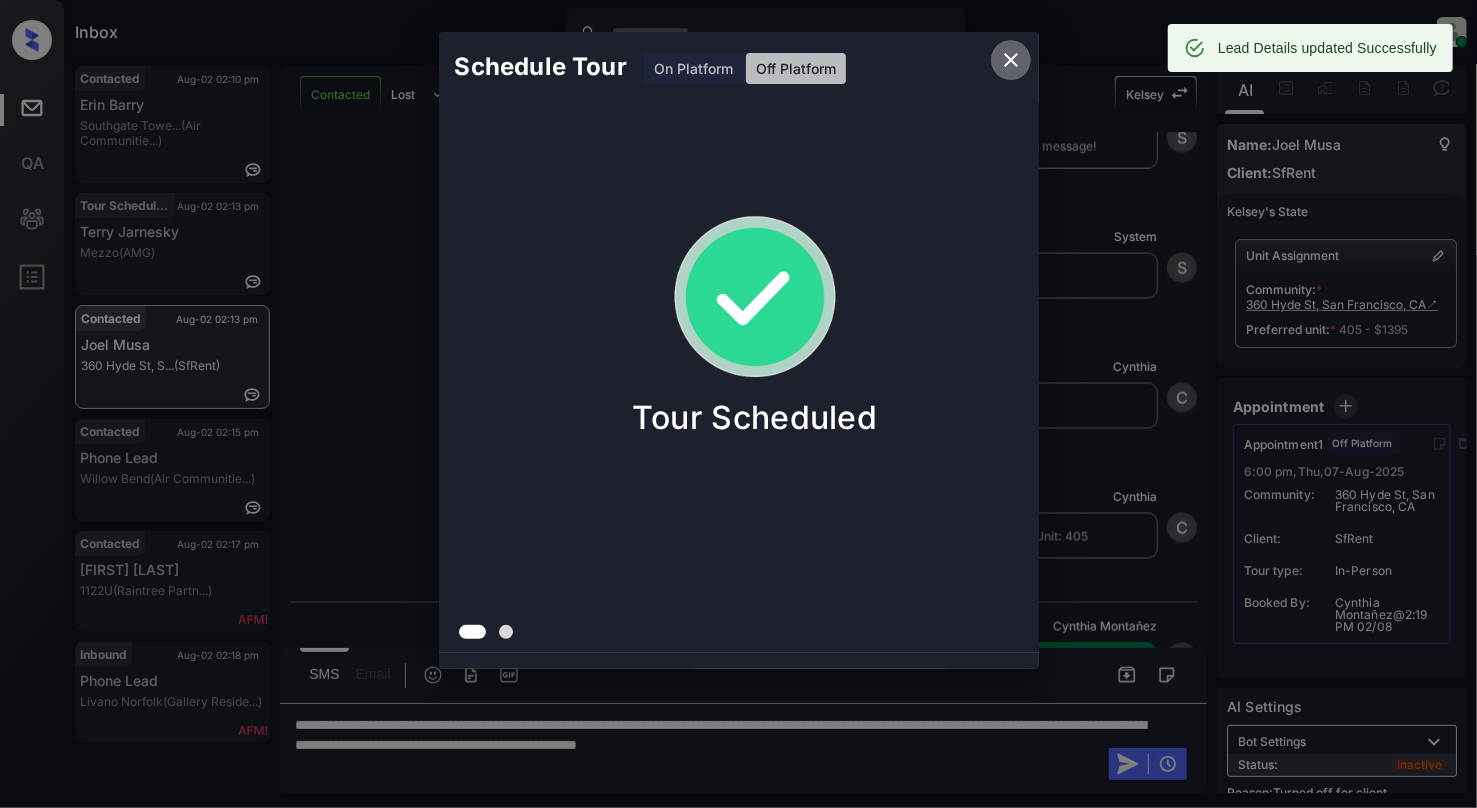 click 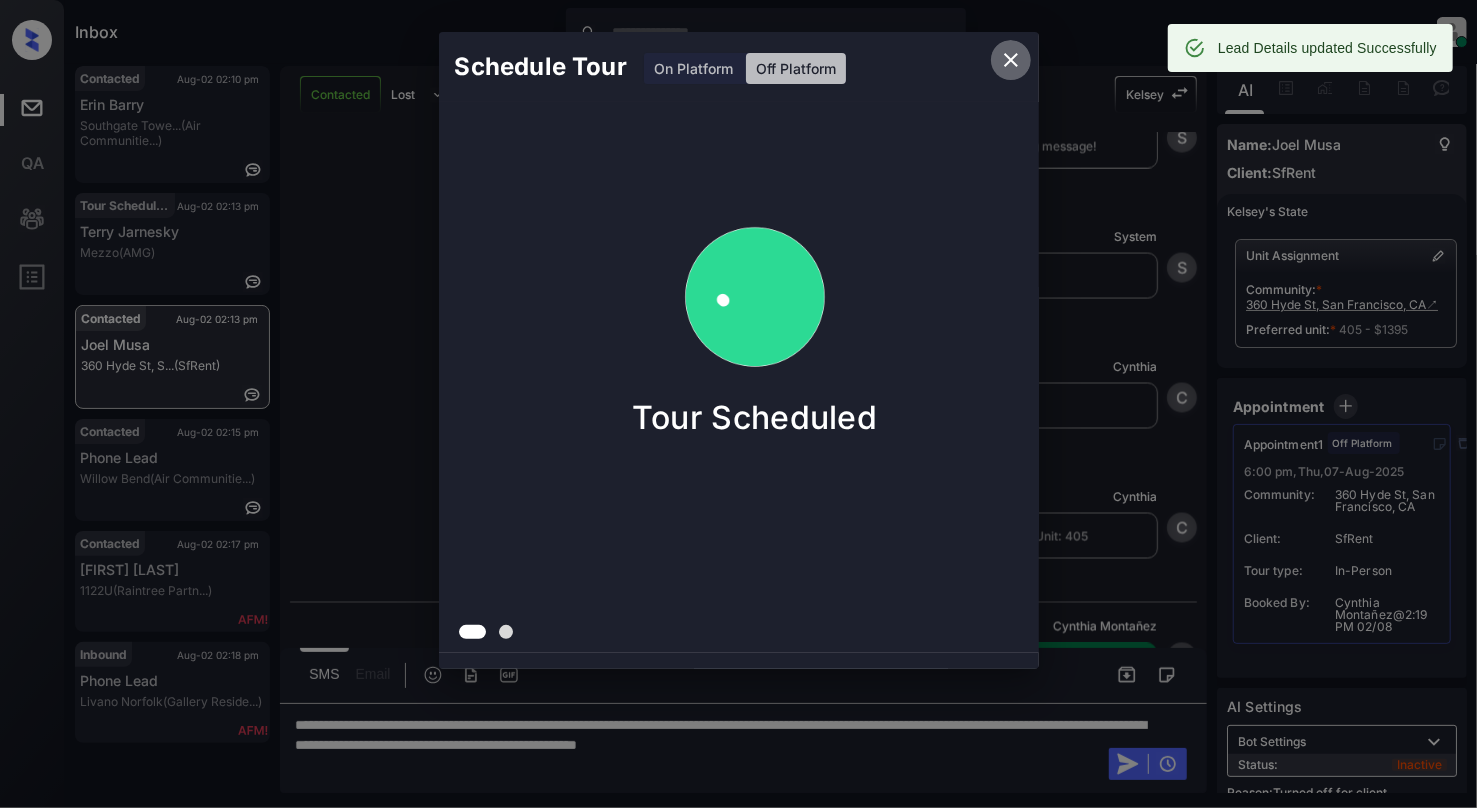 scroll, scrollTop: 6614, scrollLeft: 0, axis: vertical 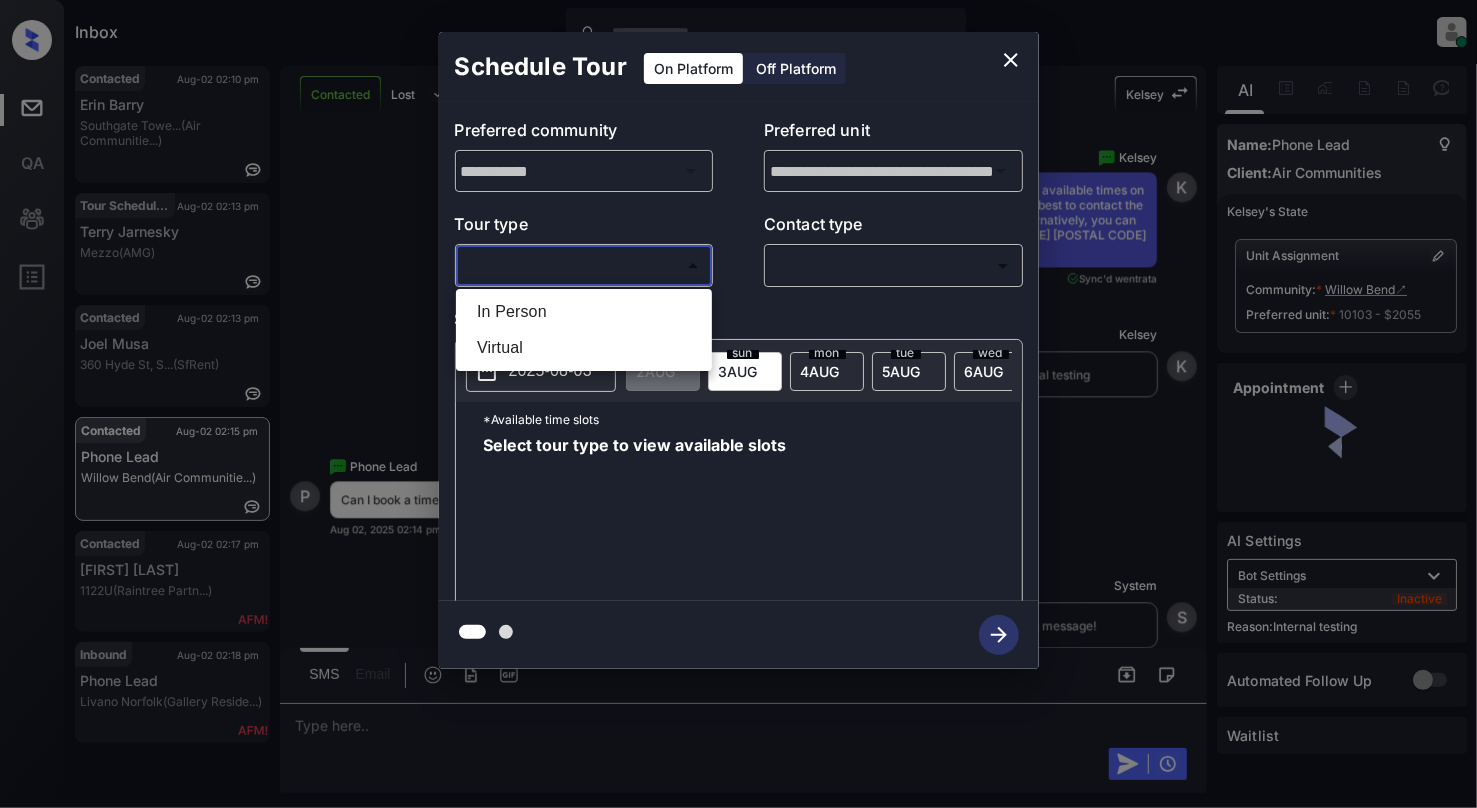 click on "Inbox Cynthia Montañez Online Set yourself   offline Set yourself   on break Profile Switch to  light  mode Sign out Contacted Aug-02 02:10 pm   Erin Barry Southgate Towe...  (Air Communitie...) Tour Scheduled Aug-02 02:13 pm   Terry Jarnesky Mezzo  (AMG) Contacted Aug-02 02:13 pm   Joel Musa 360 Hyde St, S...  (SfRent) Contacted Aug-02 02:15 pm   Phone Lead Willow Bend  (Air Communitie...) Contacted Aug-02 02:17 pm   Stuti Sharma 1122U  (Raintree Partn...) Inbound Aug-02 02:18 pm   Phone Lead Livano Norfolk  (Gallery Reside...) Contacted Lost Lead Sentiment: Angry Upon sliding the acknowledgement:  Lead will move to lost stage. * ​ SMS and call option will be set to opt out. AFM will be turned off for the lead. Kelsey New Message Kelsey Notes Note: <a href="https://conversation.getzuma.com/688e7af1b39f22d5ae5f2213">https://conversation.getzuma.com/688e7af1b39f22d5ae5f2213</a> - Paste this link into your browser to view Kelsey’s conversation with the prospect Aug 02, 2025 01:54 pm  Sync'd w  entrata K A" at bounding box center [738, 404] 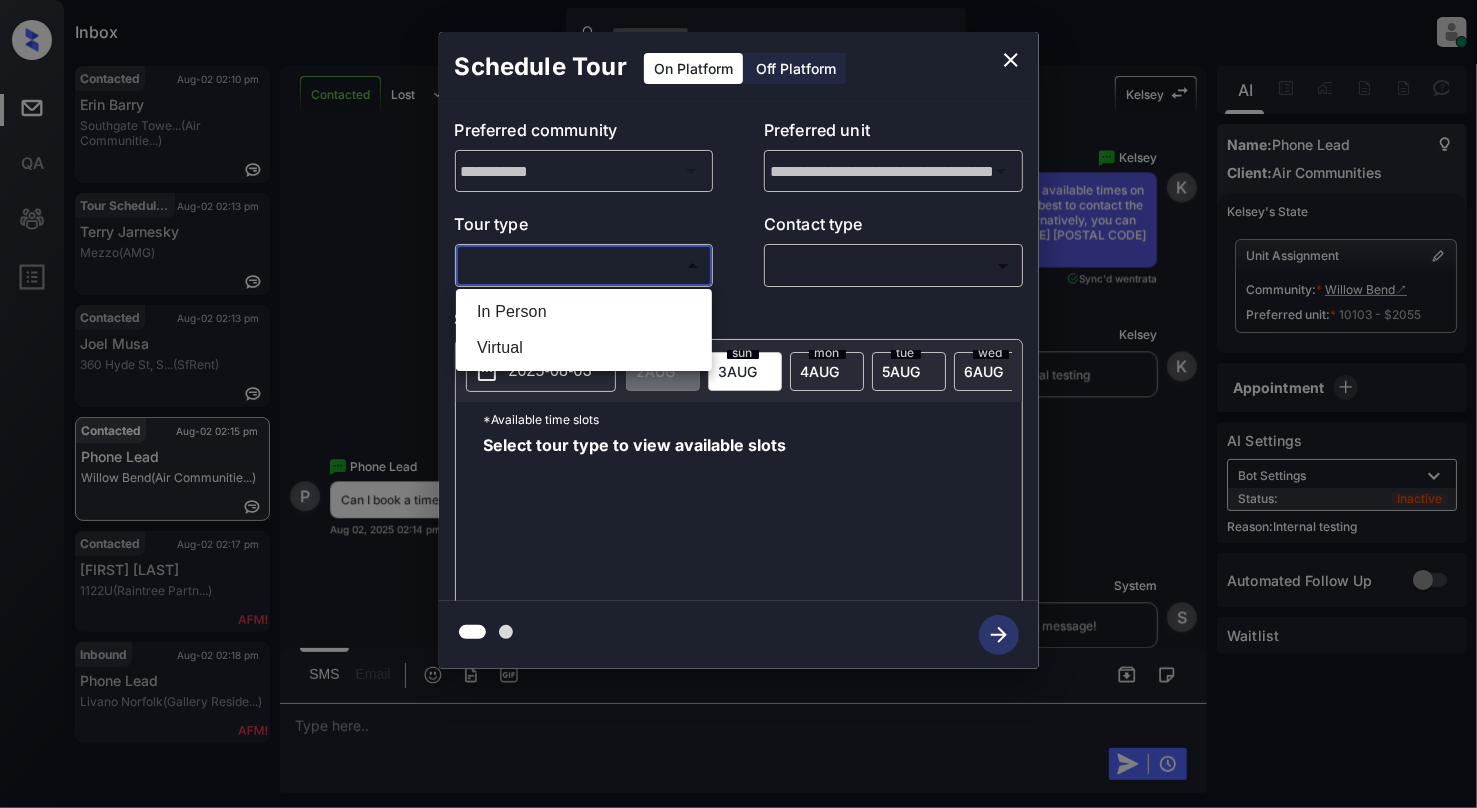 click on "In Person" at bounding box center (584, 312) 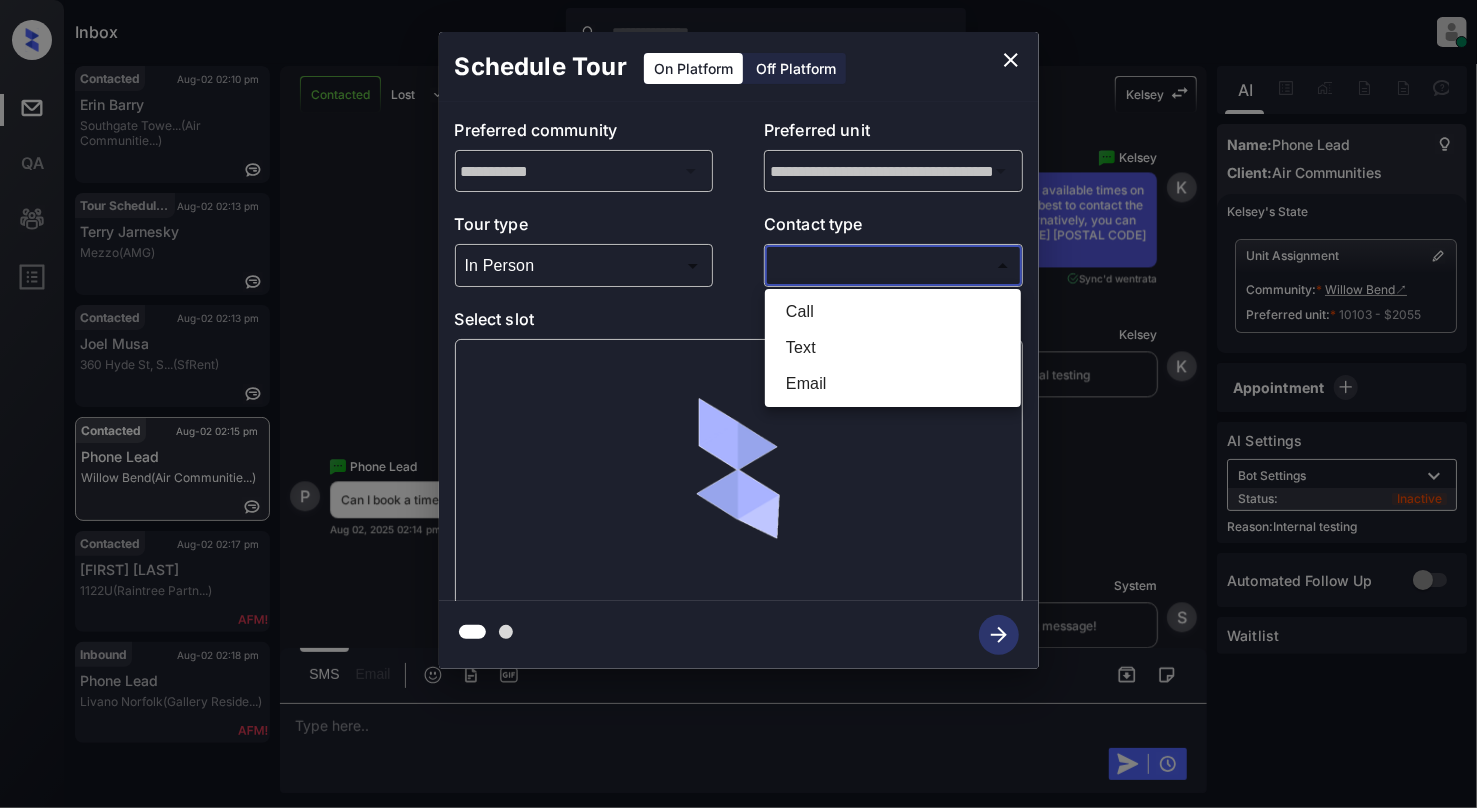 click on "Inbox Cynthia Montañez Online Set yourself   offline Set yourself   on break Profile Switch to  light  mode Sign out Contacted Aug-02 02:10 pm   Erin Barry Southgate Towe...  (Air Communitie...) Tour Scheduled Aug-02 02:13 pm   Terry Jarnesky Mezzo  (AMG) Contacted Aug-02 02:13 pm   Joel Musa 360 Hyde St, S...  (SfRent) Contacted Aug-02 02:15 pm   Phone Lead Willow Bend  (Air Communitie...) Contacted Aug-02 02:17 pm   Stuti Sharma 1122U  (Raintree Partn...) Inbound Aug-02 02:18 pm   Phone Lead Livano Norfolk  (Gallery Reside...) Contacted Lost Lead Sentiment: Angry Upon sliding the acknowledgement:  Lead will move to lost stage. * ​ SMS and call option will be set to opt out. AFM will be turned off for the lead. Kelsey New Message Kelsey Notes Note: <a href="https://conversation.getzuma.com/688e7af1b39f22d5ae5f2213">https://conversation.getzuma.com/688e7af1b39f22d5ae5f2213</a> - Paste this link into your browser to view Kelsey’s conversation with the prospect Aug 02, 2025 01:54 pm  Sync'd w  entrata K A" at bounding box center [738, 404] 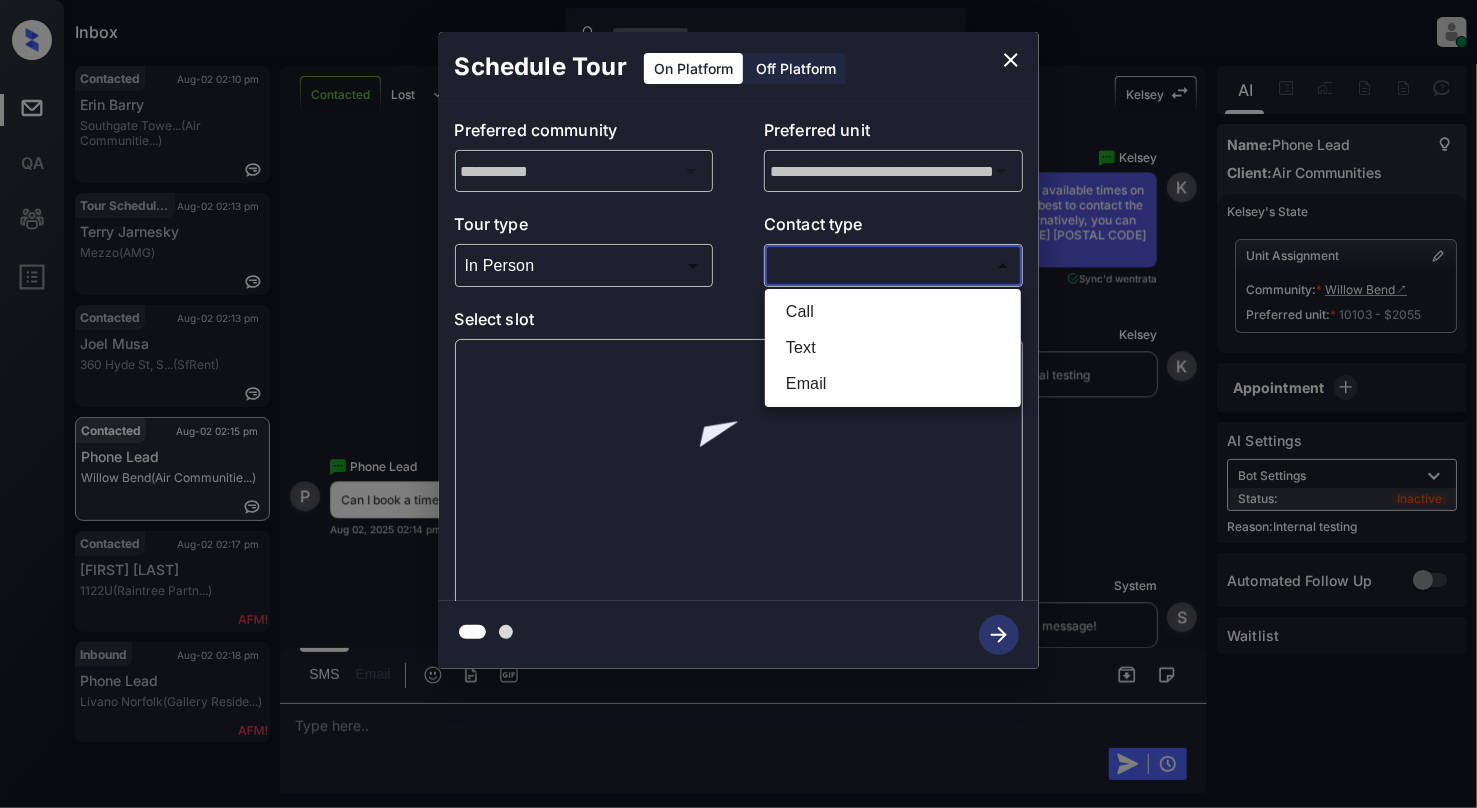 click on "Text" at bounding box center [893, 348] 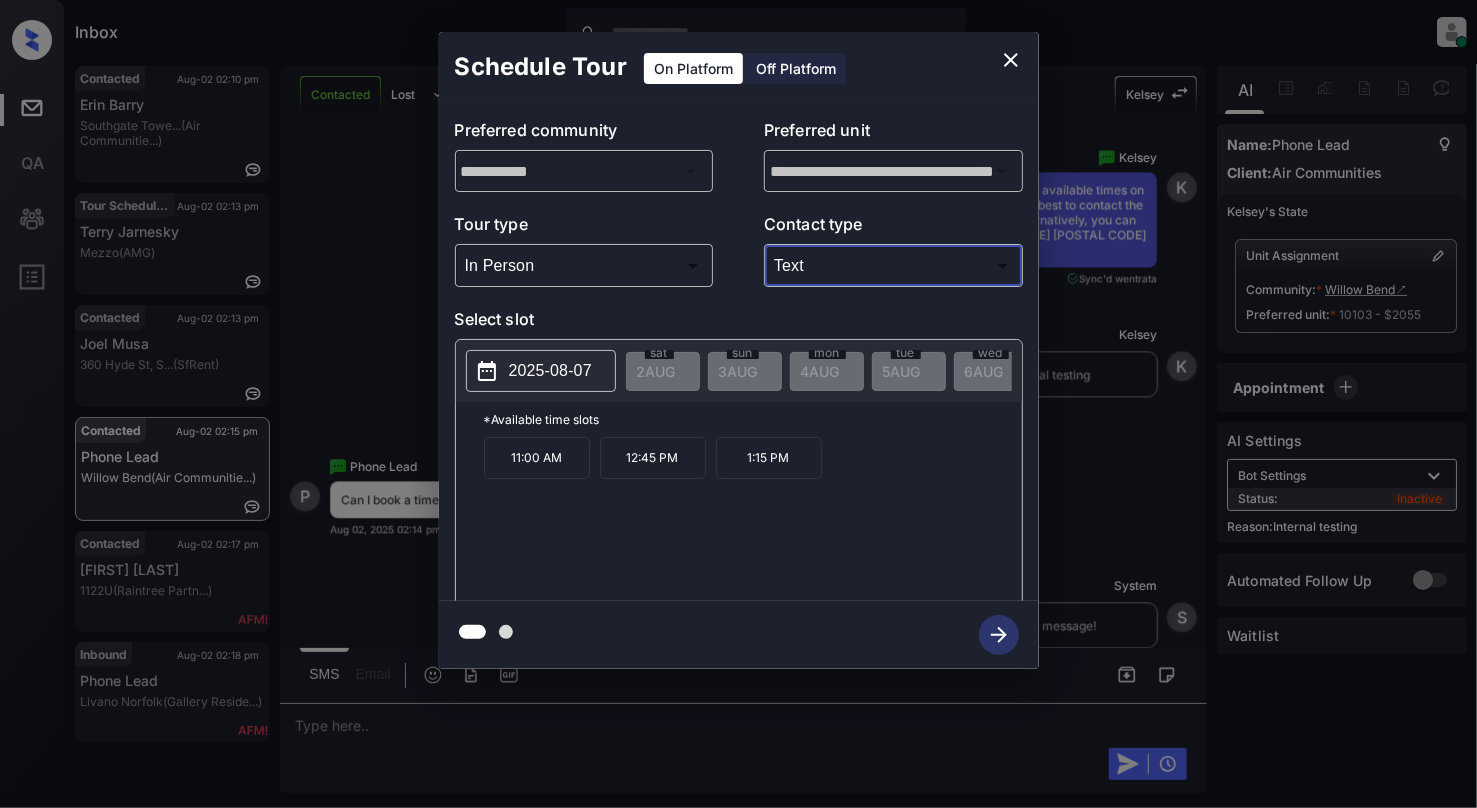 type on "****" 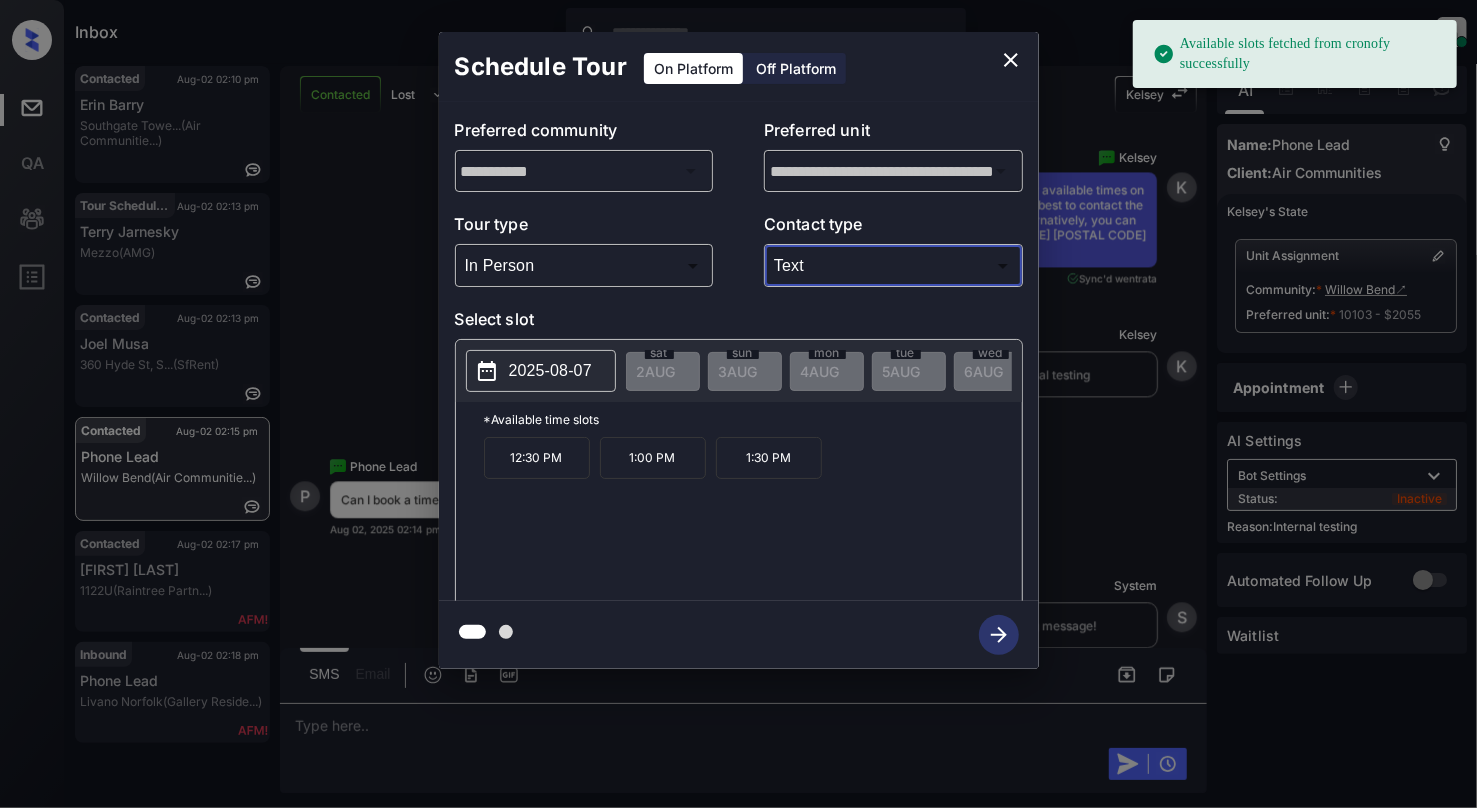 click on "2025-08-07" at bounding box center [550, 371] 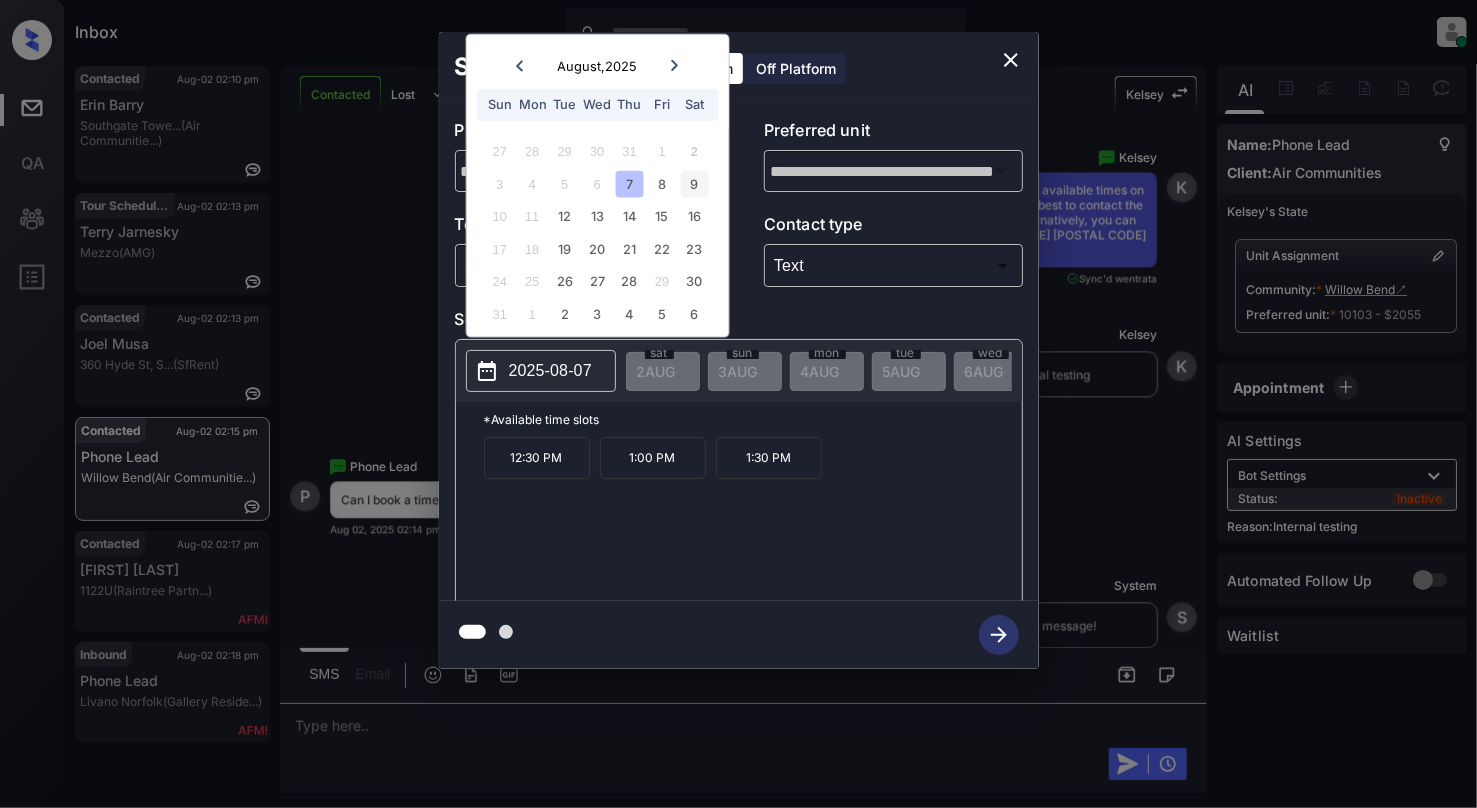 click on "9" at bounding box center [694, 183] 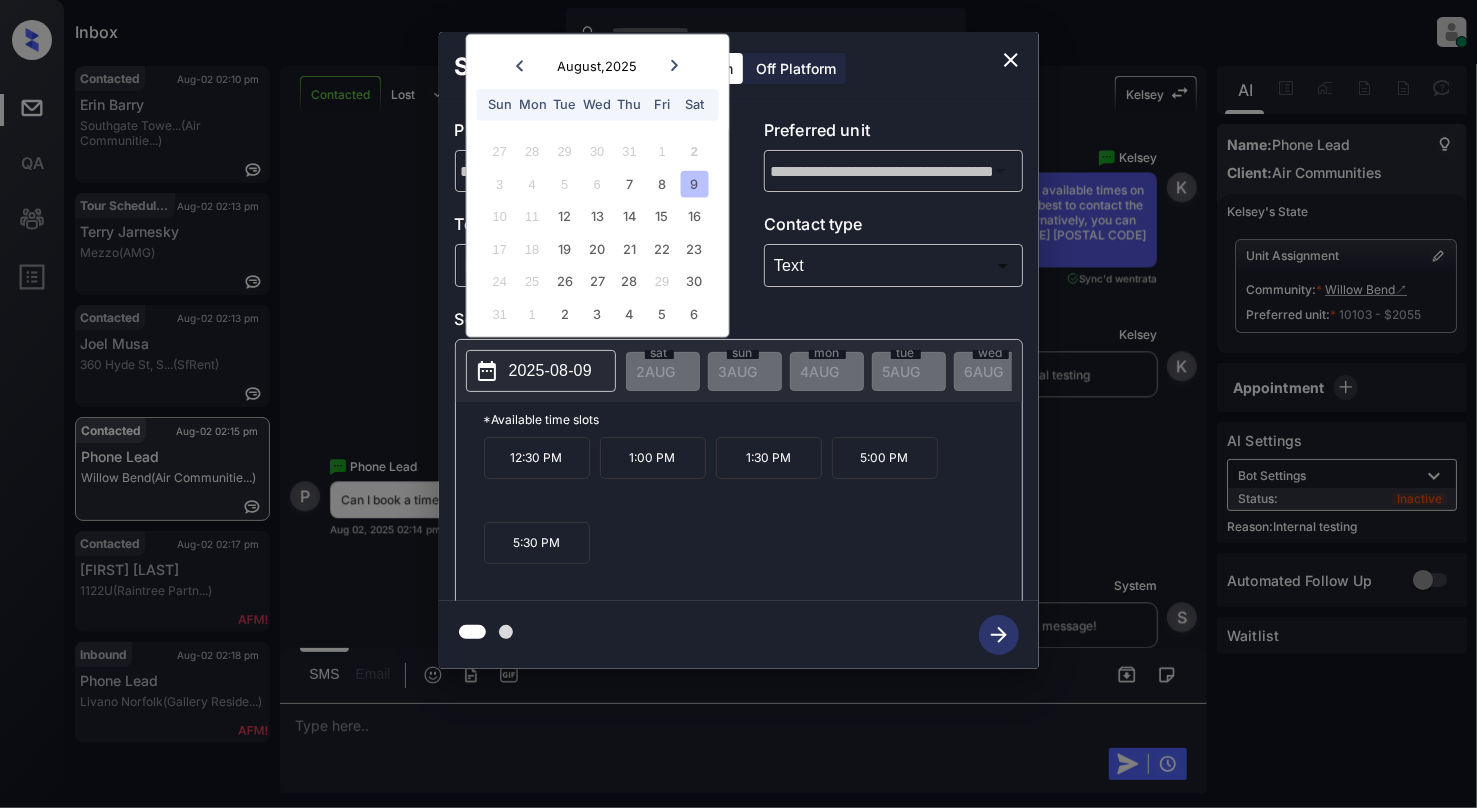 click 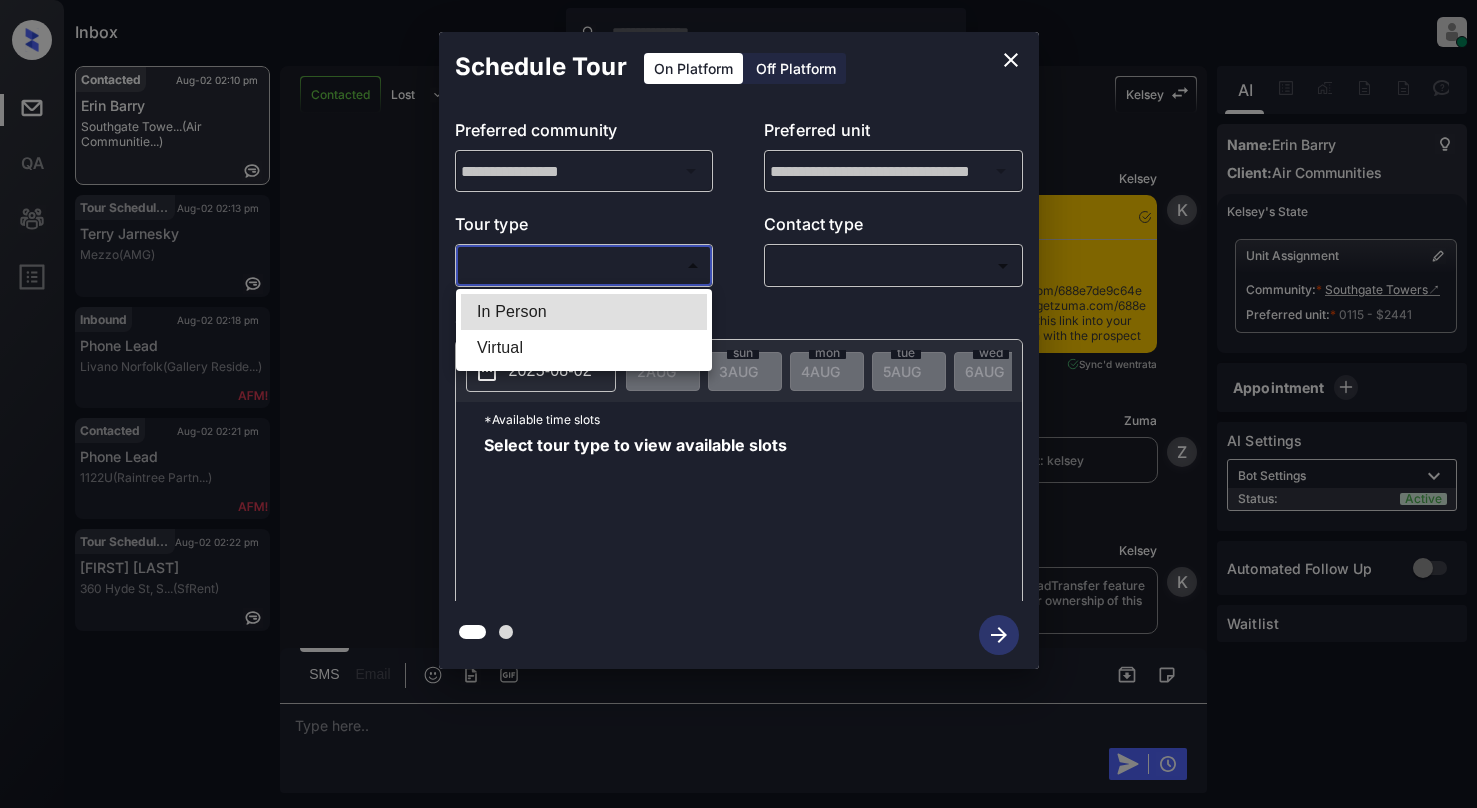 scroll, scrollTop: 0, scrollLeft: 0, axis: both 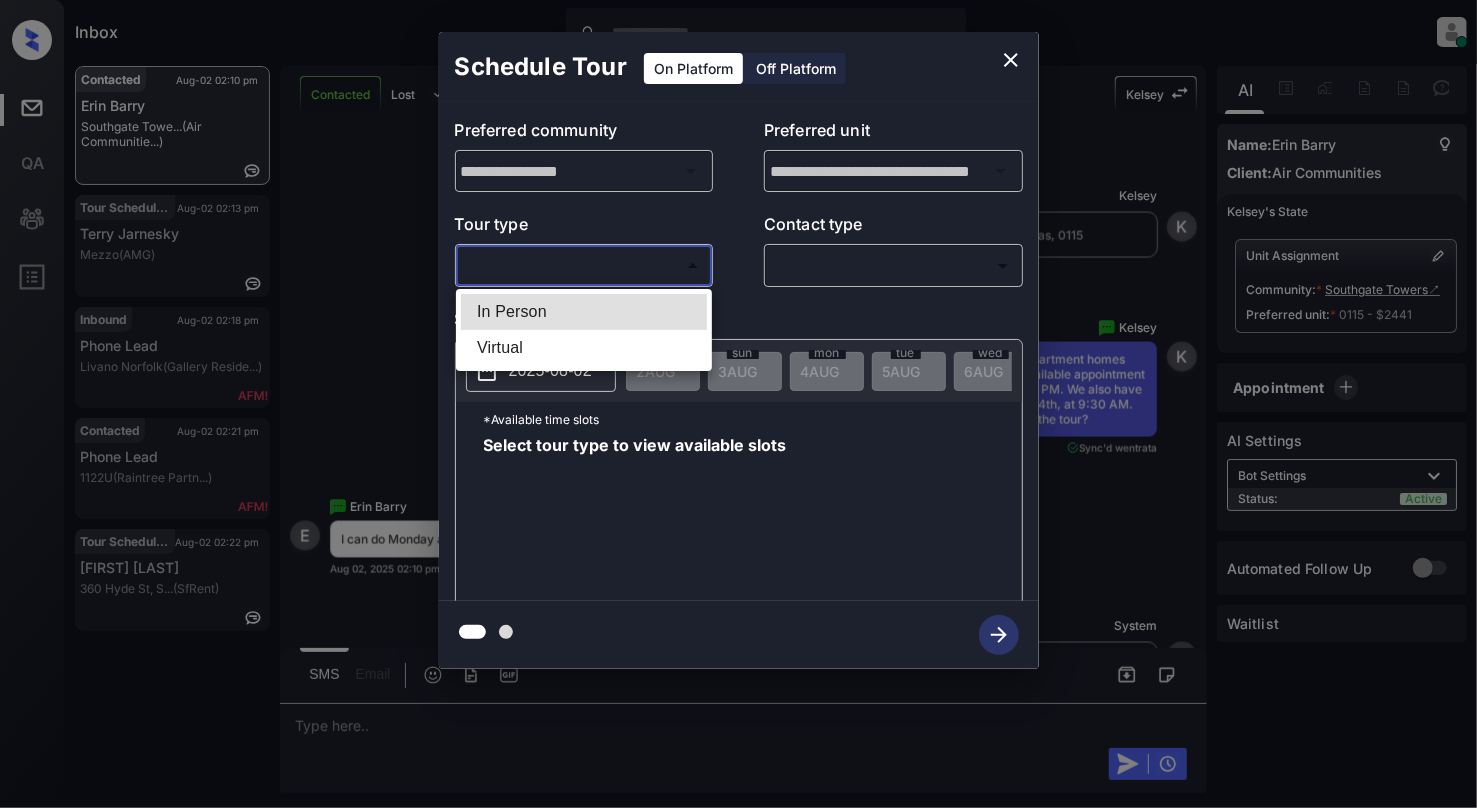 click on "In Person" at bounding box center (584, 312) 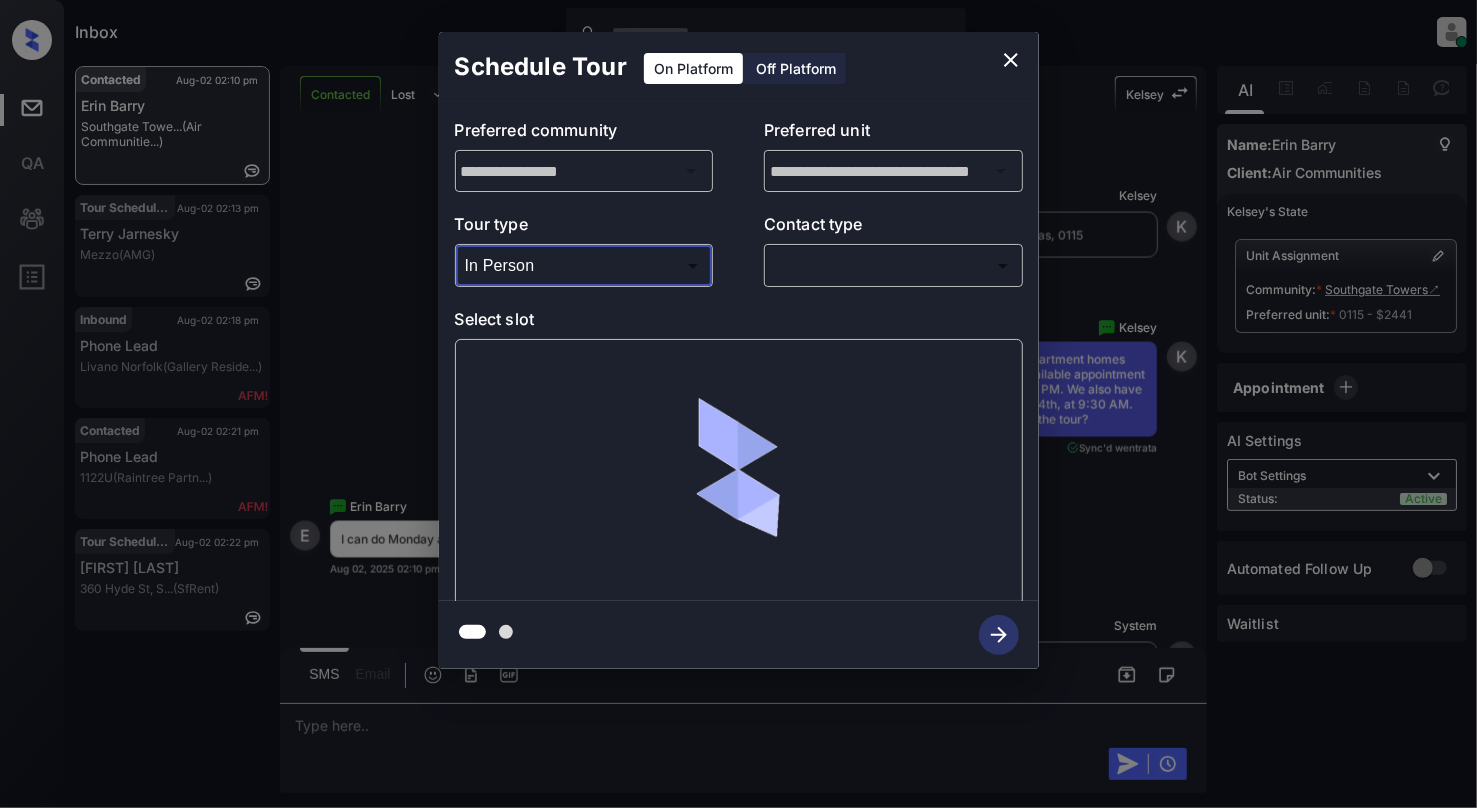 click on "Inbox Cynthia Montañez Online Set yourself   offline Set yourself   on break Profile Switch to  light  mode Sign out Contacted Aug-02 02:10 pm   Erin Barry Southgate Towe...  (Air Communitie...) Tour Scheduled Aug-02 02:13 pm   Terry Jarnesky Mezzo  (AMG) Inbound Aug-02 02:18 pm   Phone Lead Livano Norfolk  (Gallery Reside...) Contacted Aug-02 02:21 pm   Phone Lead 1122U  (Raintree Partn...) Tour Scheduled Aug-02 02:22 pm   juan daniel lo... 360 Hyde St, S...  (SfRent) Contacted Lost Lead Sentiment: Angry Upon sliding the acknowledgement:  Lead will move to lost stage. * ​ SMS and call option will be set to opt out. AFM will be turned off for the lead. Kelsey New Message Kelsey Notes Note: <a href="https://conversation.getzuma.com/688e7de9c64eec5a519085cd">https://conversation.getzuma.com/688e7de9c64eec5a519085cd</a> - Paste this link into your browser to view Kelsey’s conversation with the prospect Aug 02, 2025 02:06 pm  Sync'd w  entrata K New Message Zuma Lead transferred to leasing agent: kelsey Z K" at bounding box center (738, 404) 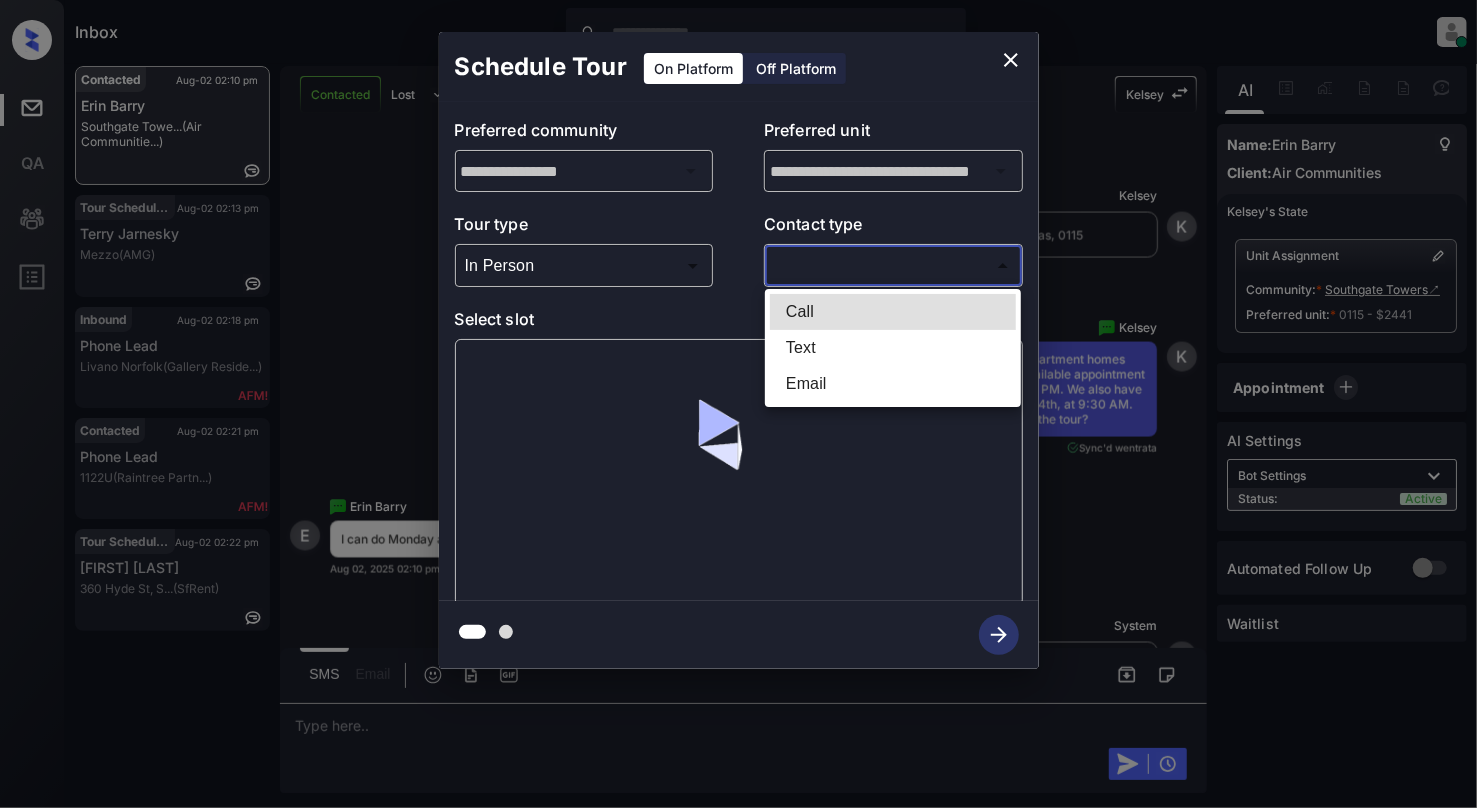 click on "Text" at bounding box center [893, 348] 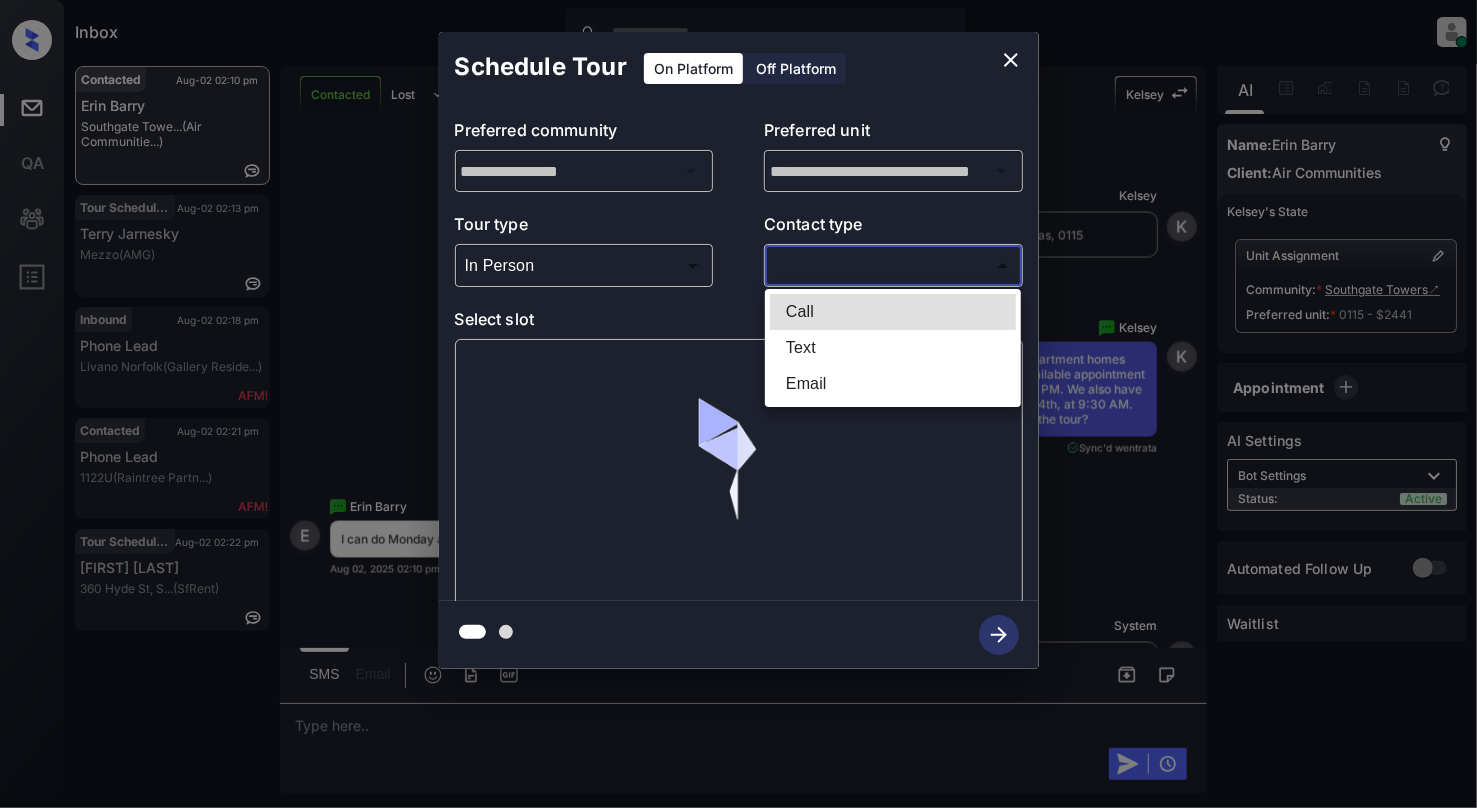 type on "****" 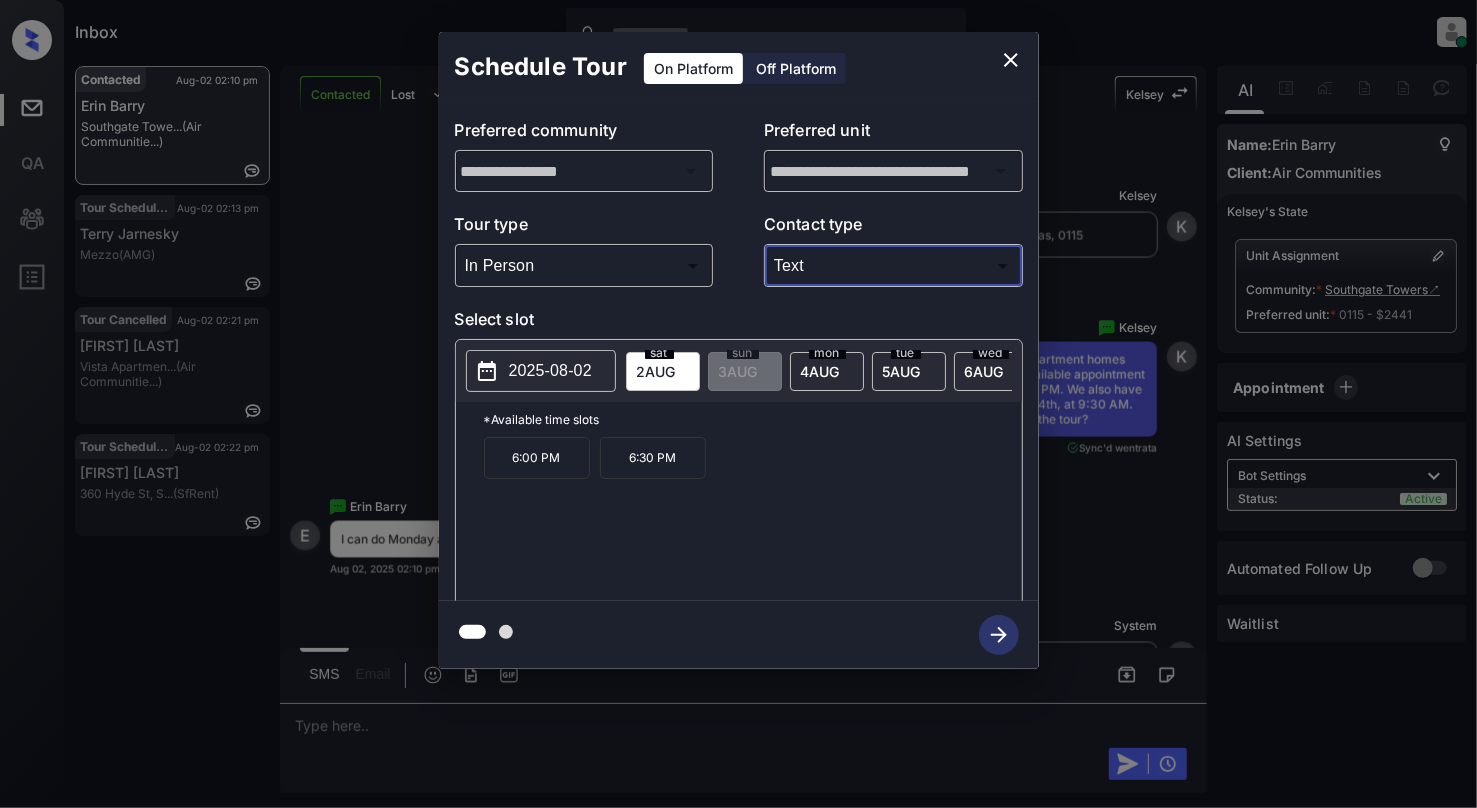 click on "2025-08-02" at bounding box center (550, 371) 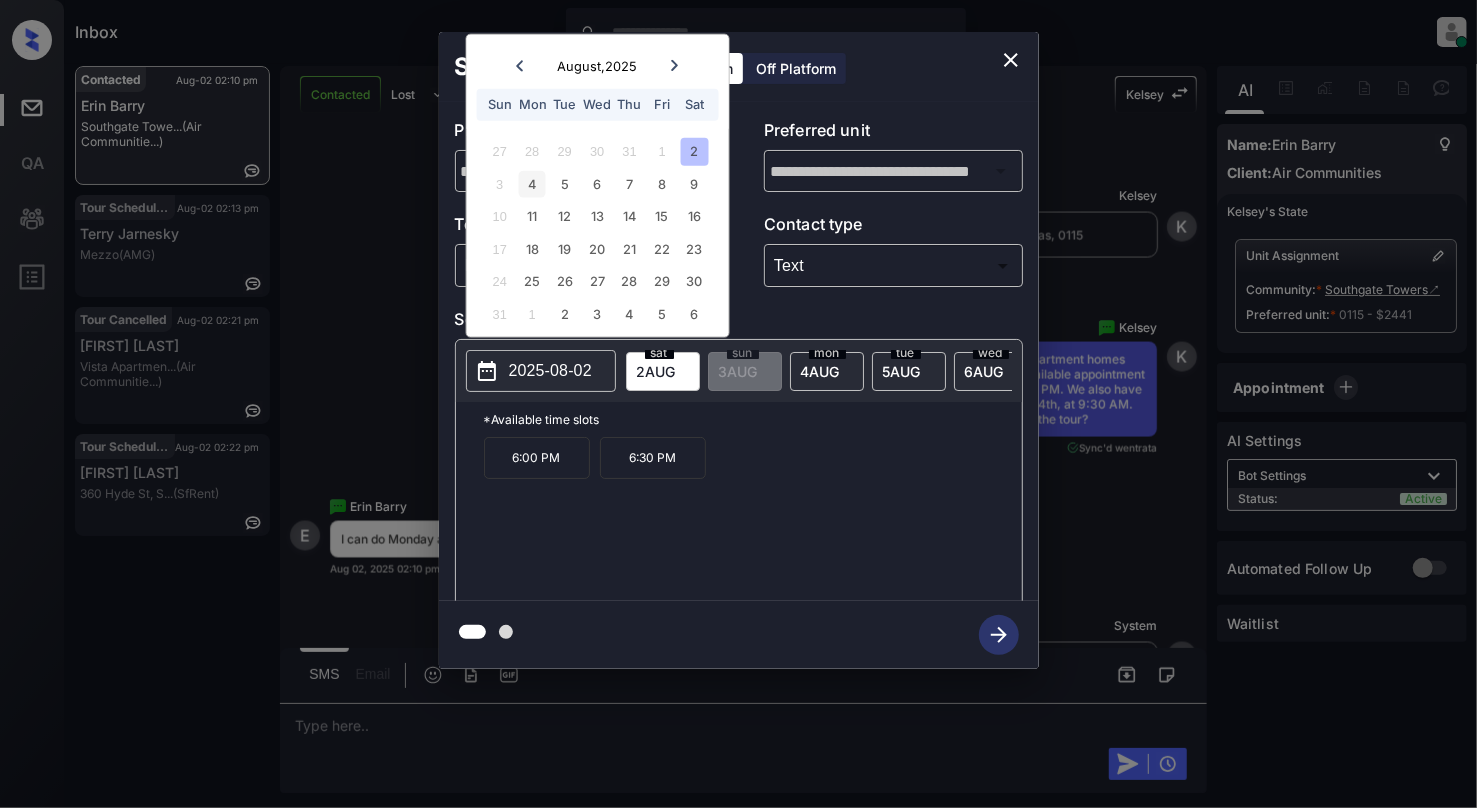 click on "4" at bounding box center [532, 183] 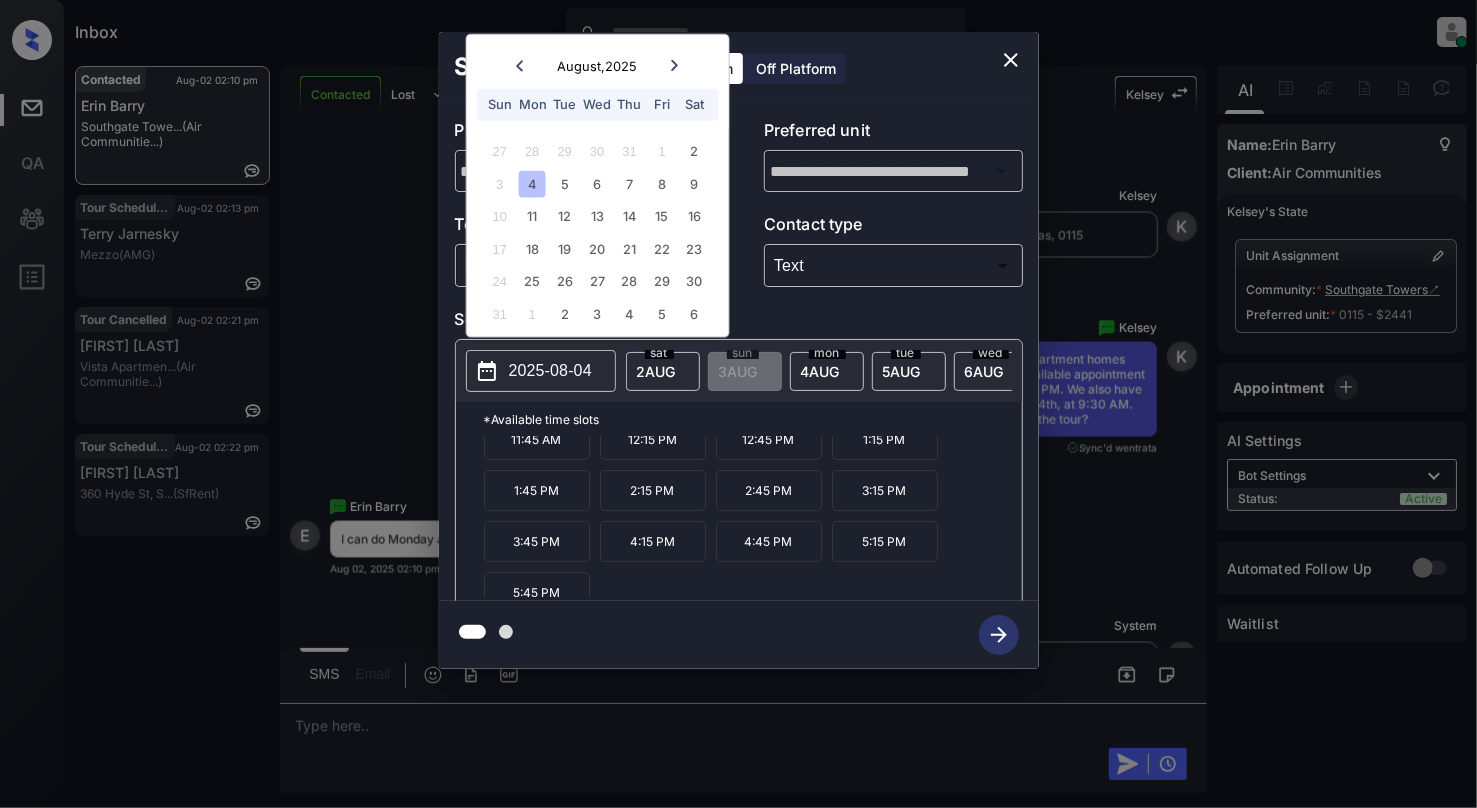 scroll, scrollTop: 88, scrollLeft: 0, axis: vertical 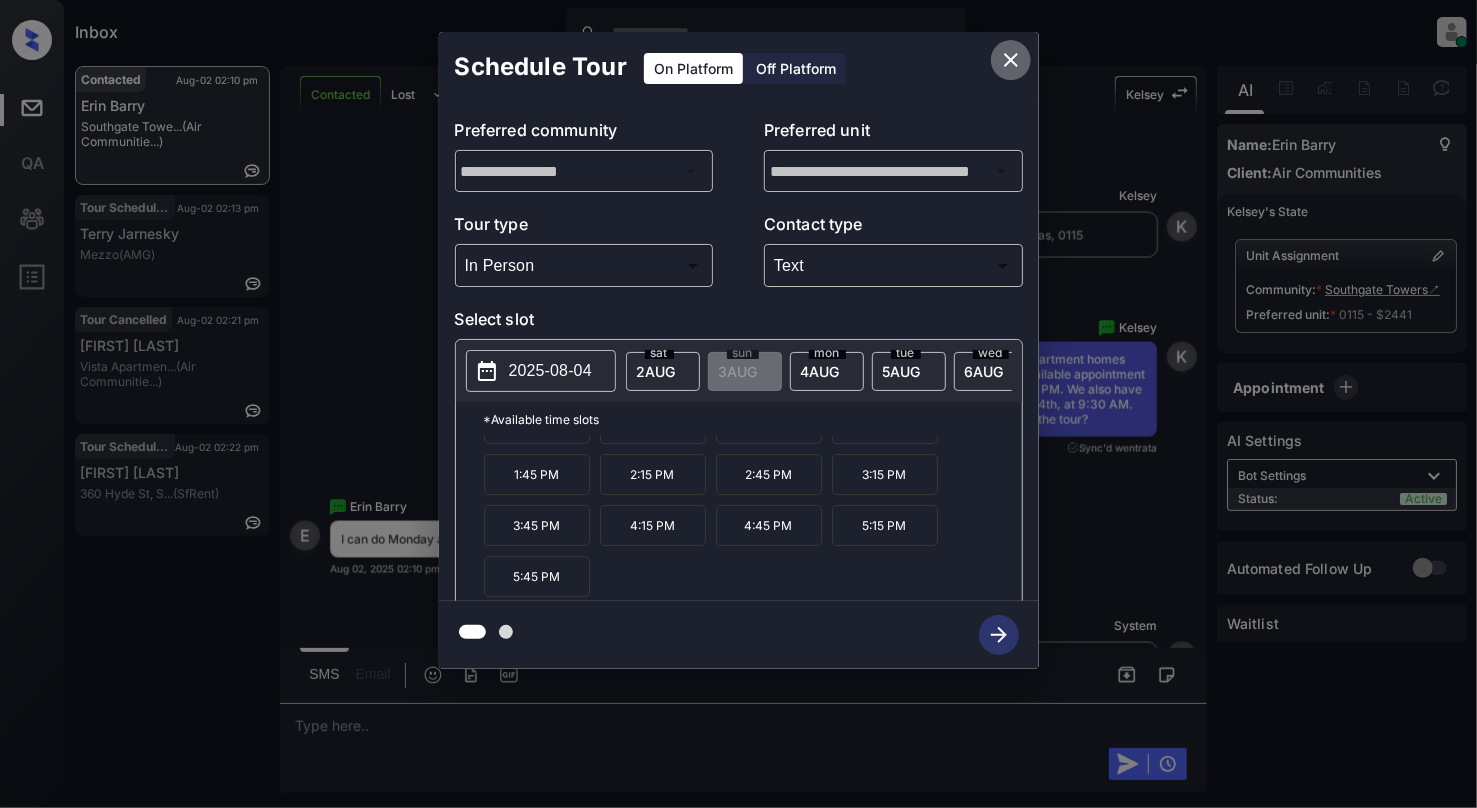 click 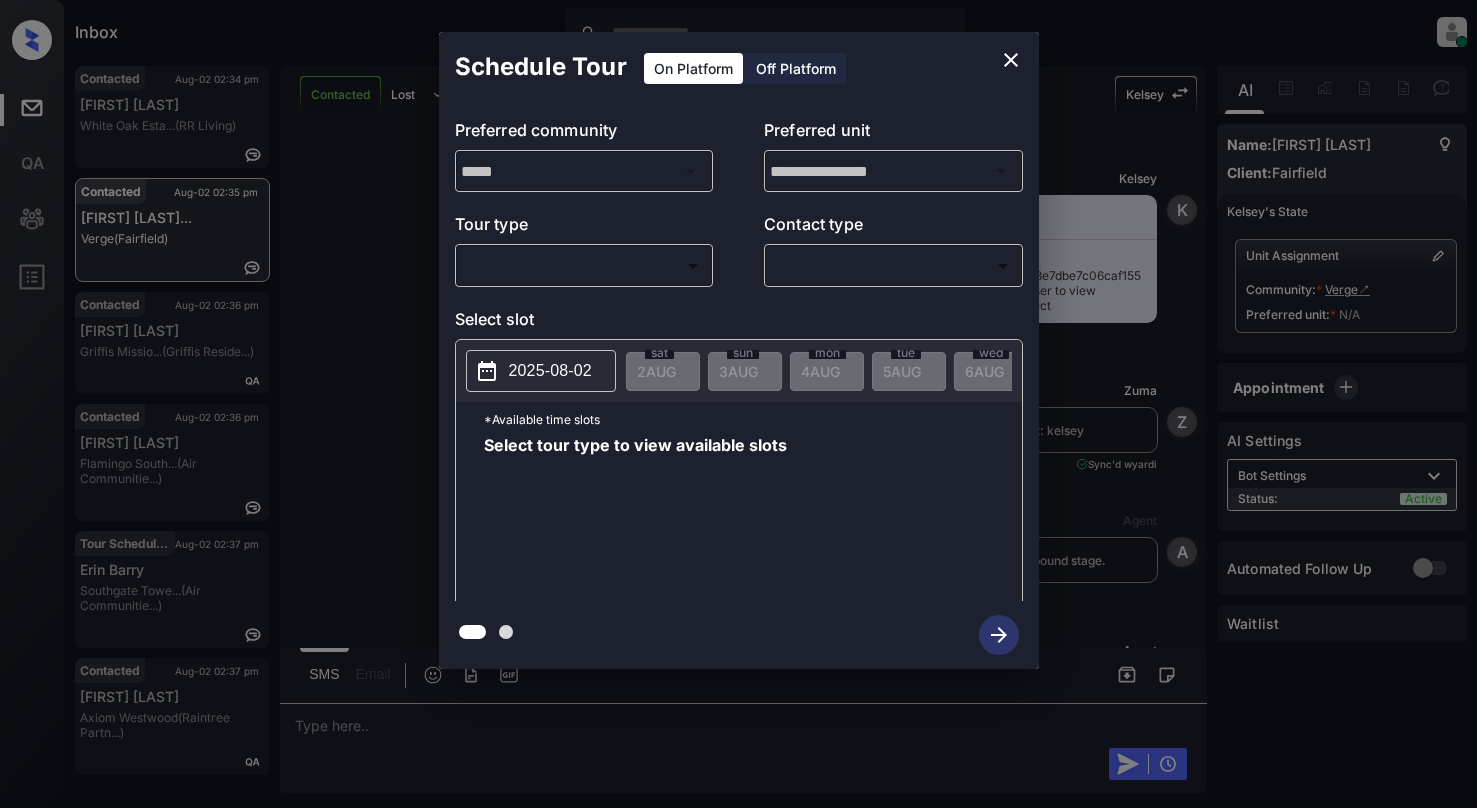 scroll, scrollTop: 0, scrollLeft: 0, axis: both 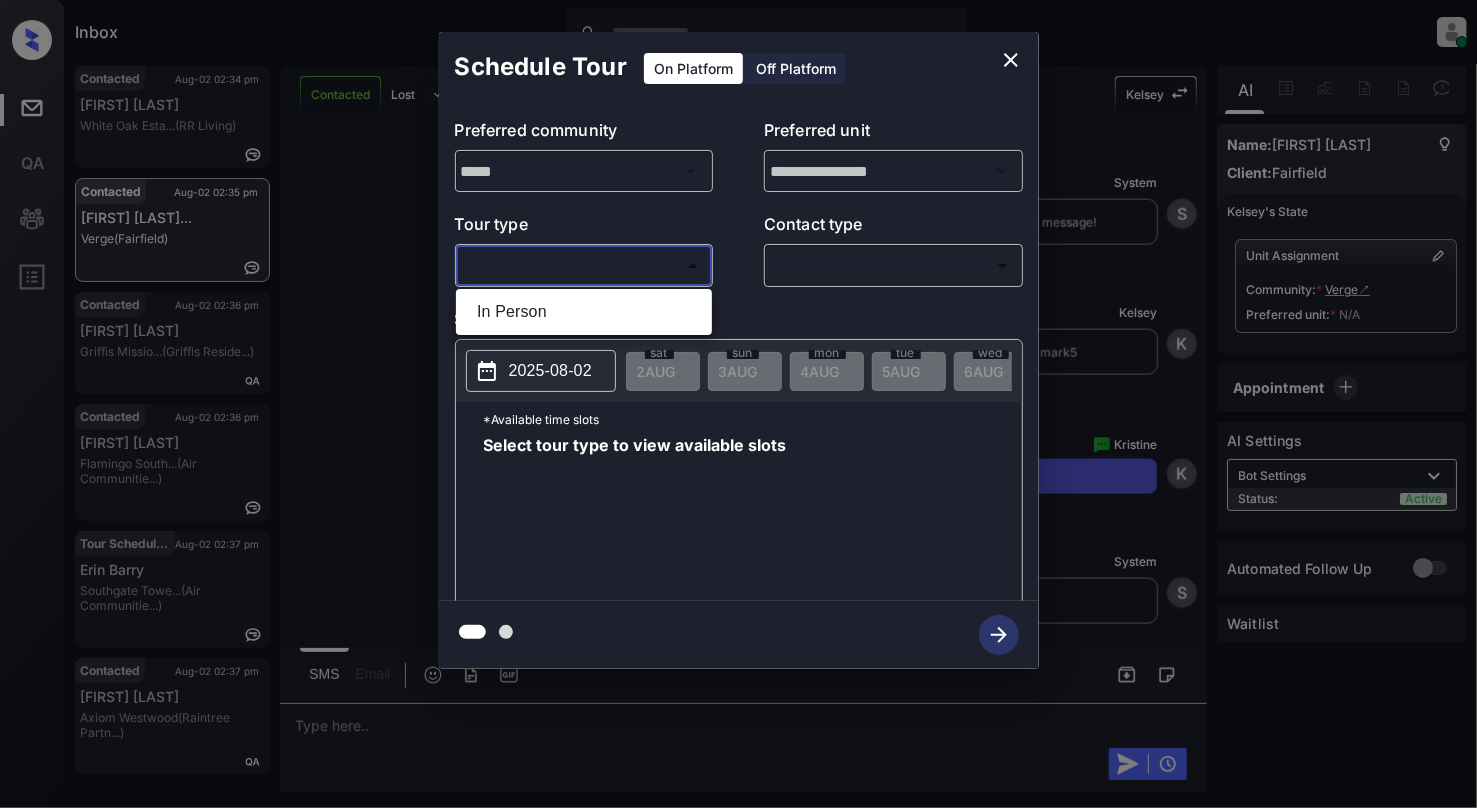 click on "Inbox [NAME] Online Set yourself   offline Set yourself   on break Profile Switch to  light  mode Sign out Contacted Aug-02 02:34 pm   [NAME] [NAME] White Oak Esta...  (RR Living) Contacted Aug-02 02:35 pm   [NAME] [NAME] Verge  (Fairfield) Contacted Aug-02 02:36 pm   [NAME] [NAME] Griffis Missio...  (Griffis Reside...) Contacted Aug-02 02:36 pm   [NAME] [NAME] Flamingo South...  (Air Communitie...) Tour Scheduled Aug-02 02:37 pm   [NAME] [NAME] Southgate Towe...  (Air Communitie...) Contacted Aug-02 02:37 pm   [NAME] [NAME] Axiom Westwood  (Raintree Partn...) Contacted Lost Lead Sentiment: Angry Upon sliding the acknowledgement:  Lead will move to lost stage. * ​ SMS and call option will be set to opt out. AFM will be turned off for the lead. [FIRST] New Message [FIRST] Notes Note: https://conversation.getzuma.com/688e7dbe7c06caf1557f3b9f - Paste this link into your browser to view [FIRST]’s conversation with the prospect Aug 02, 2025 02:06 pm K New Message Zuma Aug 02, 2025 02:06 pm  Sync'd w  yardi" at bounding box center (738, 404) 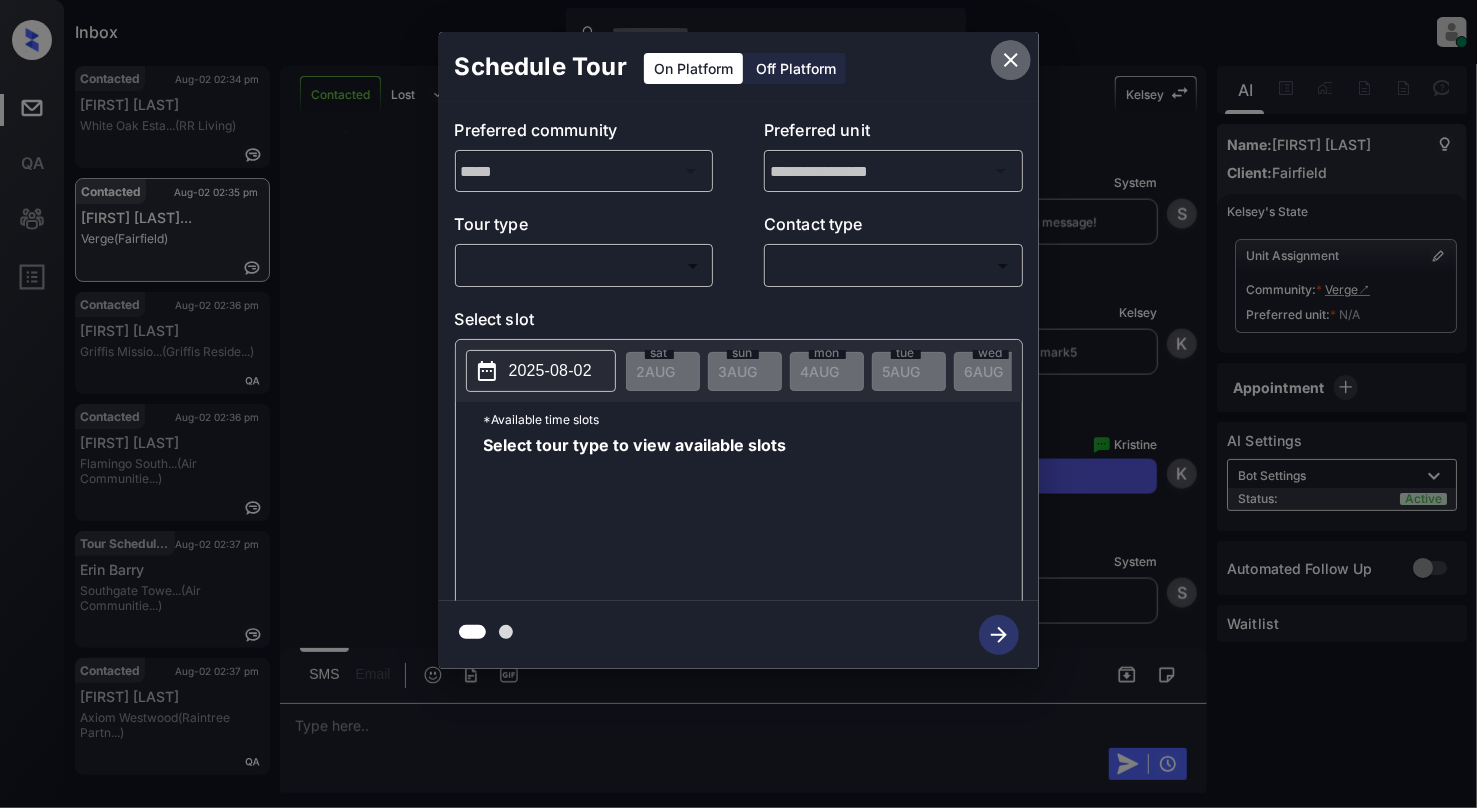 click 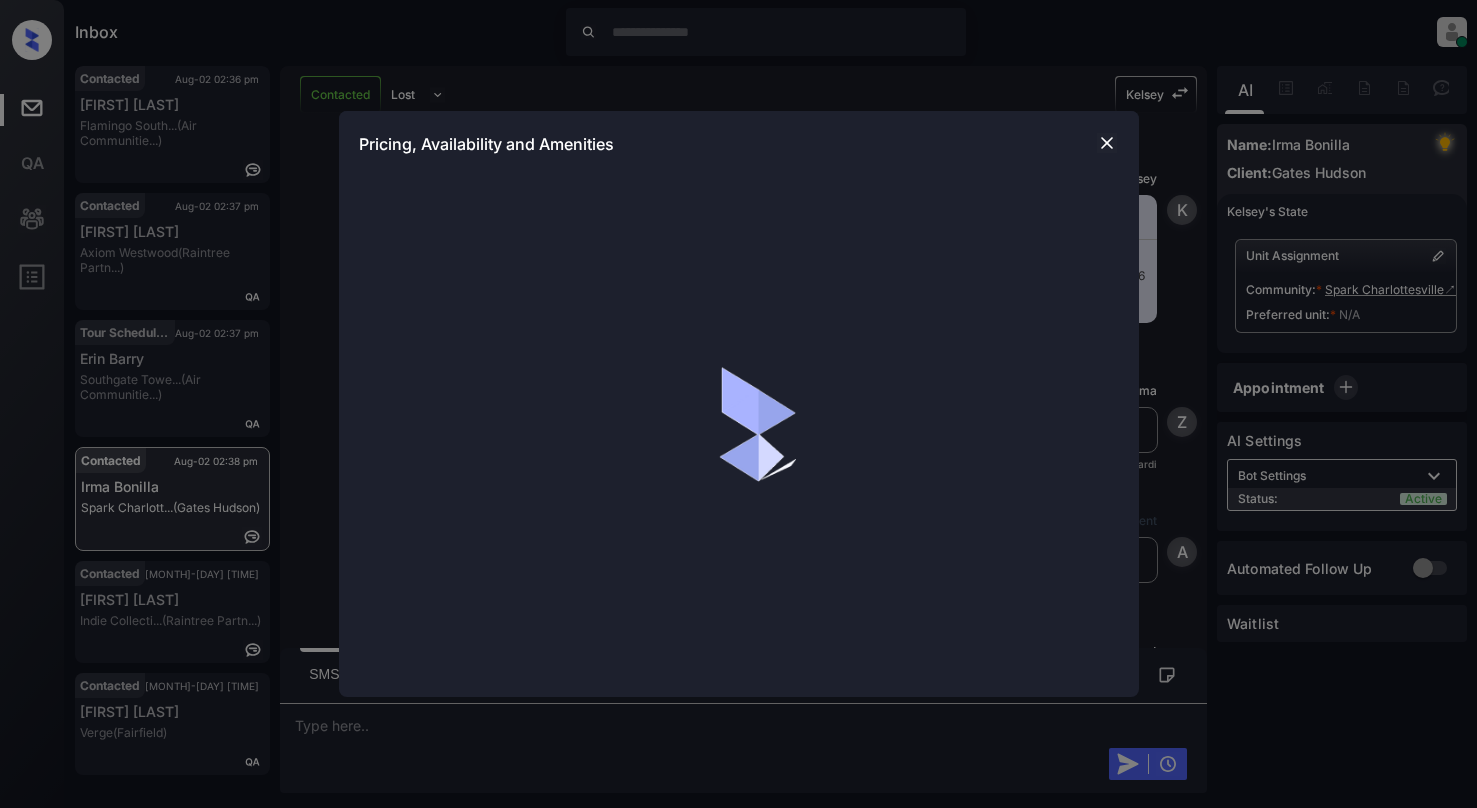 scroll, scrollTop: 0, scrollLeft: 0, axis: both 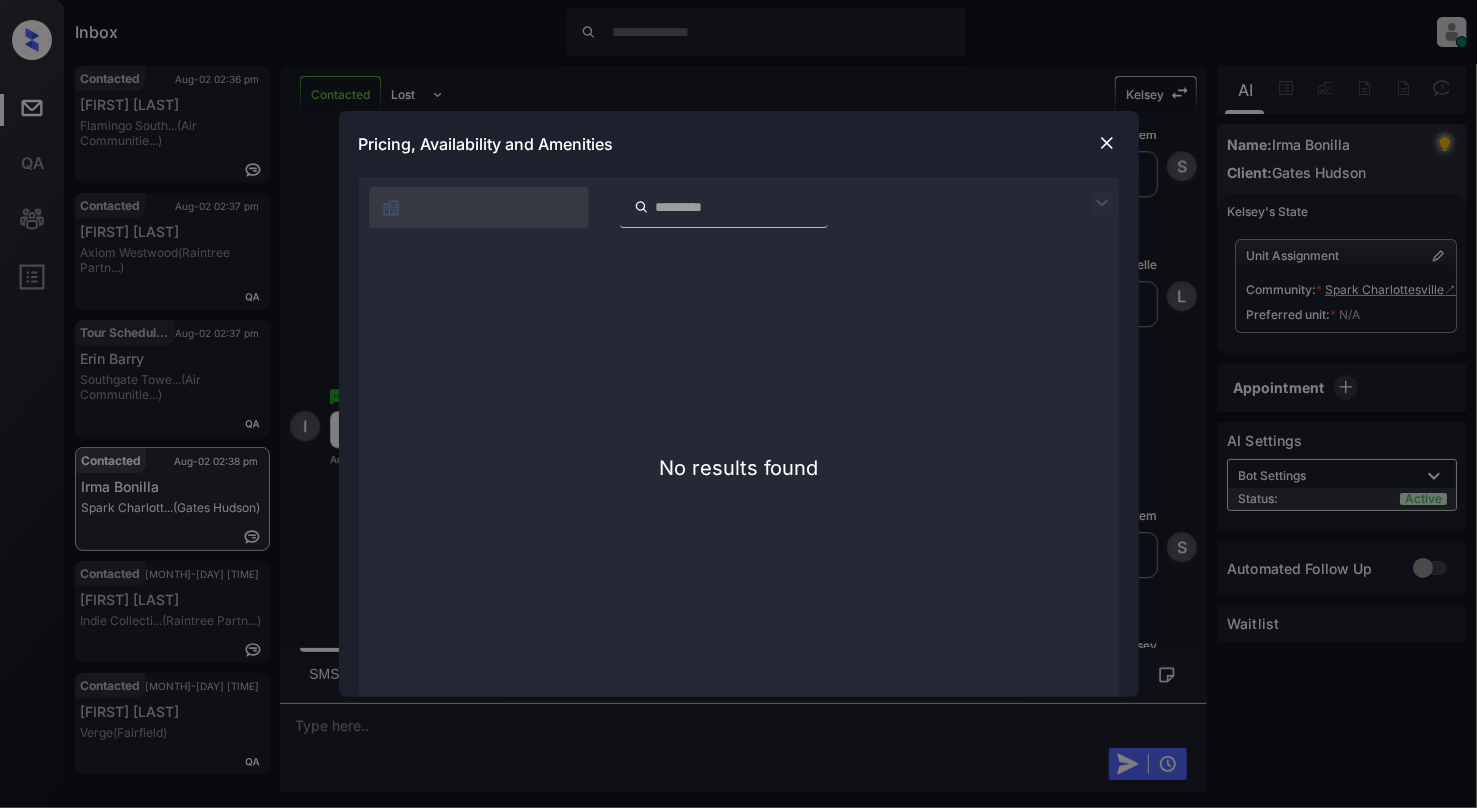click at bounding box center (1107, 143) 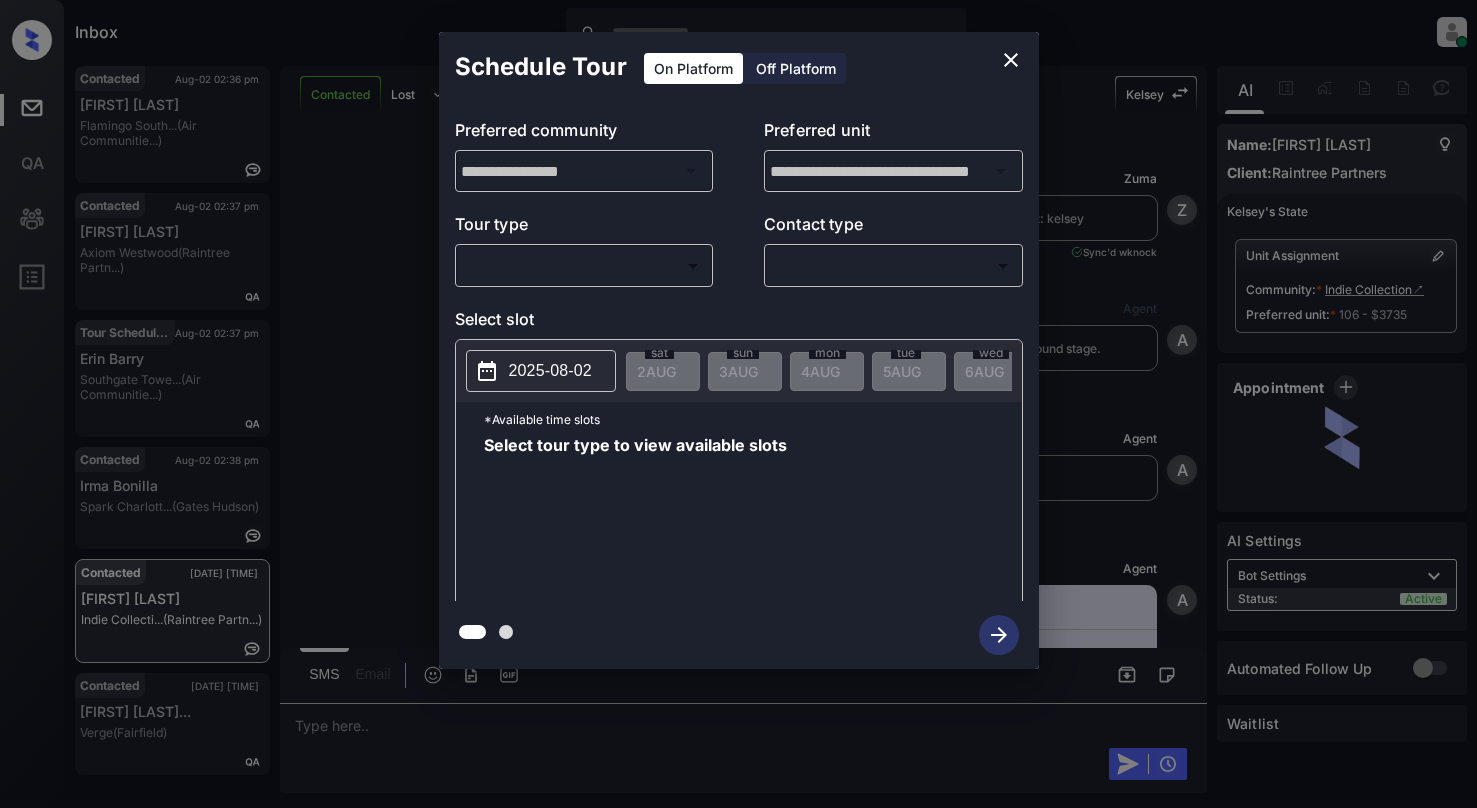 scroll, scrollTop: 0, scrollLeft: 0, axis: both 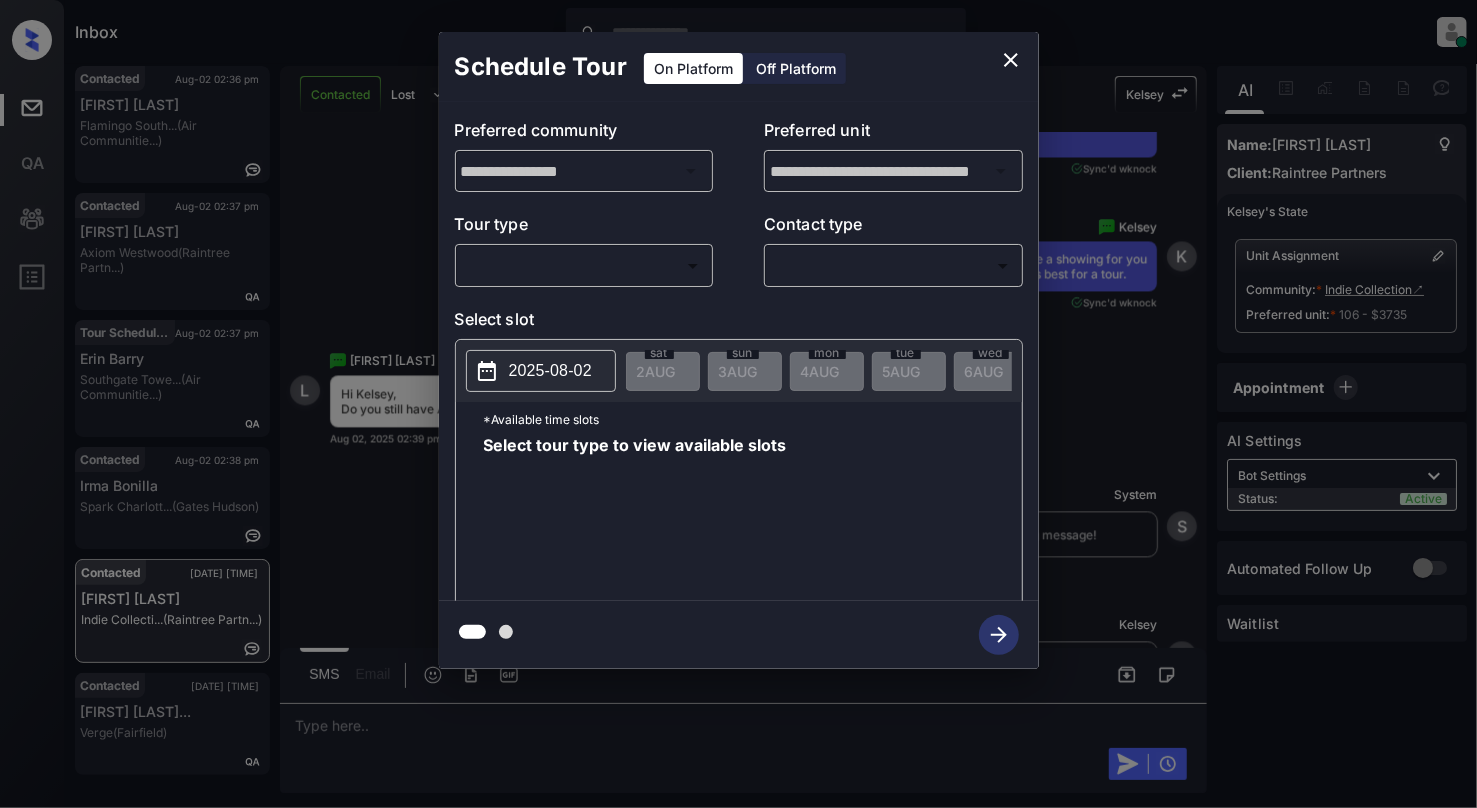 click on "Inbox Cynthia Montañez Online Set yourself   offline Set yourself   on break Profile Switch to  light  mode Sign out Contacted Aug-02 02:36 pm   Mark Gruen Flamingo South...  (Air Communitie...) Contacted Aug-02 02:37 pm   Paul Hyde Axiom Westwood  (Raintree Partn...) Tour Scheduled Aug-02 02:37 pm   Erin Barry Southgate Towe...  (Air Communitie...) Contacted Aug-02 02:38 pm   Irma Bonilla Spark Charlott...  (Gates Hudson) Contacted Aug-02 02:39 pm   Lizette Veliz Indie Collecti...  (Raintree Partn...) Contacted Aug-02 02:40 pm   Tonya Threadgi... Verge  (Fairfield) Contacted Lost Lead Sentiment: Angry Upon sliding the acknowledgement:  Lead will move to lost stage. * ​ SMS and call option will be set to opt out. AFM will be turned off for the lead. Kelsey New Message Zuma Lead transferred to leasing agent: kelsey Jul 28, 2025 10:26 pm  Sync'd w  knock Z New Message Agent Lead created via webhook in Inbound stage. Jul 28, 2025 10:26 pm A New Message Agent AFM Request sent to Kelsey. Jul 28, 2025 10:26 pm A" at bounding box center [738, 404] 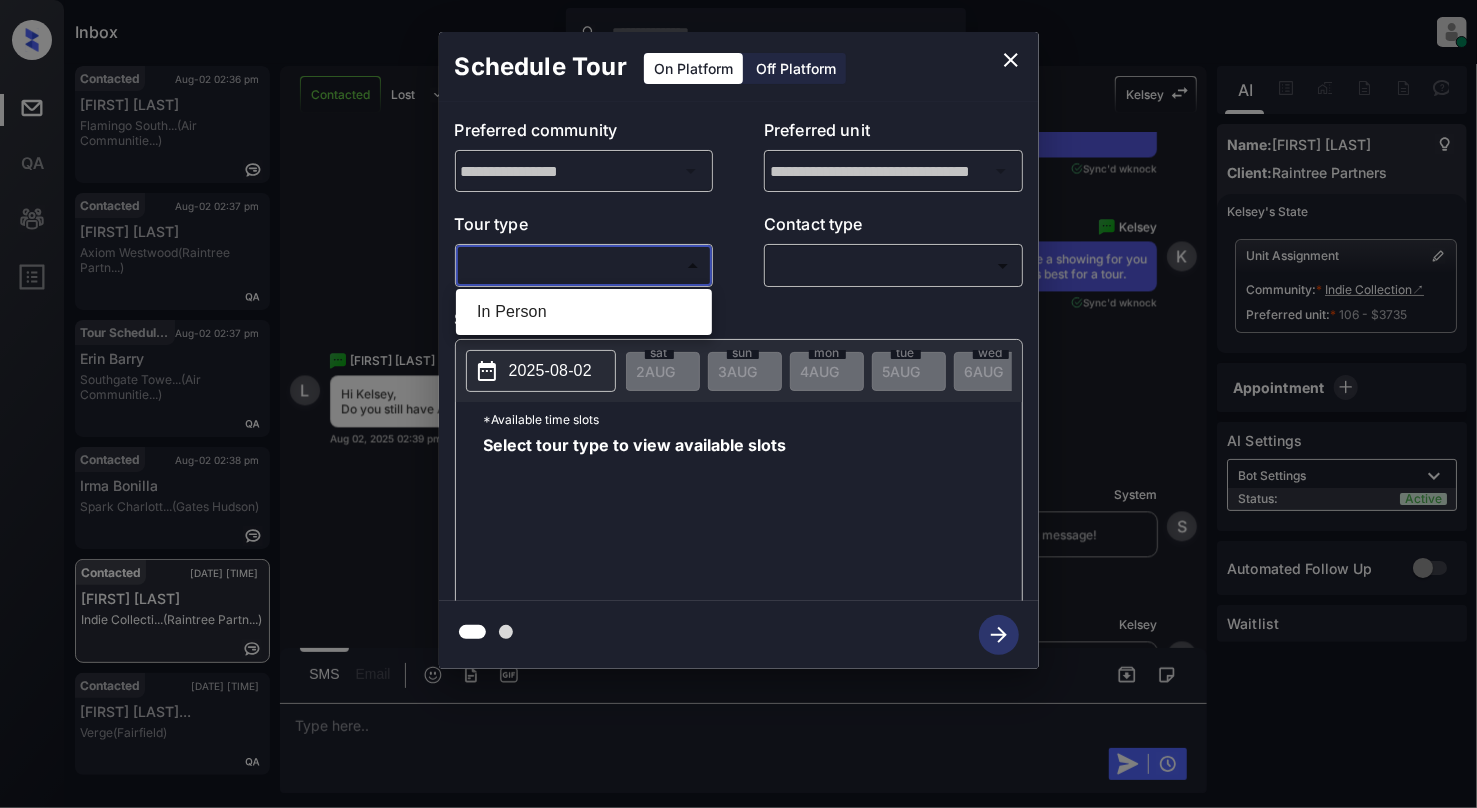 click on "In Person" at bounding box center [584, 312] 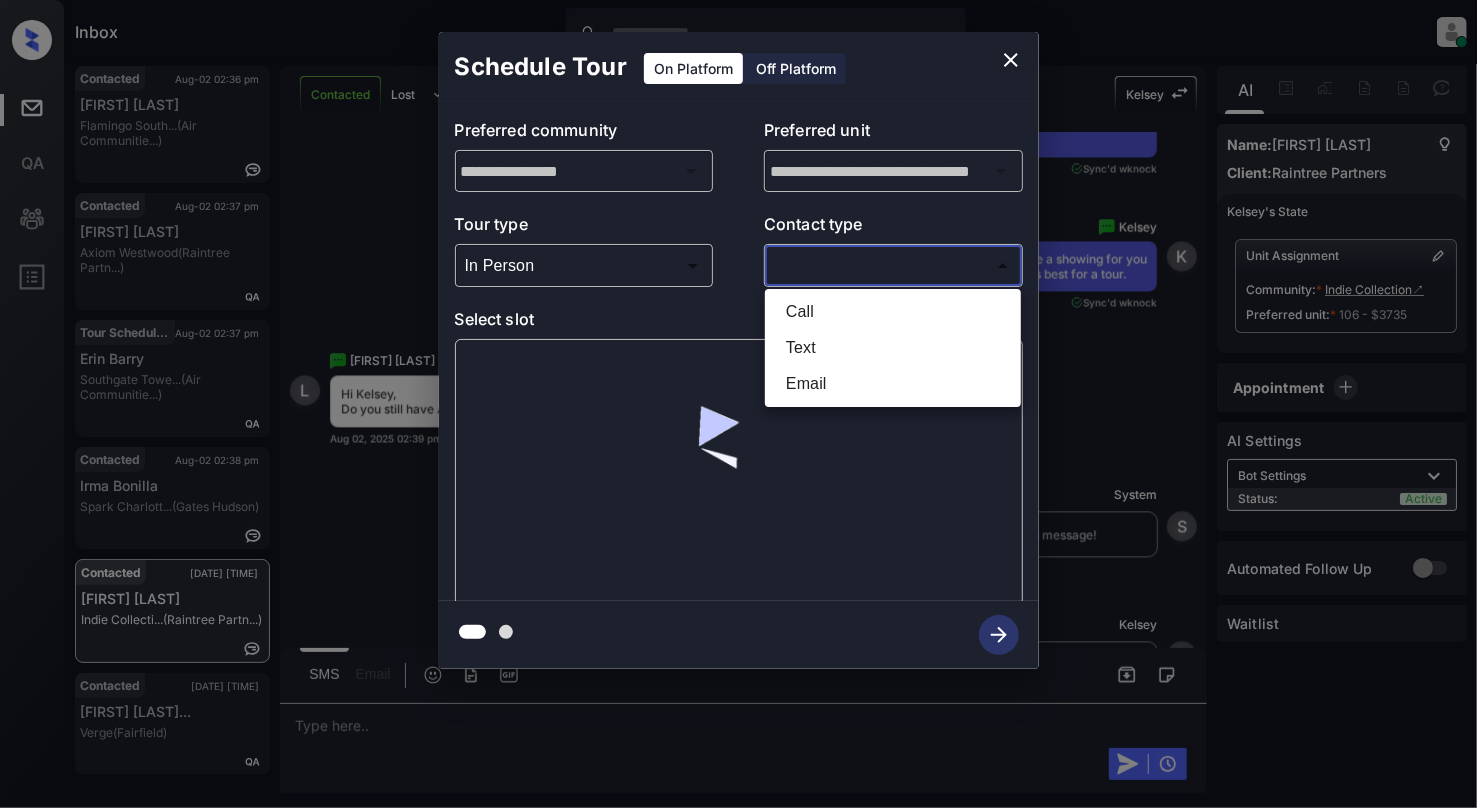 click on "Inbox Cynthia Montañez Online Set yourself   offline Set yourself   on break Profile Switch to  light  mode Sign out Contacted Aug-02 02:36 pm   Mark Gruen Flamingo South...  (Air Communitie...) Contacted Aug-02 02:37 pm   Paul Hyde Axiom Westwood  (Raintree Partn...) Tour Scheduled Aug-02 02:37 pm   Erin Barry Southgate Towe...  (Air Communitie...) Contacted Aug-02 02:38 pm   Irma Bonilla Spark Charlott...  (Gates Hudson) Contacted Aug-02 02:39 pm   Lizette Veliz Indie Collecti...  (Raintree Partn...) Contacted Aug-02 02:40 pm   Tonya Threadgi... Verge  (Fairfield) Contacted Lost Lead Sentiment: Angry Upon sliding the acknowledgement:  Lead will move to lost stage. * ​ SMS and call option will be set to opt out. AFM will be turned off for the lead. Kelsey New Message Zuma Lead transferred to leasing agent: kelsey Jul 28, 2025 10:26 pm  Sync'd w  knock Z New Message Agent Lead created via webhook in Inbound stage. Jul 28, 2025 10:26 pm A New Message Agent AFM Request sent to Kelsey. Jul 28, 2025 10:26 pm A" at bounding box center [738, 404] 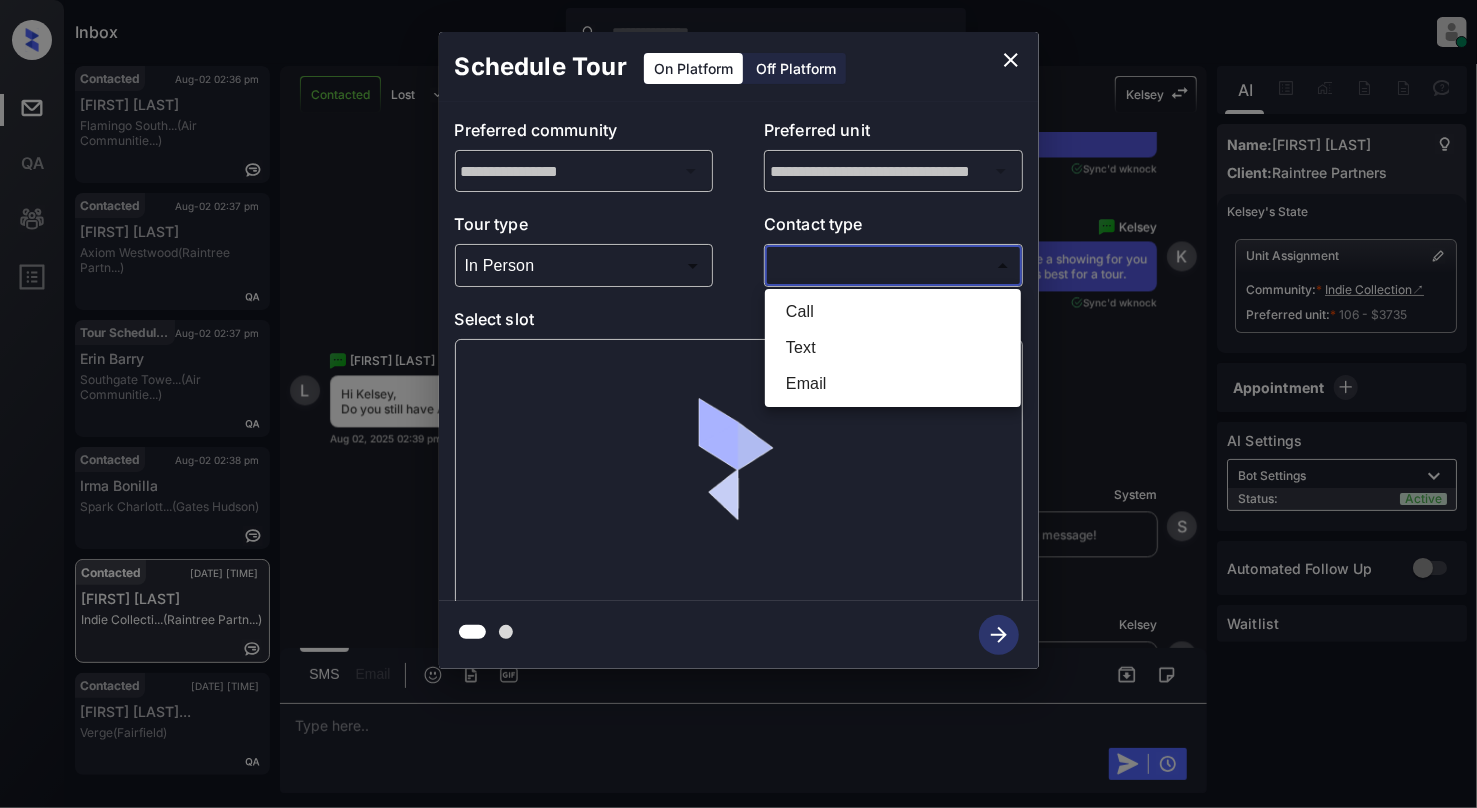 click on "Text" at bounding box center [893, 348] 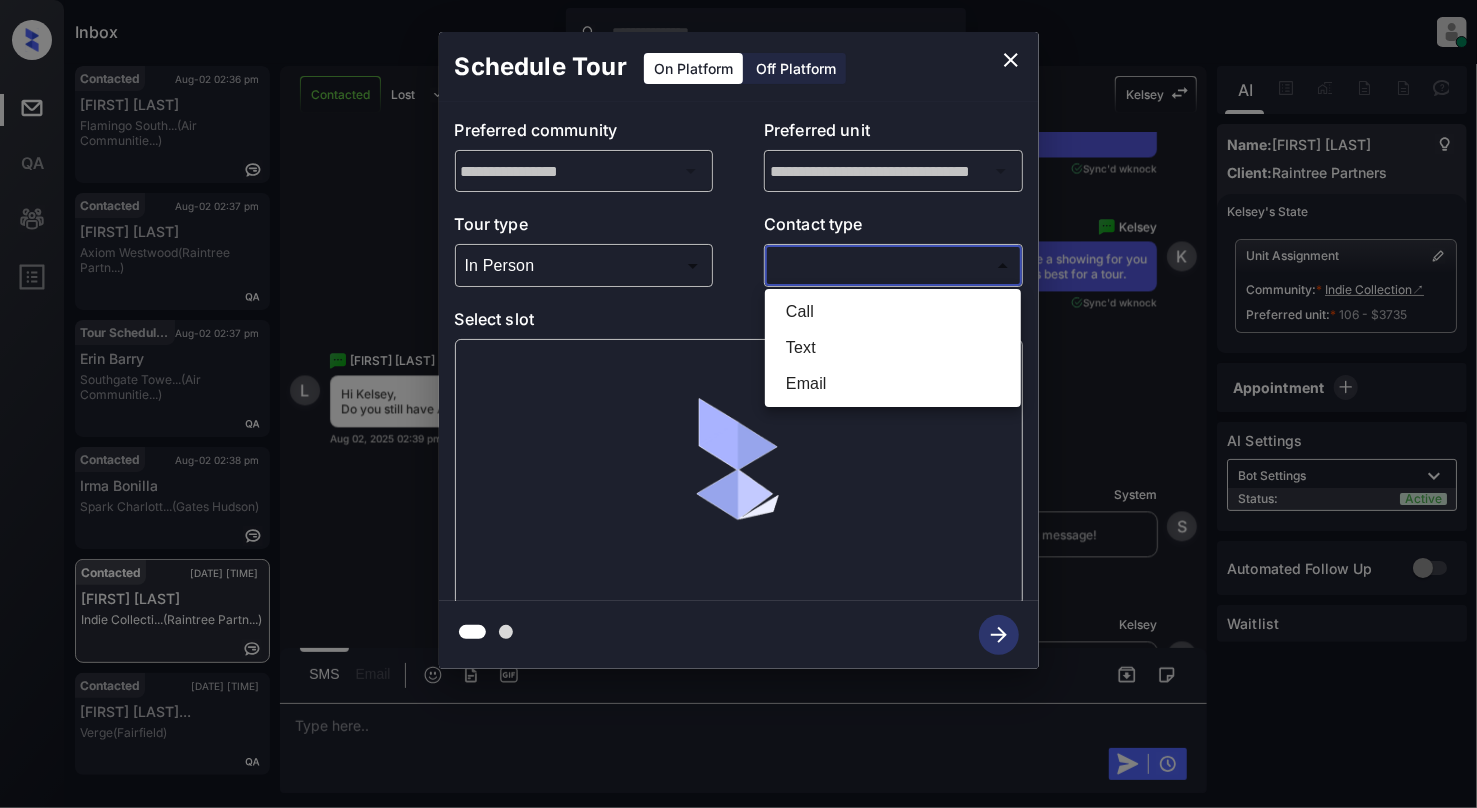 type on "****" 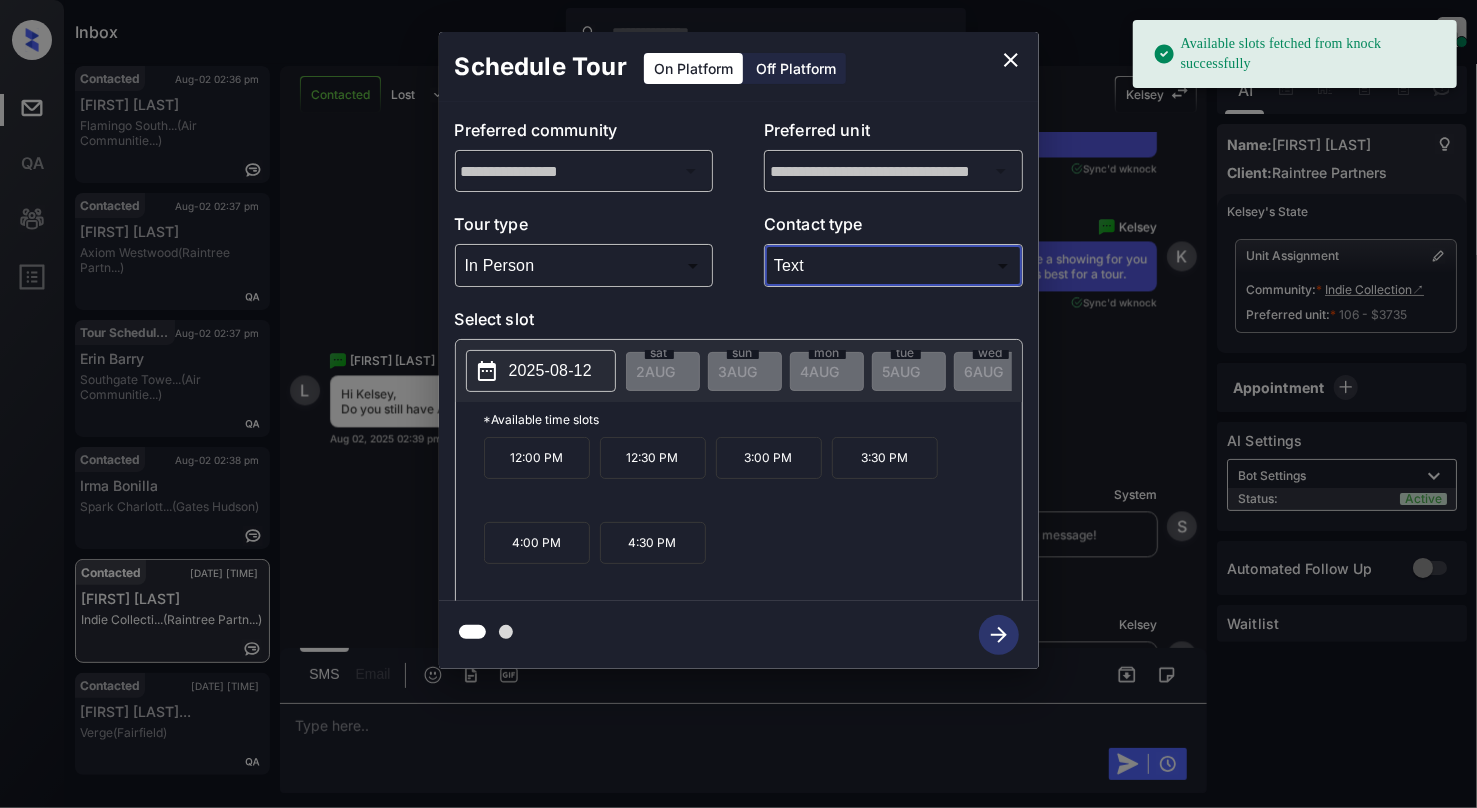 click 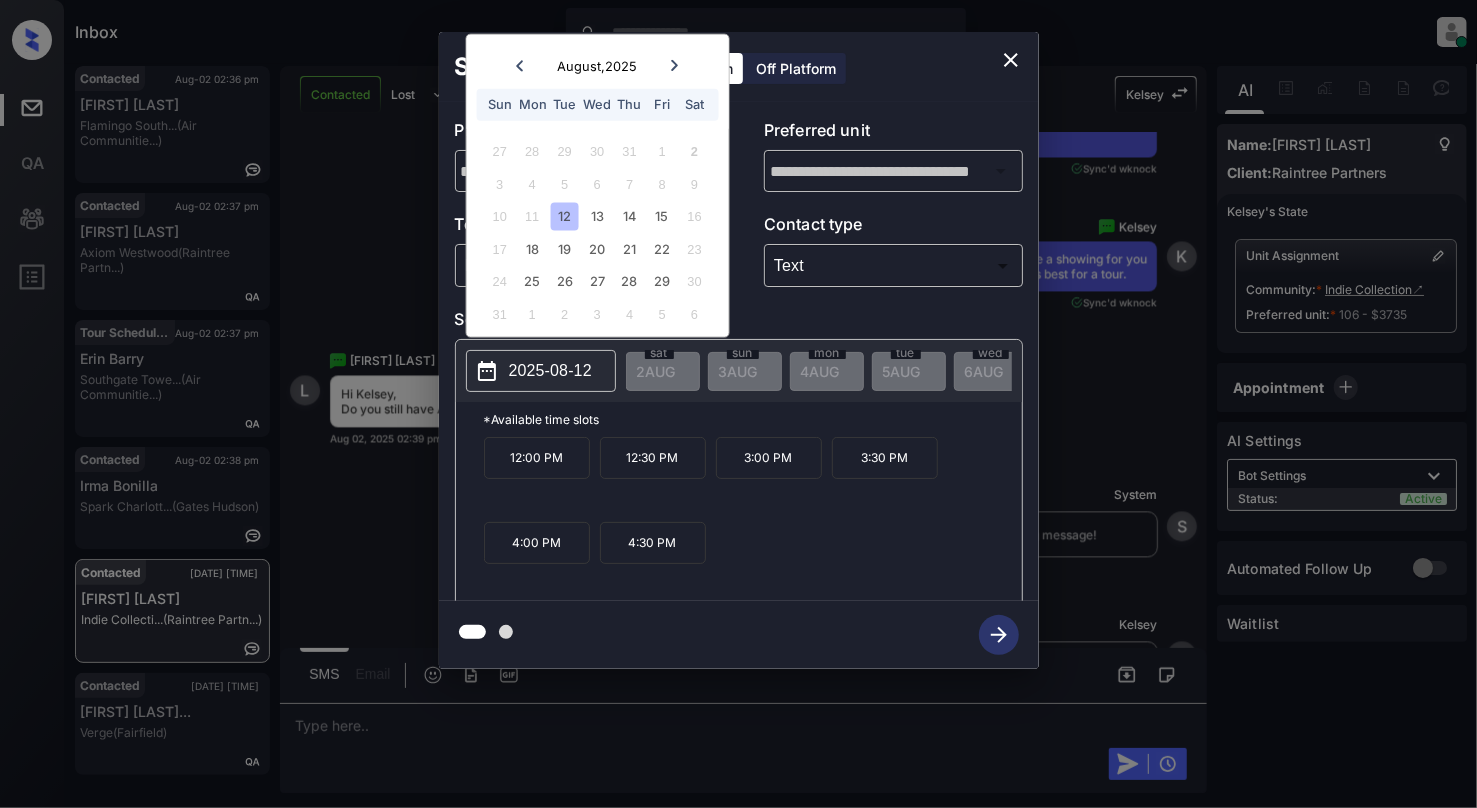 click 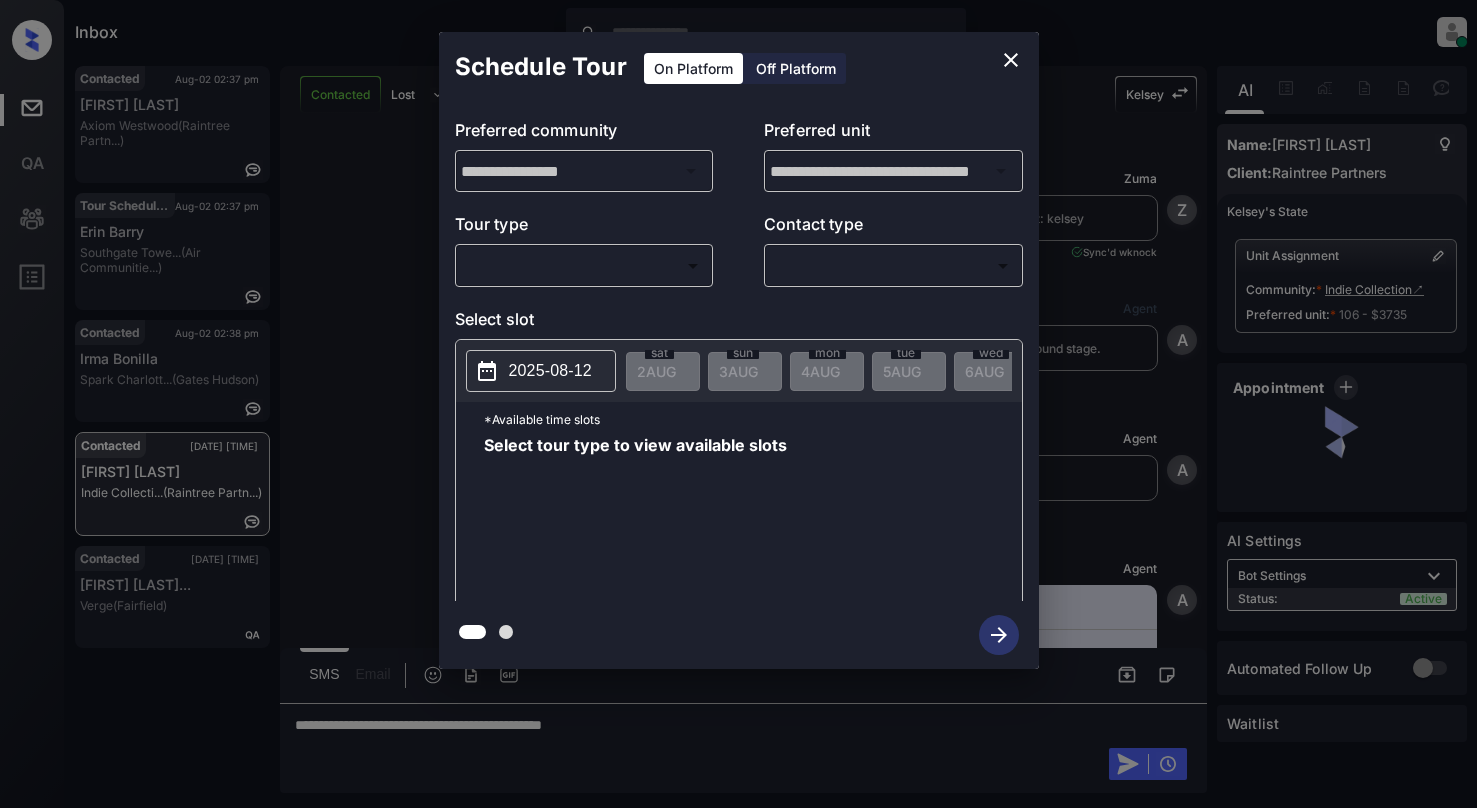 scroll, scrollTop: 0, scrollLeft: 0, axis: both 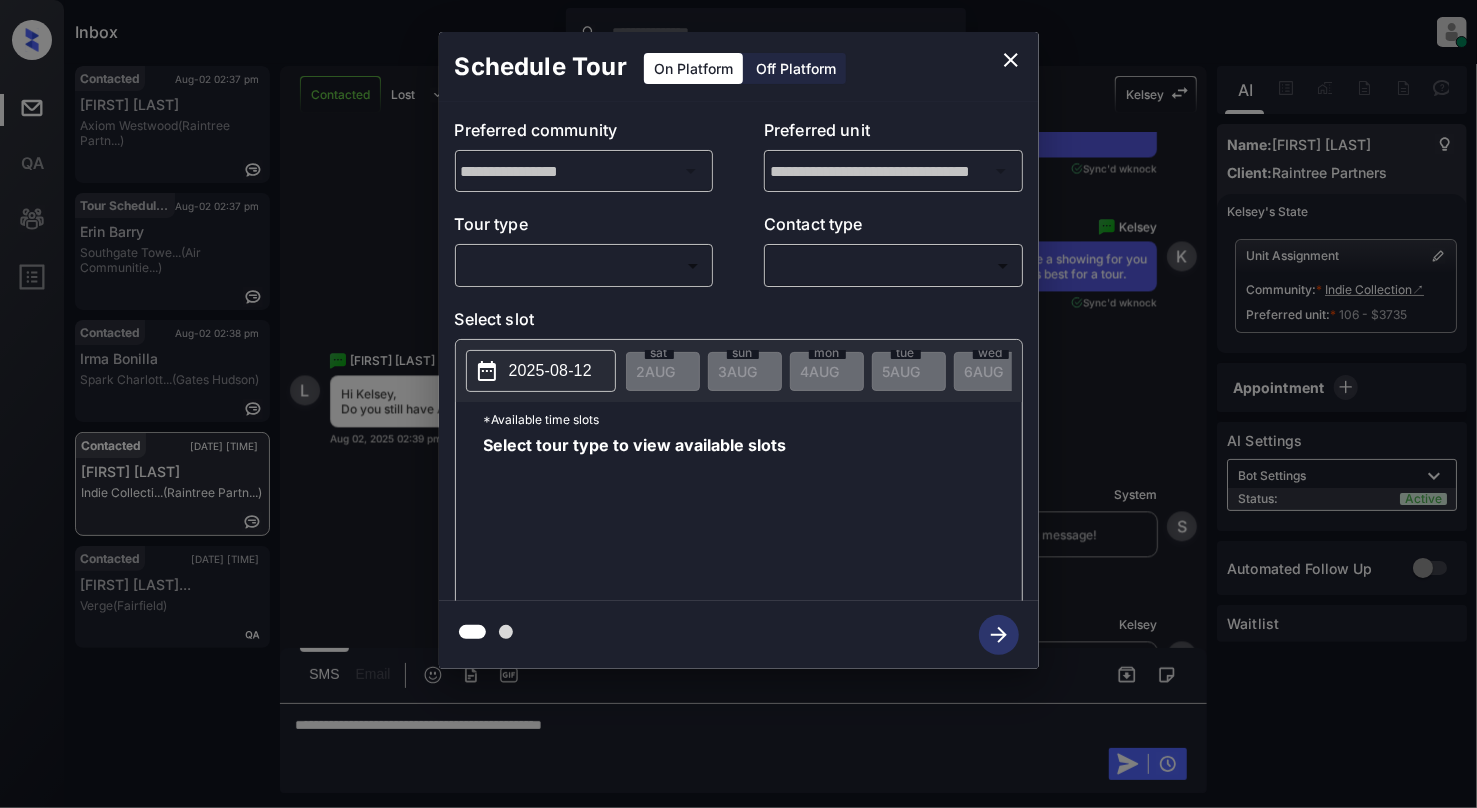 click on "Inbox [PERSON] Online Set yourself   offline Set yourself   on break Profile Switch to  light  mode Sign out Contacted [DATE] [TIME]   [FIRST] [LAST] Axiom Westwood  (Raintree Partn...) Tour Scheduled [DATE] [TIME]   [FIRST] [LAST] Southgate Towe...  (Air Communitie...) Contacted [DATE] [TIME]   Irma Bonilla Spark Charlott...  (Gates Hudson) Contacted [DATE] [TIME]   [FIRST] [LAST] Indie Collecti...  (Raintree Partn...) Contacted [DATE] [TIME]   [FIRST] [LAST]... Verge  (Fairfield) Contacted Lost Lead Sentiment: Angry Upon sliding the acknowledgement:  Lead will move to lost stage. * ​ SMS and call option will be set to opt out. AFM will be turned off for the lead. [PERSON] New Message Zuma Lead transferred to leasing agent: [PERSON] [DATE] [TIME]  Sync'd w  knock [PERSON] New Message Agent Lead created via webhook in Inbound stage. [DATE] [TIME] [PERSON] New Message Agent AFM Request sent to [PERSON]. [DATE] [TIME] [PERSON] New Message Agent Notes Note: Structured Note:
Move In Date: [DATE]
[PERSON]" at bounding box center [738, 404] 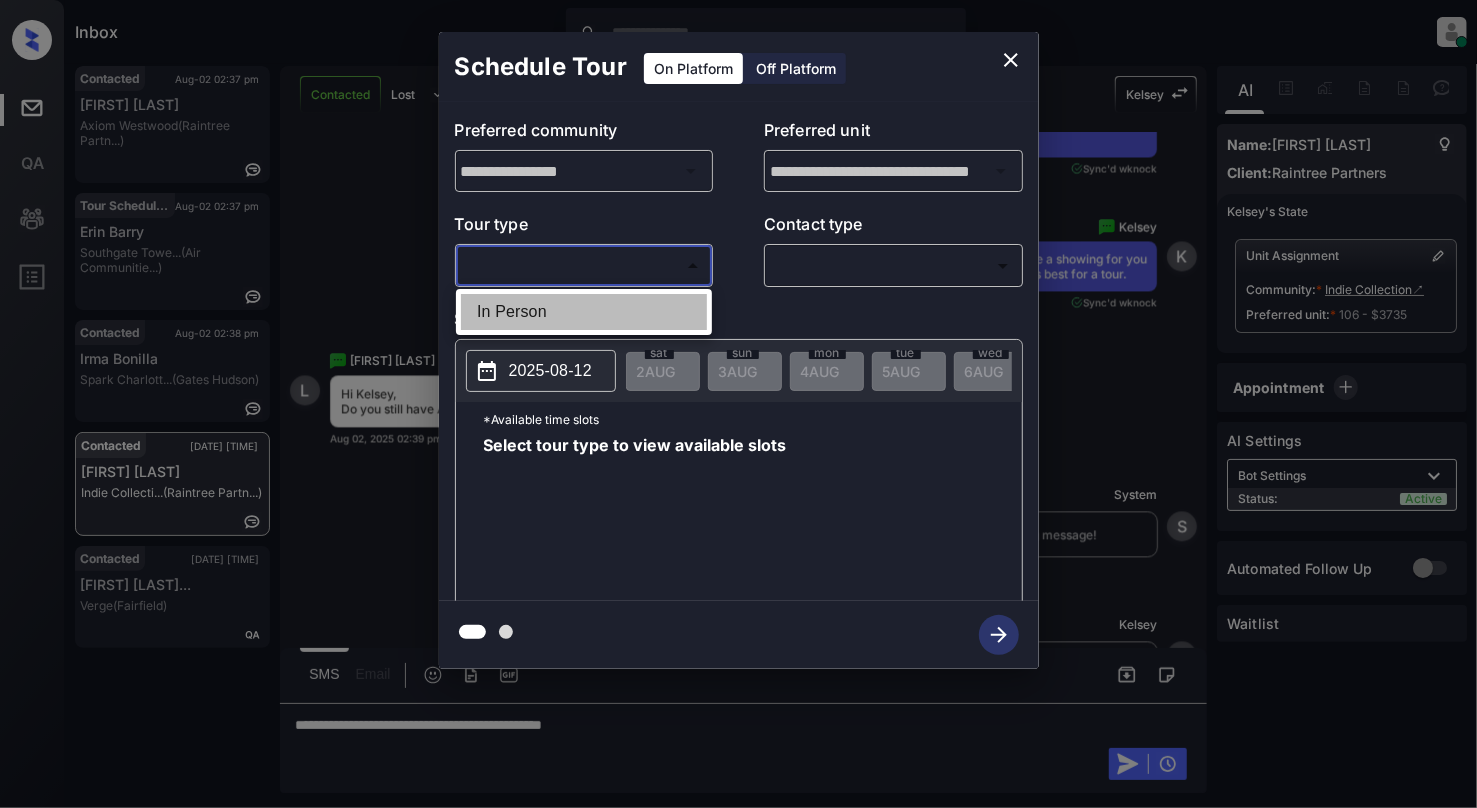 click on "In Person" at bounding box center [584, 312] 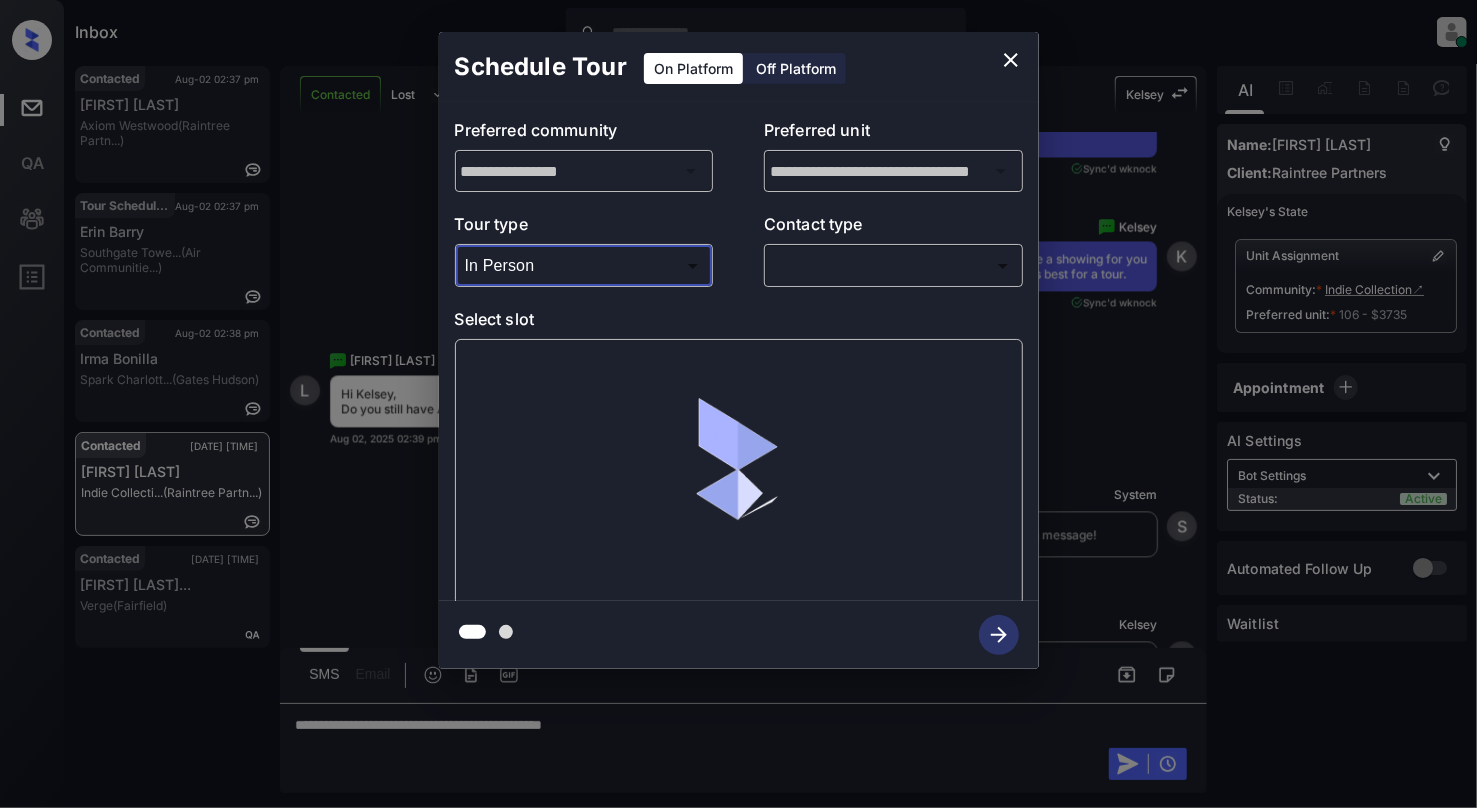 click on "Inbox [PERSON] Online Set yourself   offline Set yourself   on break Profile Switch to  light  mode Sign out Contacted [DATE] [TIME]   [FIRST] [LAST] Axiom Westwood  (Raintree Partn...) Tour Scheduled [DATE] [TIME]   [FIRST] [LAST] Southgate Towe...  (Air Communitie...) Contacted [DATE] [TIME]   Irma Bonilla Spark Charlott...  (Gates Hudson) Contacted [DATE] [TIME]   [FIRST] [LAST] Indie Collecti...  (Raintree Partn...) Contacted [DATE] [TIME]   [FIRST] [LAST]... Verge  (Fairfield) Contacted Lost Lead Sentiment: Angry Upon sliding the acknowledgement:  Lead will move to lost stage. * ​ SMS and call option will be set to opt out. AFM will be turned off for the lead. [PERSON] New Message Zuma Lead transferred to leasing agent: [PERSON] [DATE] [TIME]  Sync'd w  knock [PERSON] New Message Agent Lead created via webhook in Inbound stage. [DATE] [TIME] [PERSON] New Message Agent AFM Request sent to [PERSON]. [DATE] [TIME] [PERSON] New Message Agent Notes Note: Structured Note:
Move In Date: [DATE]
[PERSON]" at bounding box center [738, 404] 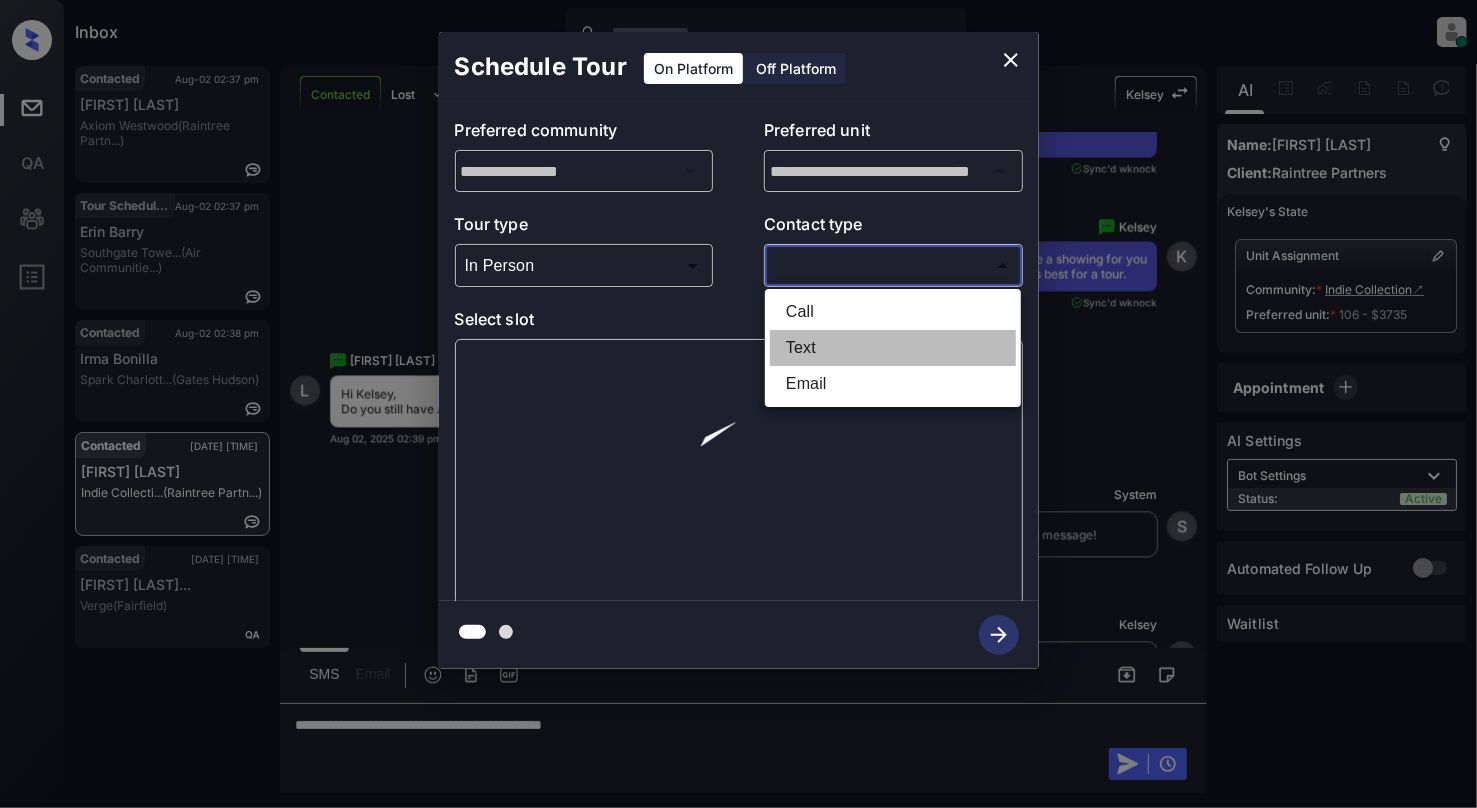click on "Text" at bounding box center (893, 348) 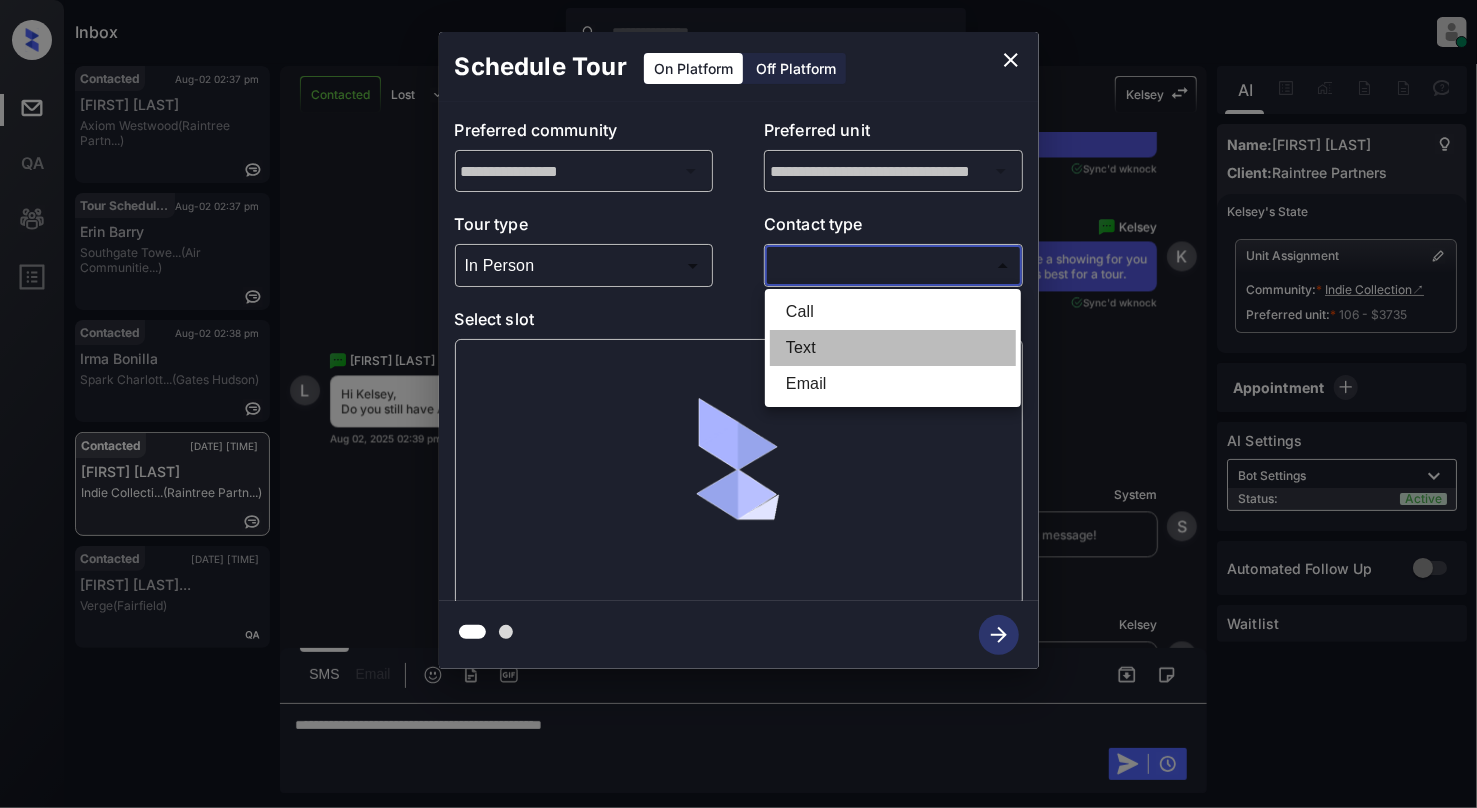 type on "****" 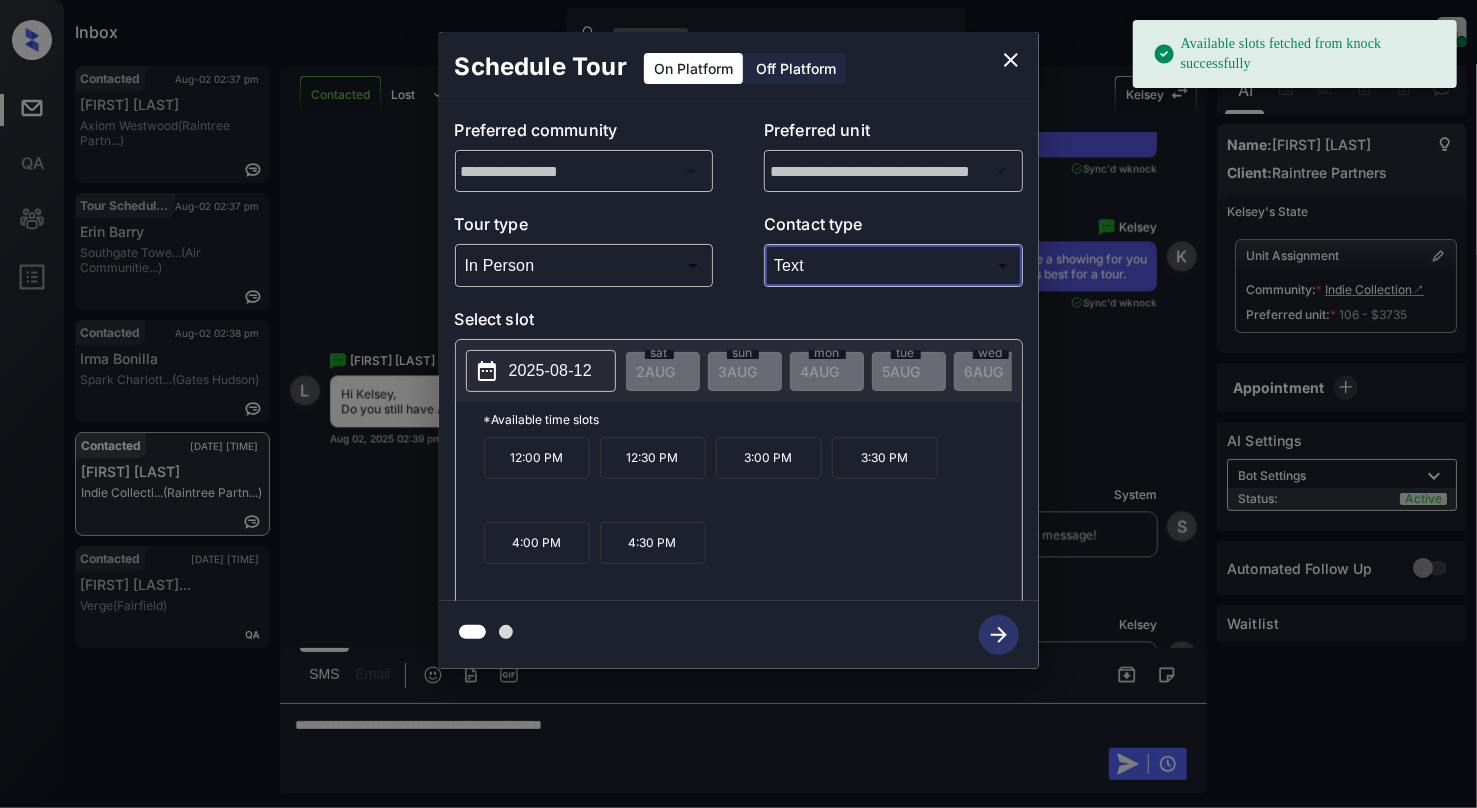 click 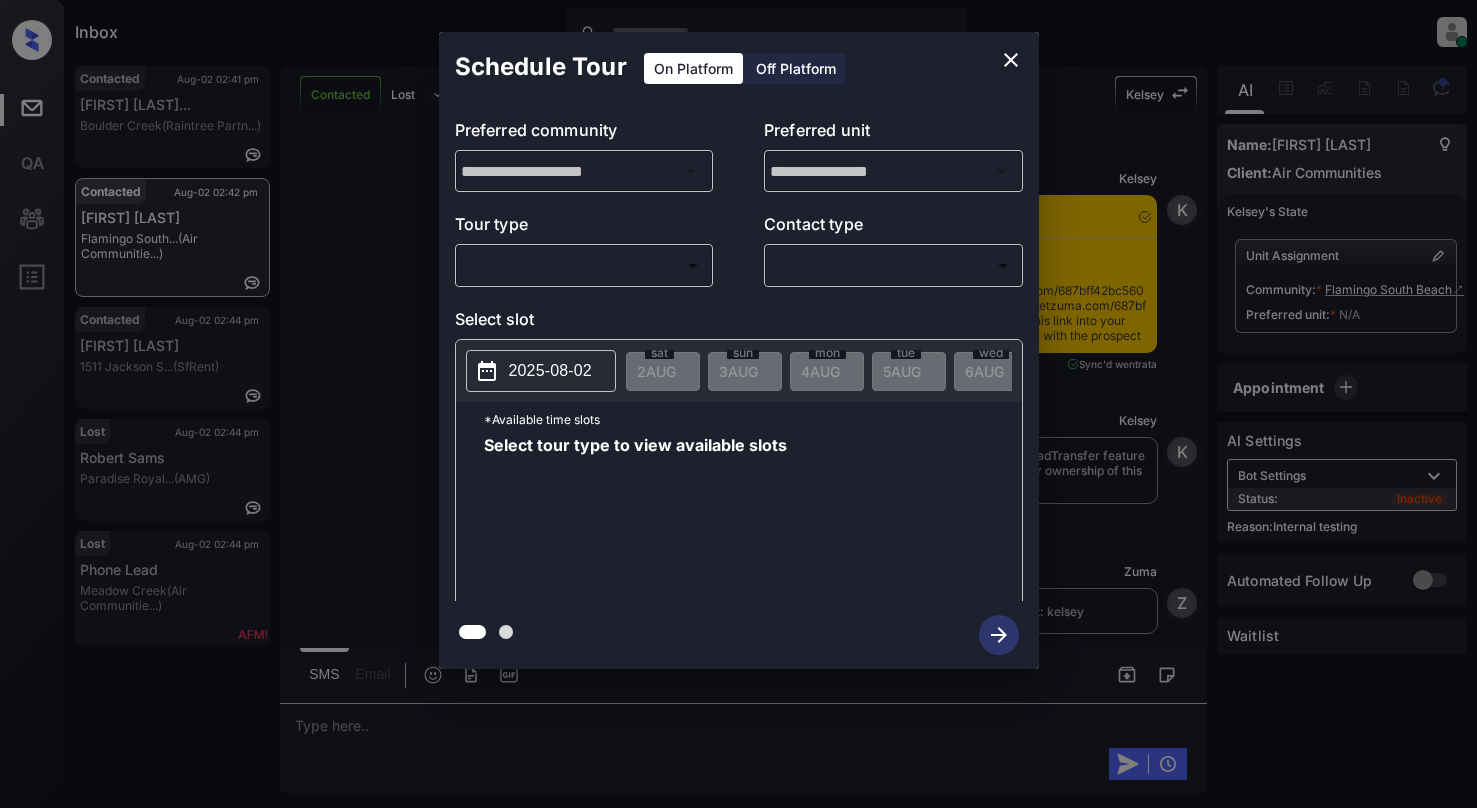 click on "Inbox [FIRST] [LAST] Online Set yourself   offline Set yourself   on break Profile Switch to  light  mode Sign out Contacted Aug-02 02:41 pm   [FIRST] [LAST]... [CITY]  (Raintree Partn...) Contacted Aug-02 02:42 pm   [FIRST] [LAST] [CITY] South...  (Air Communitie...) Contacted Aug-02 02:44 pm   [FIRST] [LAST] [NUMBER] [STREET]...  (SfRent) Lost Aug-02 02:44 pm   [FIRST] [LAST] [CITY] Royal...  (AMG) Lost Aug-02 02:44 pm   Phone Lead [CITY] Creek  (Air Communitie...) Contacted Lost Lead Sentiment: Angry Upon sliding the acknowledgement:  Lead will move to lost stage. * ​ SMS and call option will be set to opt out. AFM will be turned off for the lead. [FIRST] [LAST] New Message [FIRST] [LAST] Notes Note:  - Paste this link into your browser to view [FIRST]'s conversation with the prospect Jul 19, 2025 01:25 pm  Sync'd w  entrata [FIRST] New Message [FIRST] Jul 19, 2025 01:25 pm [FIRST] New Message Zuma Z" at bounding box center (738, 404) 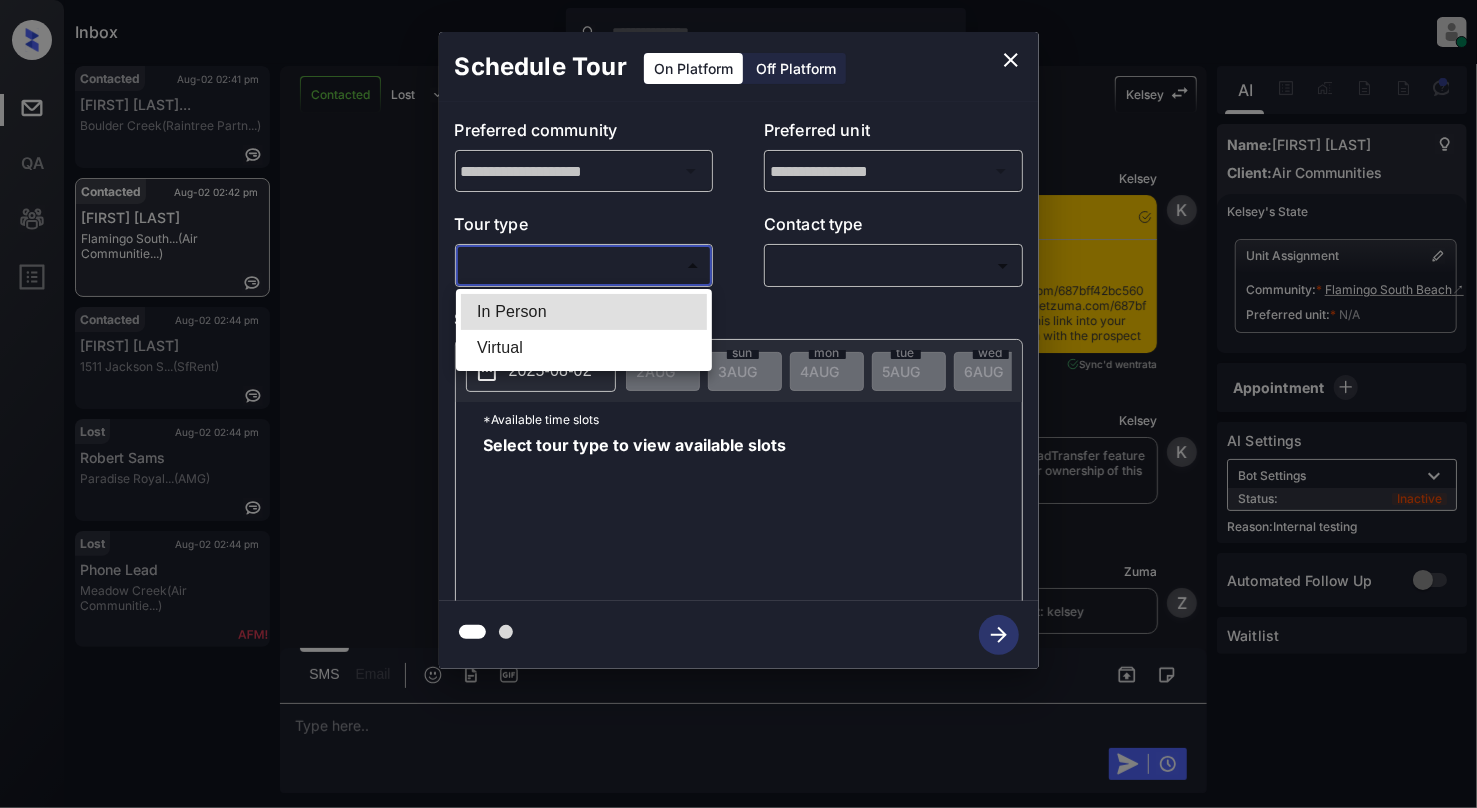 scroll, scrollTop: 10049, scrollLeft: 0, axis: vertical 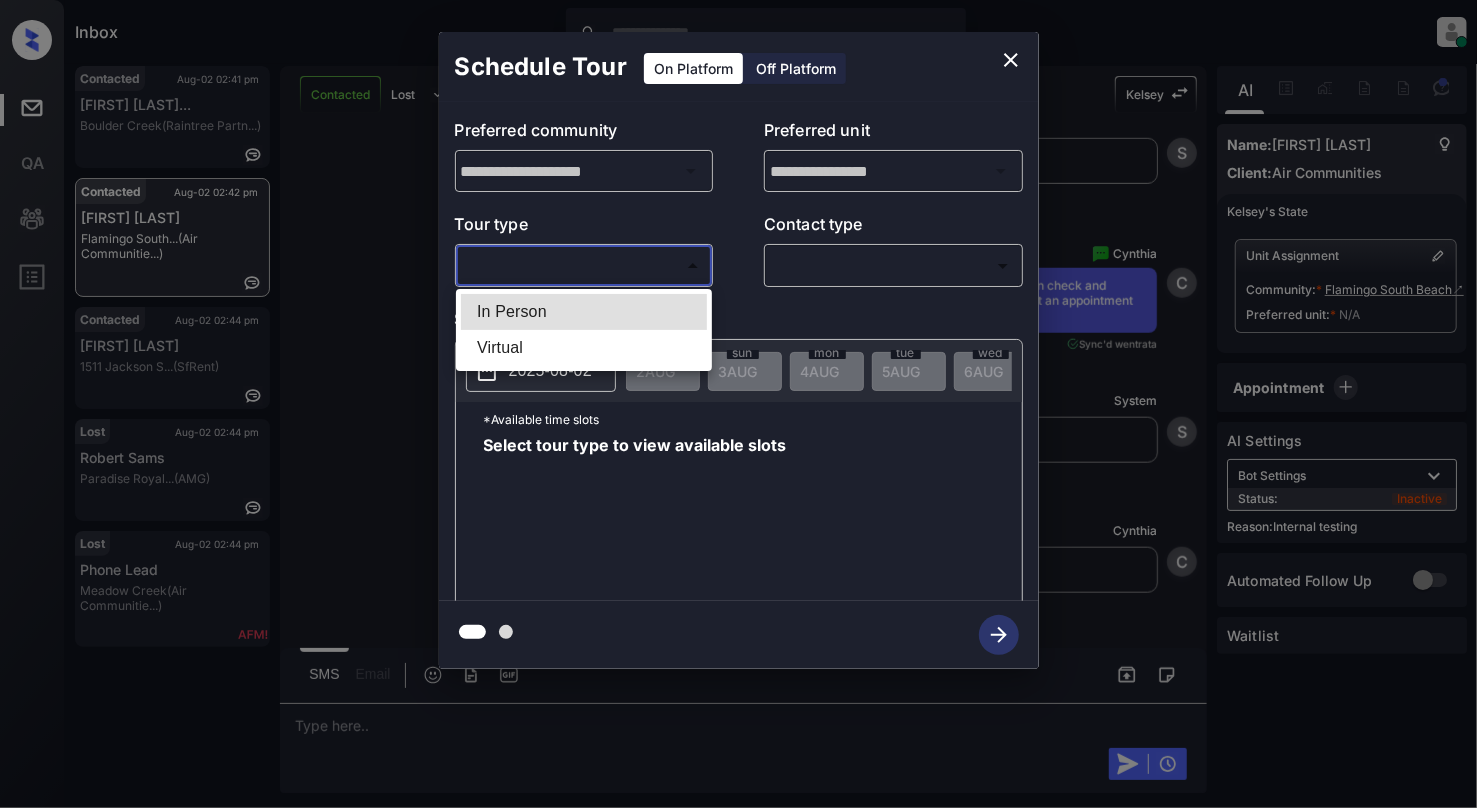 click at bounding box center [738, 404] 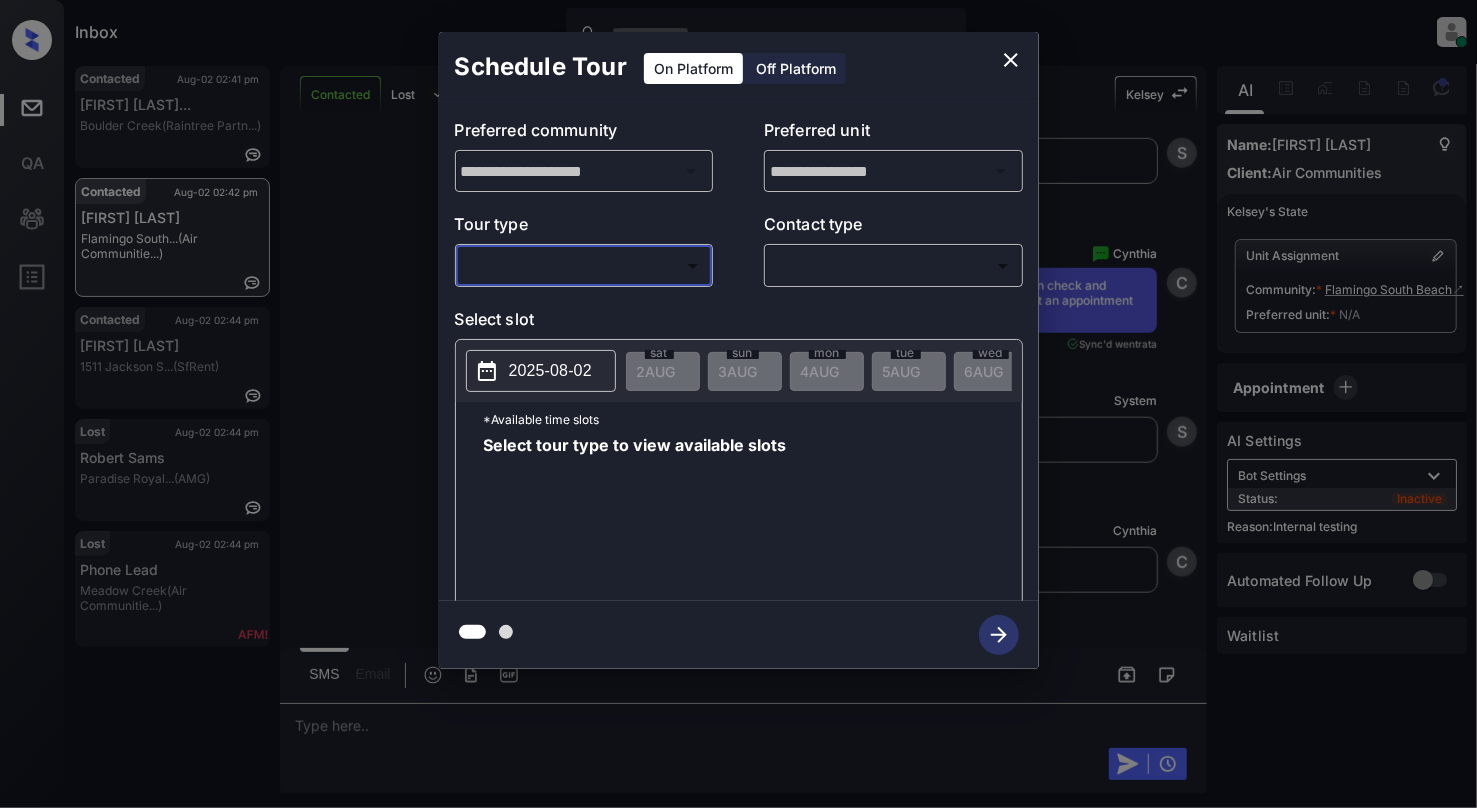 click 